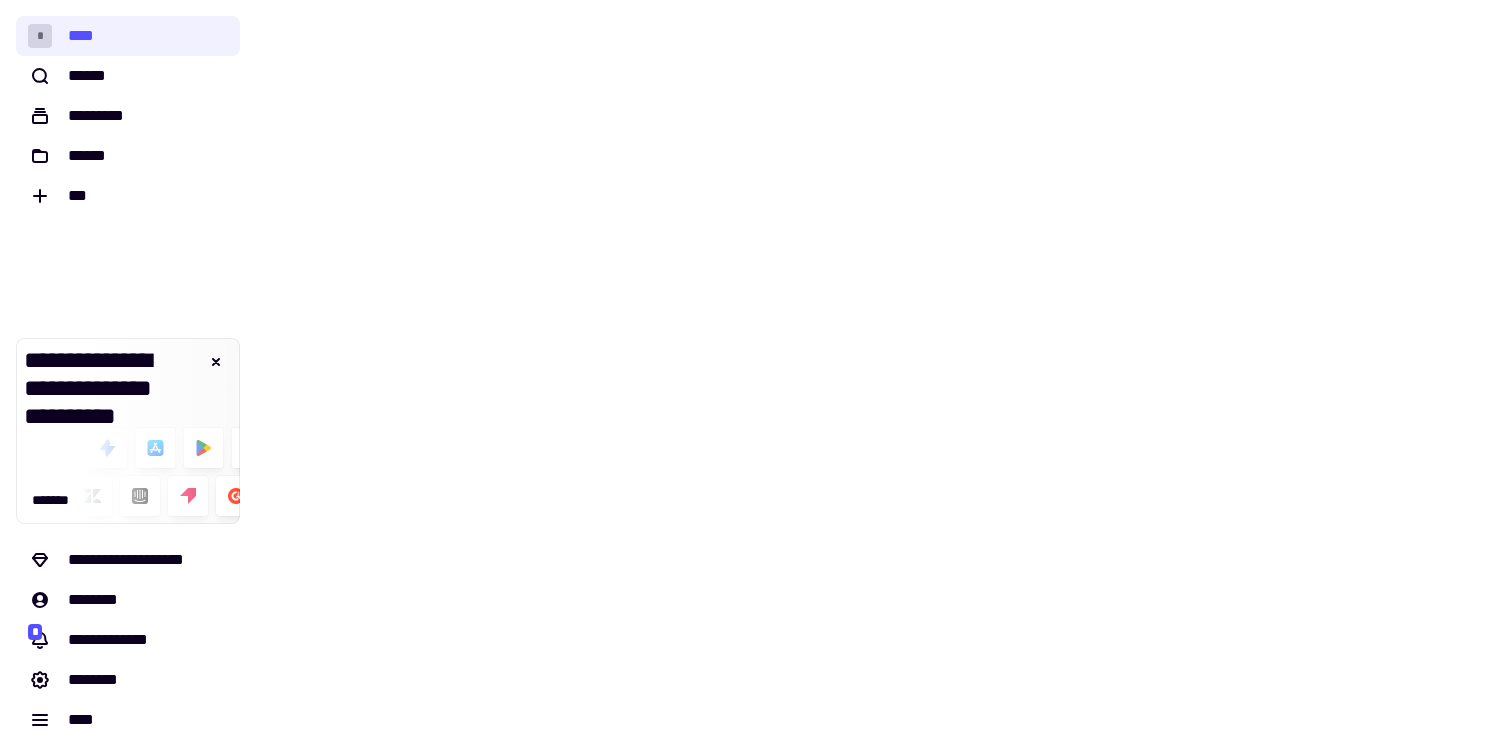 scroll, scrollTop: 0, scrollLeft: 0, axis: both 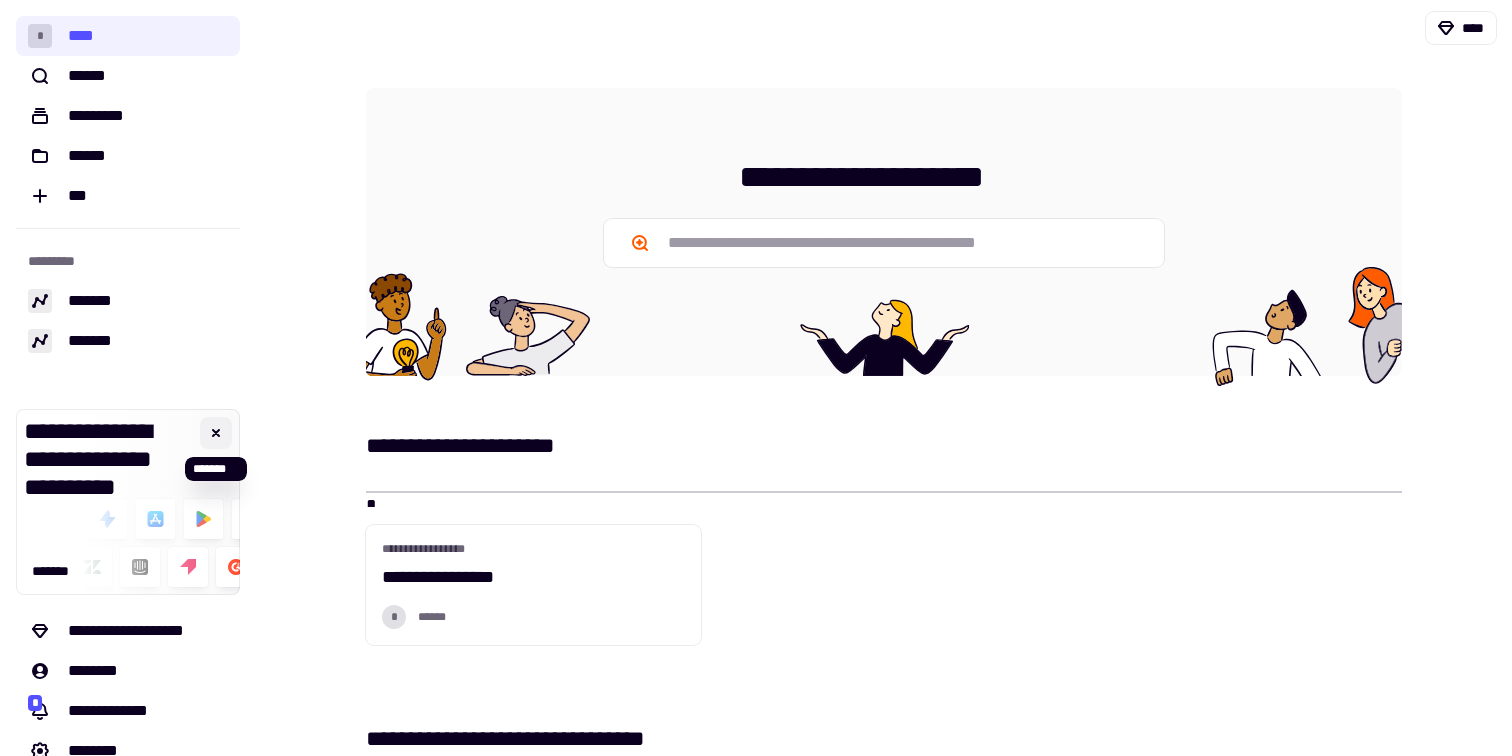 click 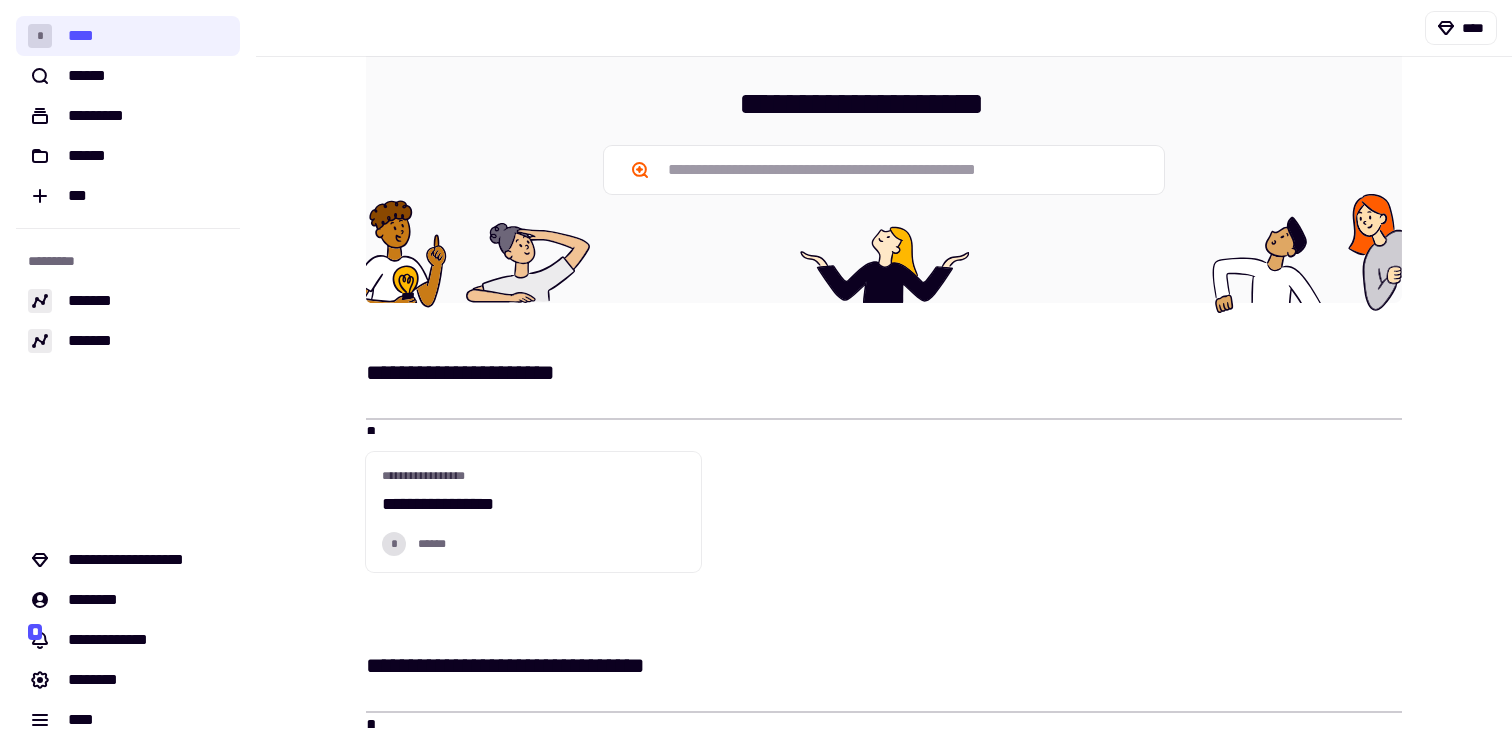 scroll, scrollTop: 0, scrollLeft: 0, axis: both 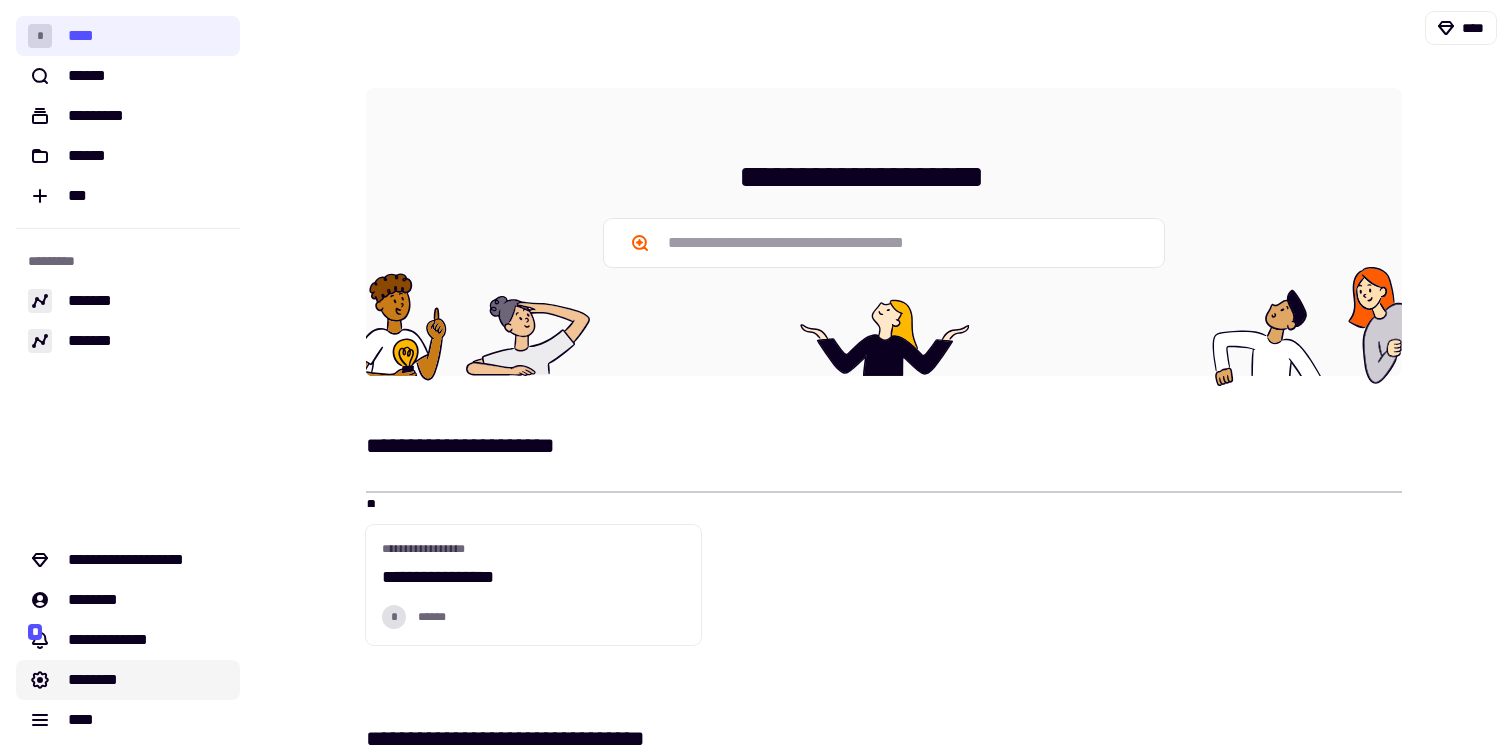 click on "********" 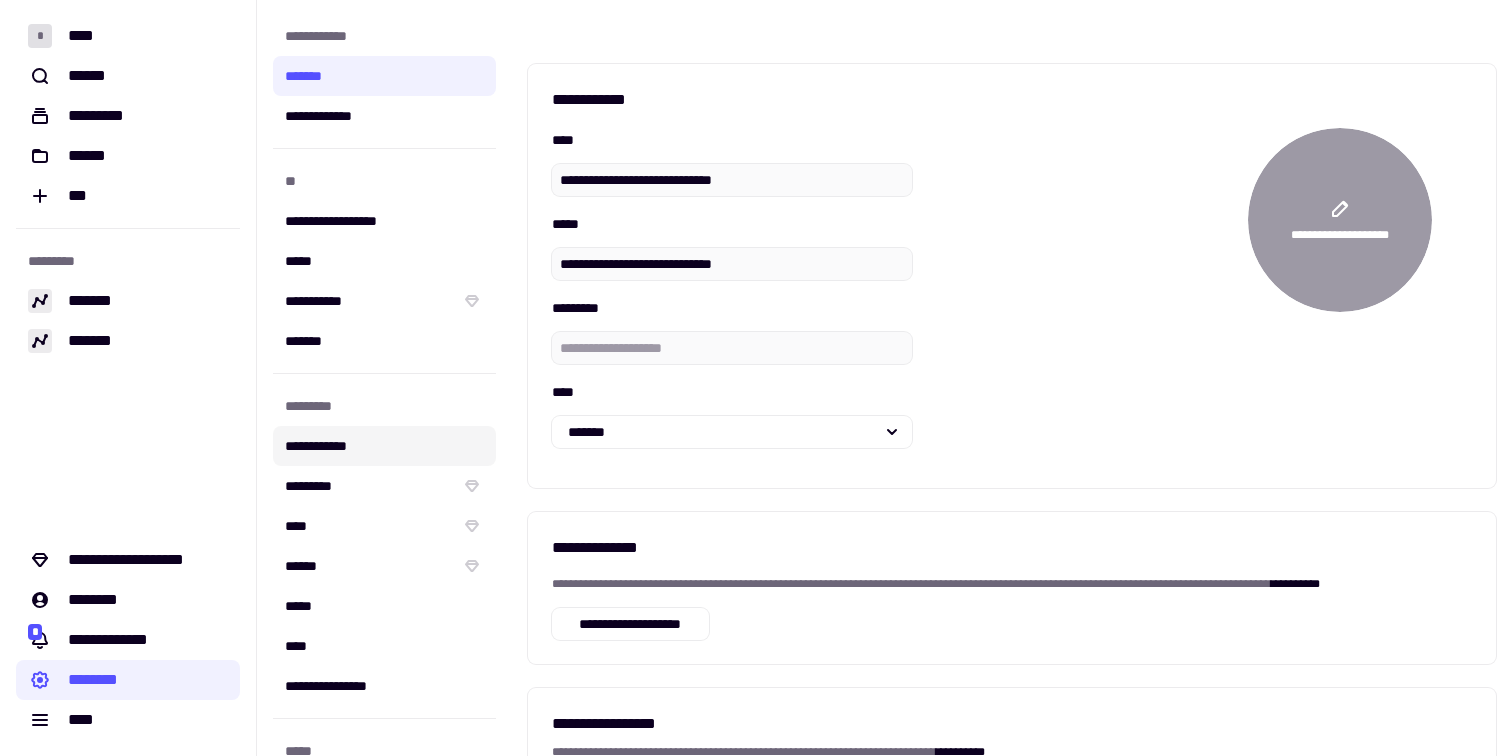 click on "**********" 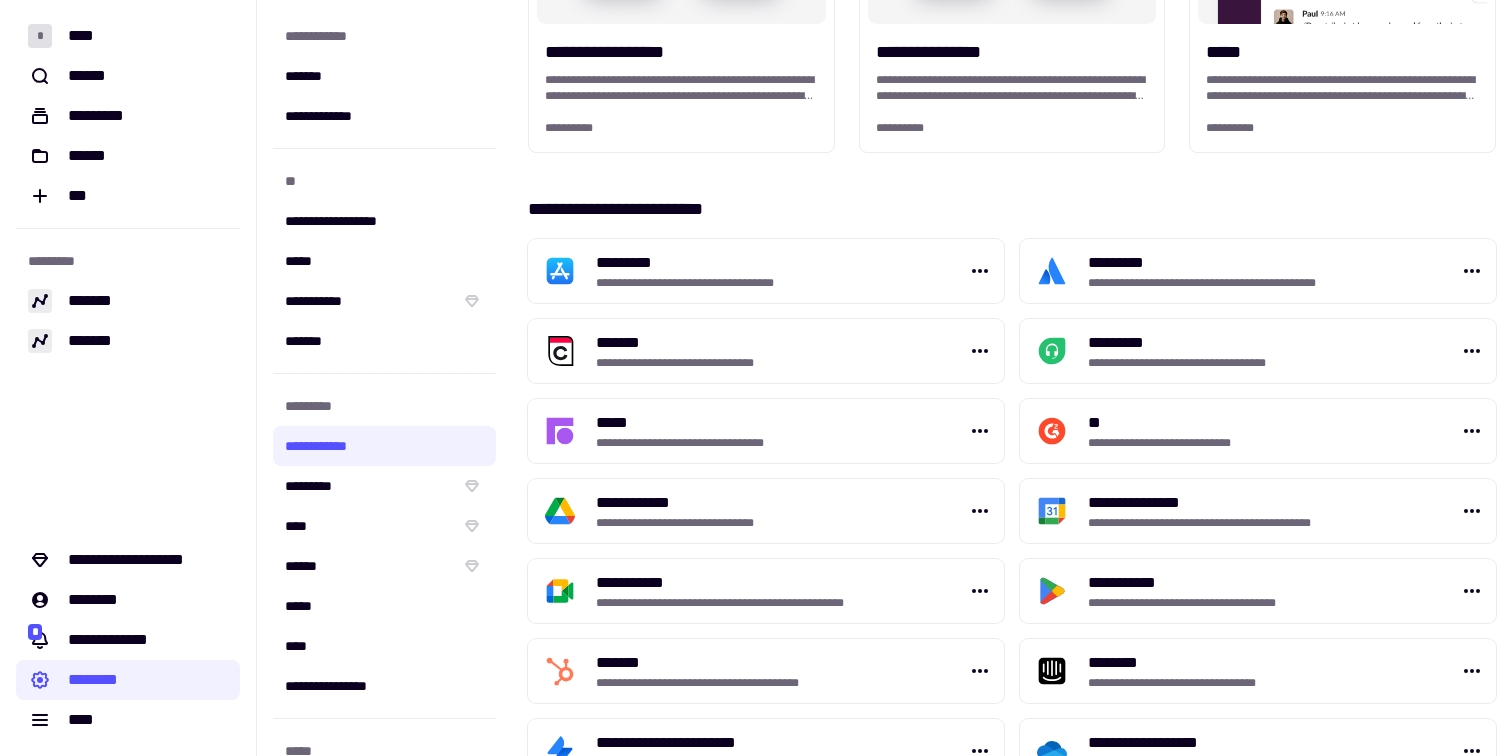 scroll, scrollTop: 256, scrollLeft: 0, axis: vertical 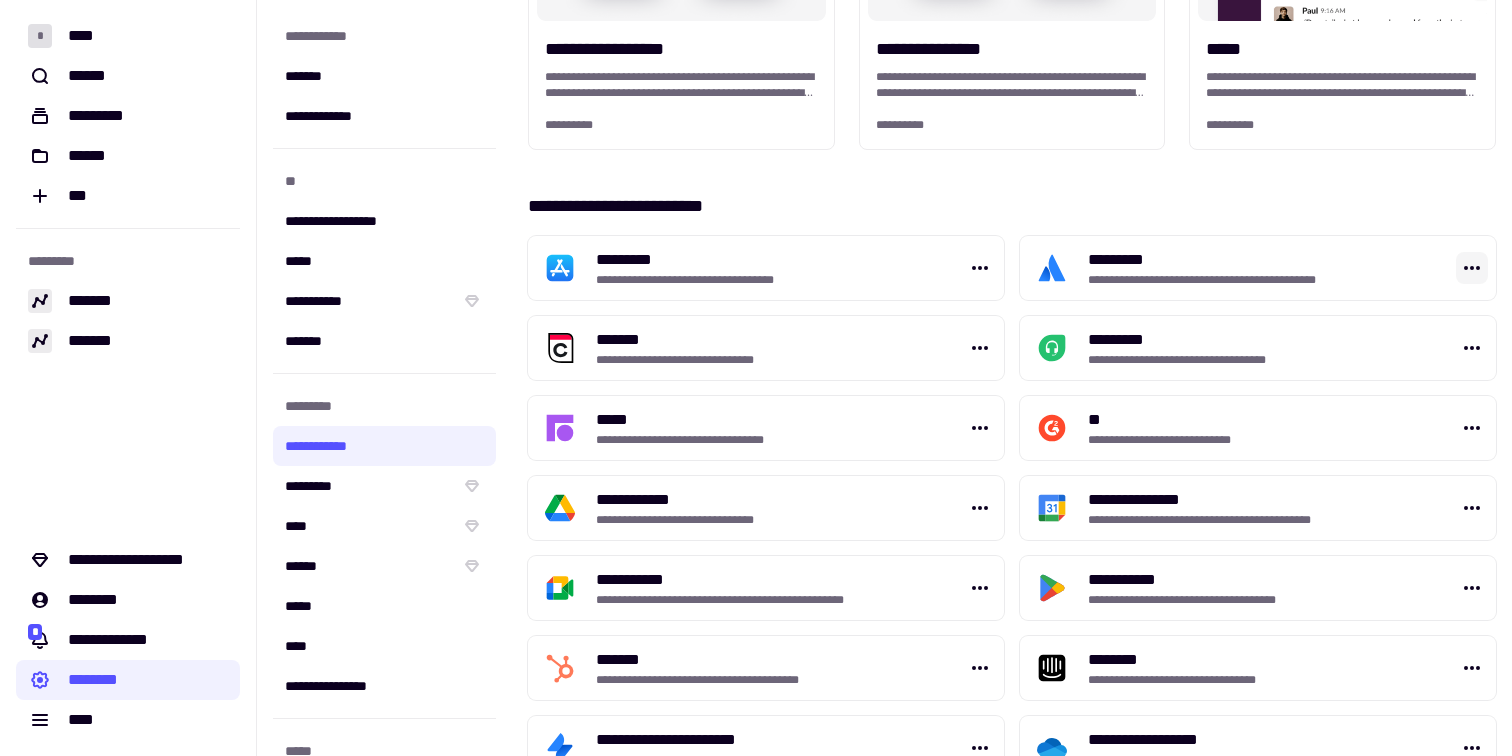 click 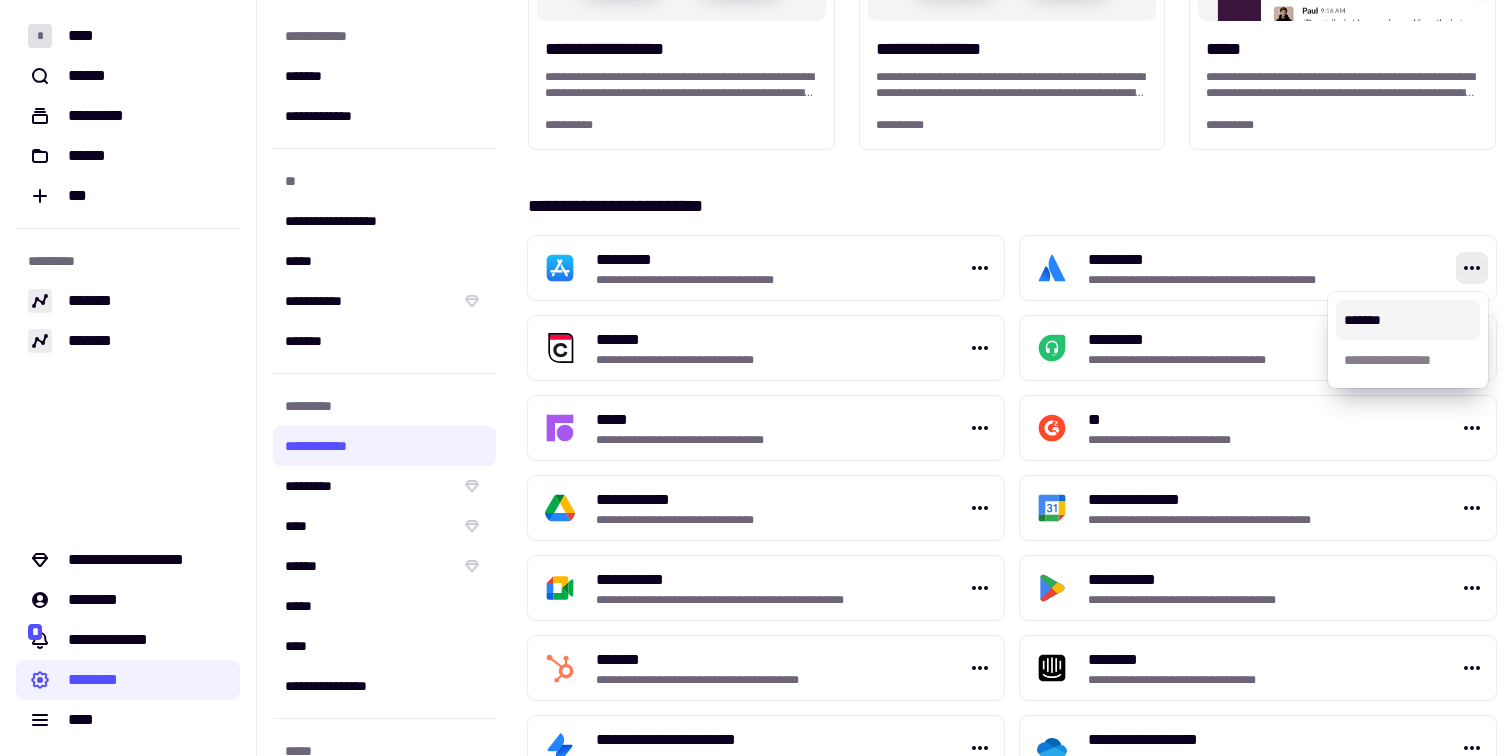 click on "*******" at bounding box center (1408, 320) 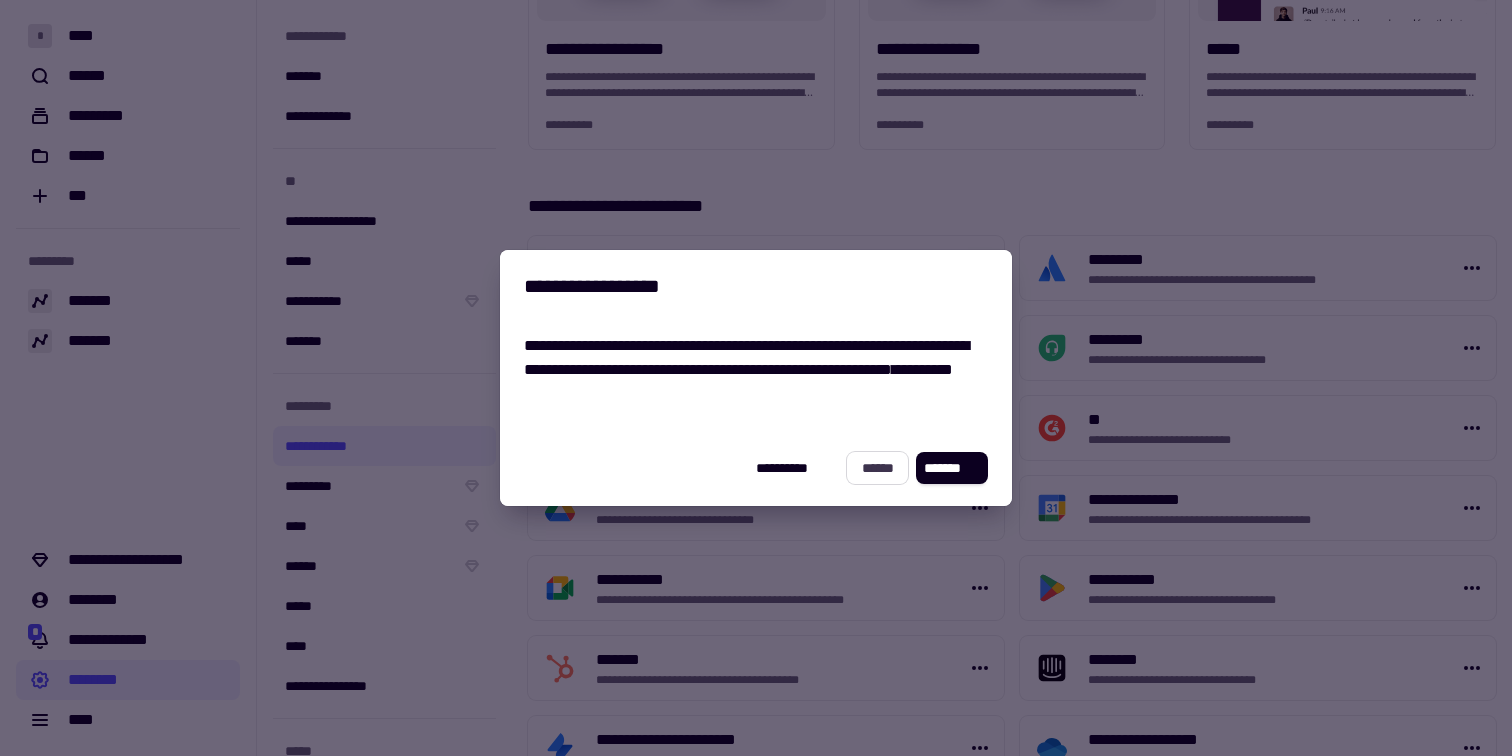 click on "******" 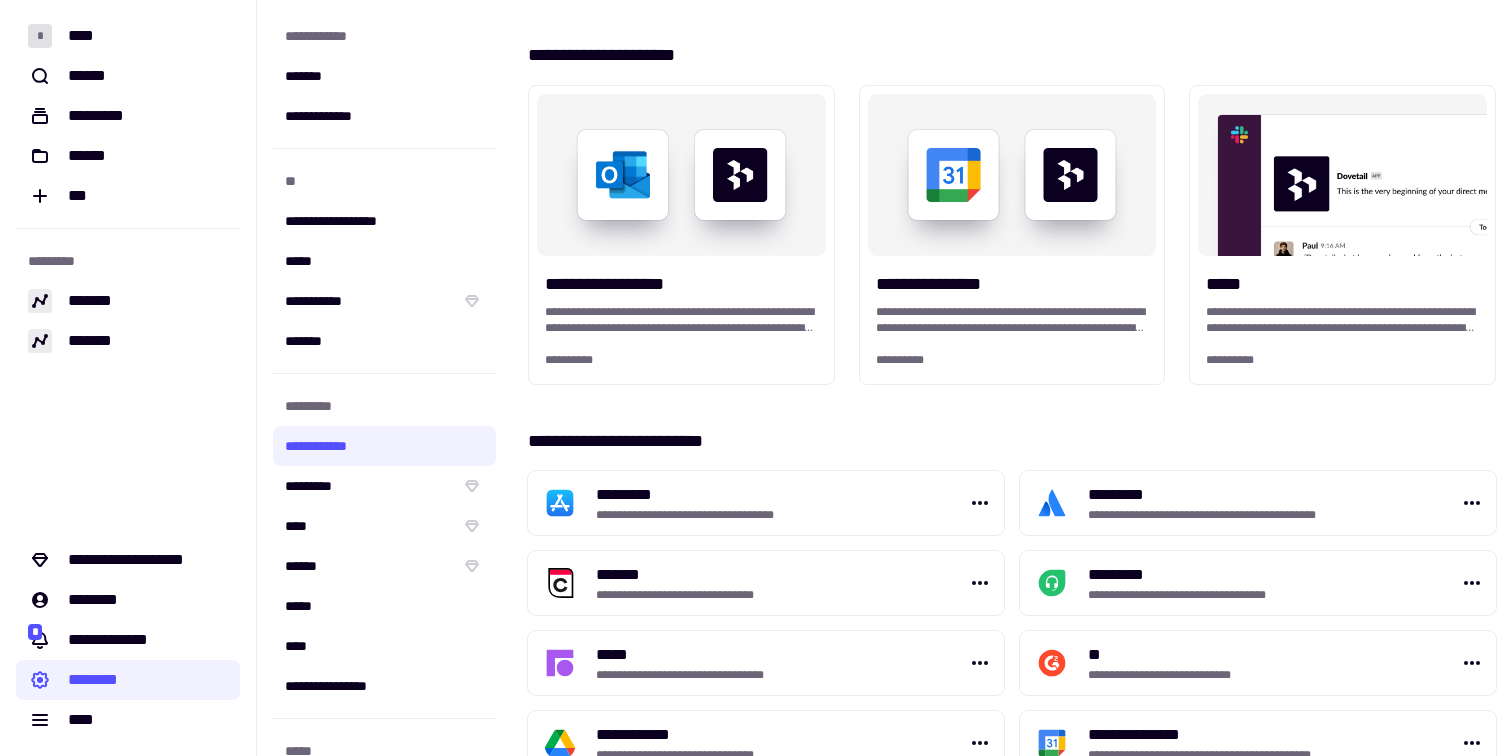 scroll, scrollTop: 0, scrollLeft: 0, axis: both 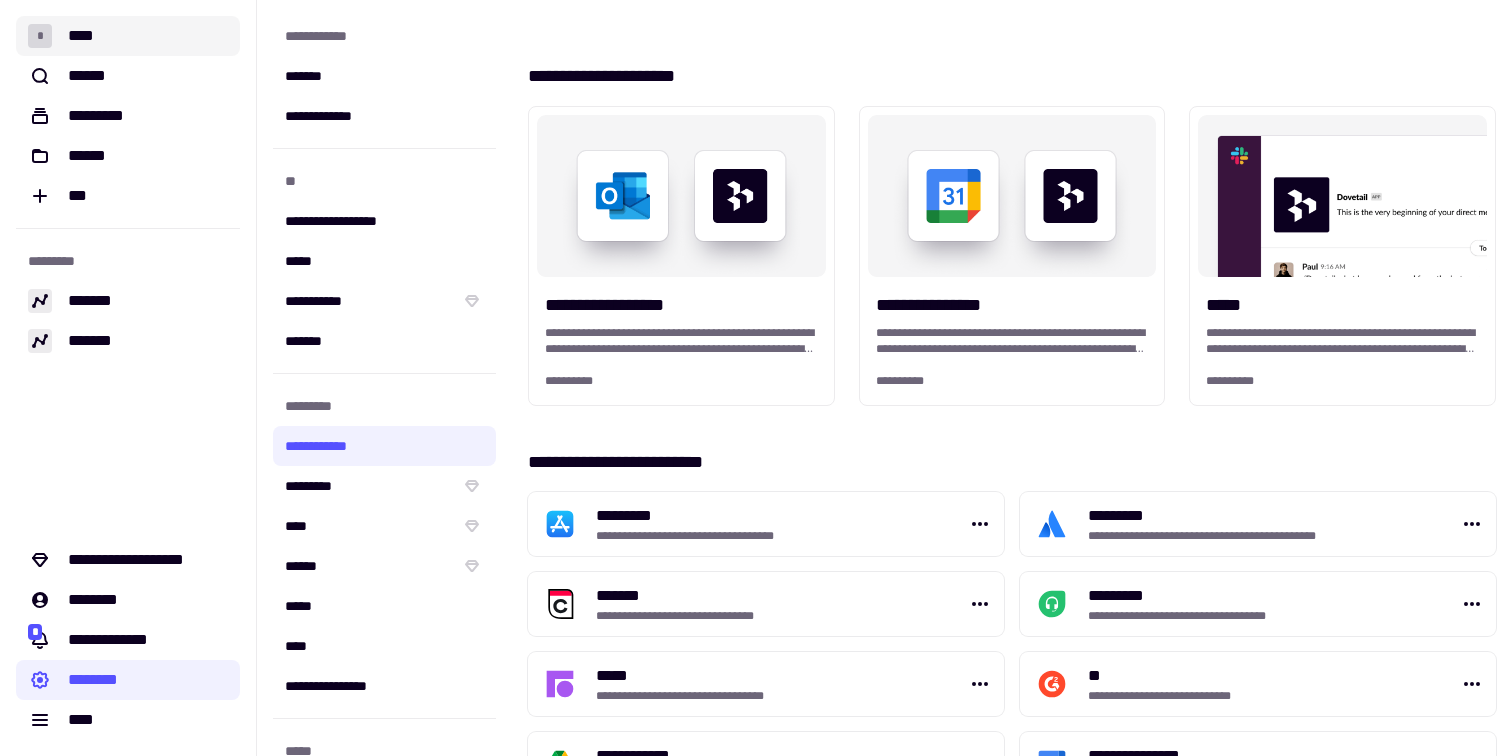 click on "* ****" 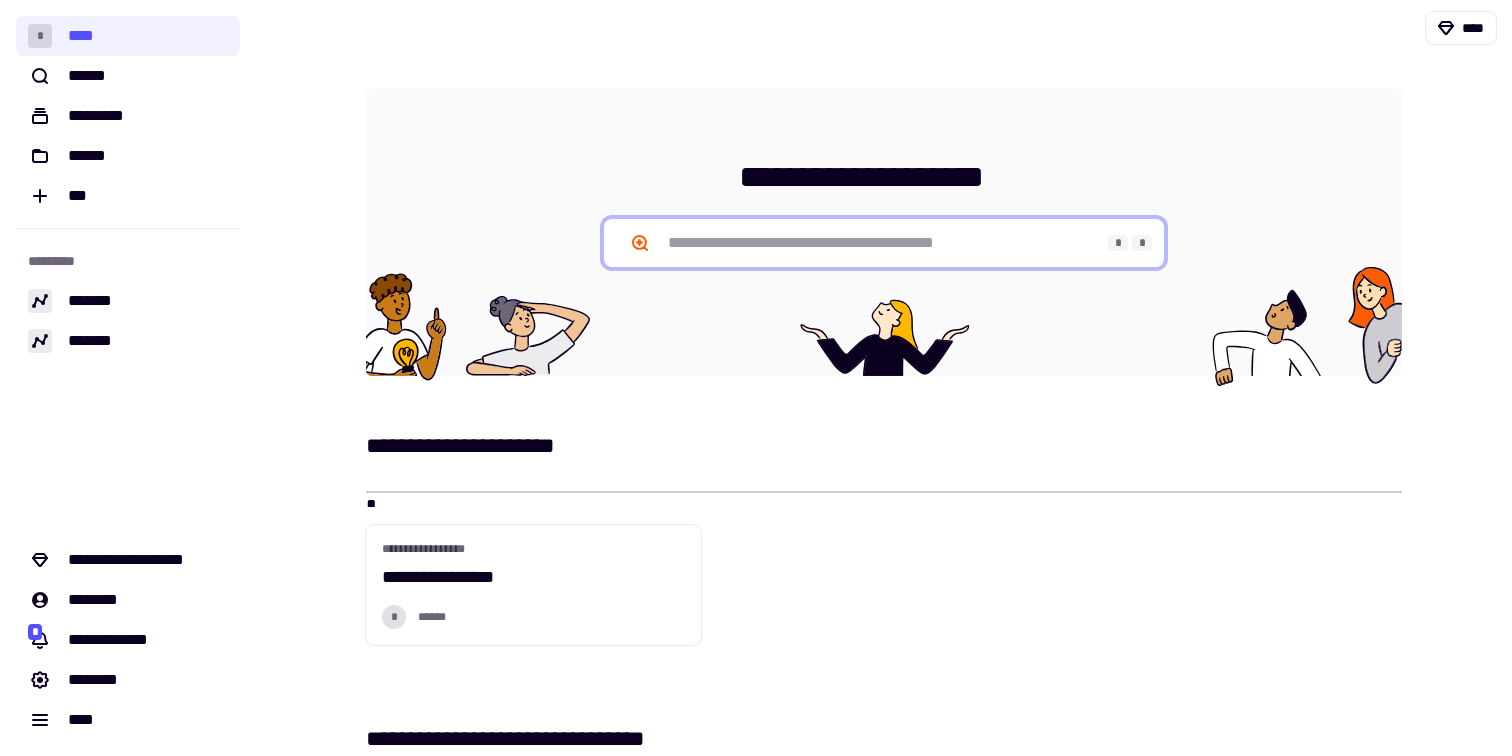 click at bounding box center (884, 243) 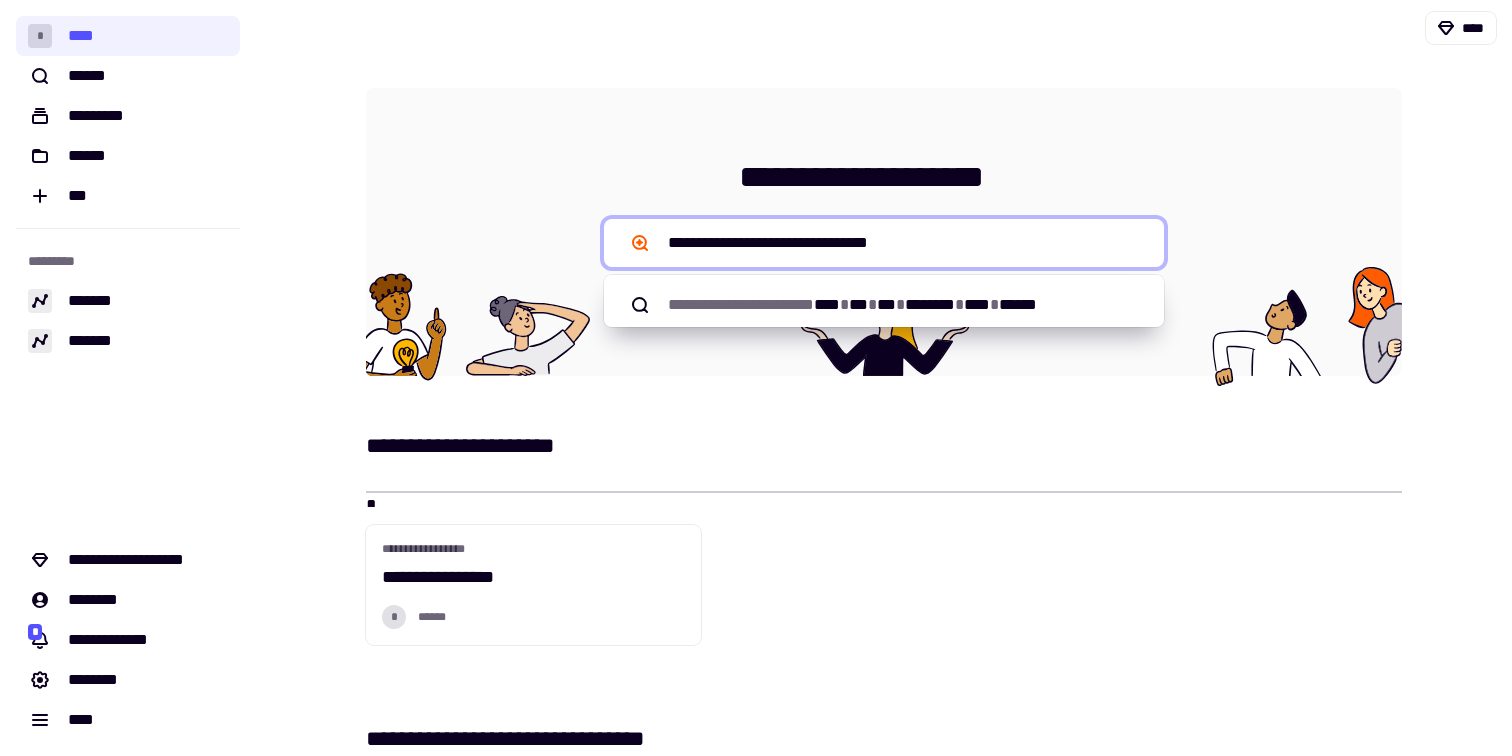click on "**********" at bounding box center (884, 243) 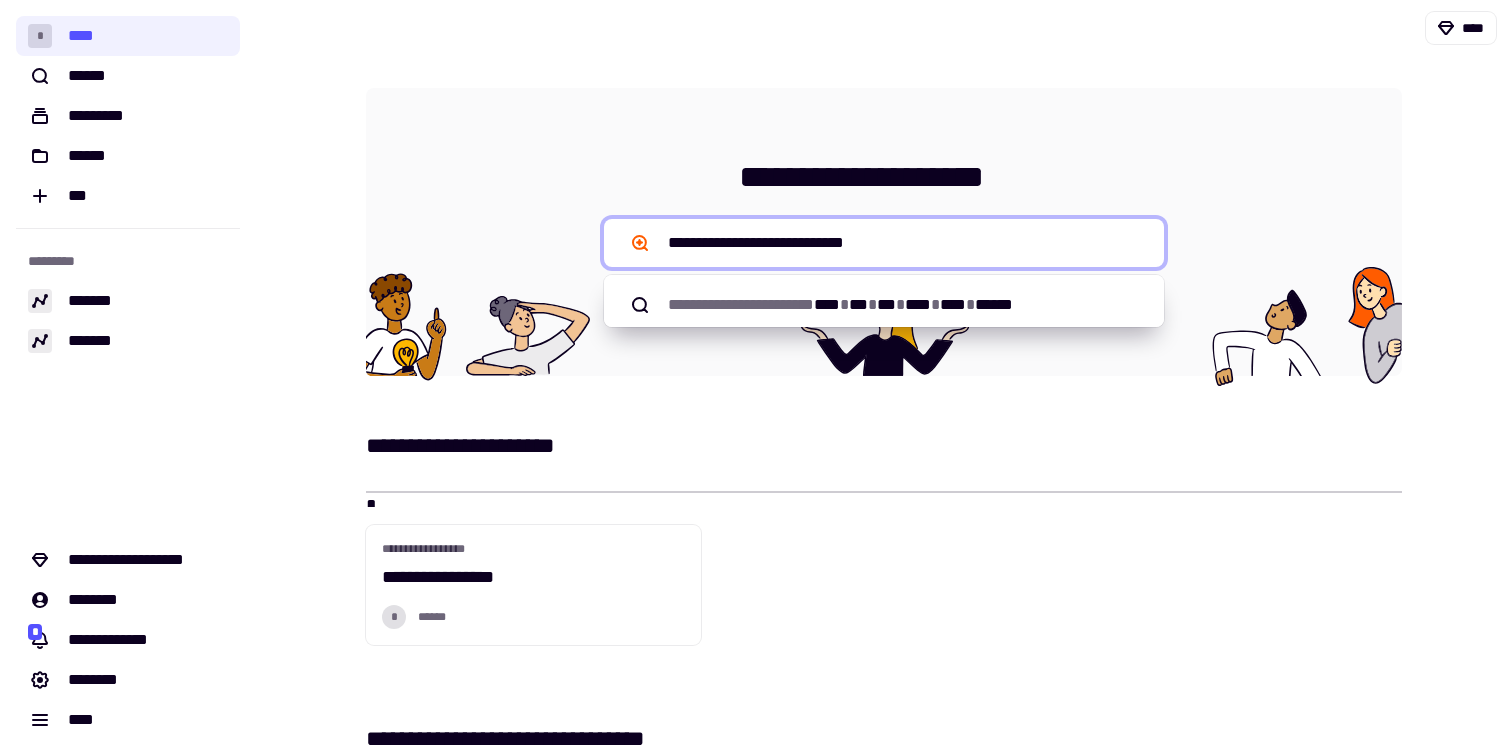 click on "**********" at bounding box center [884, 243] 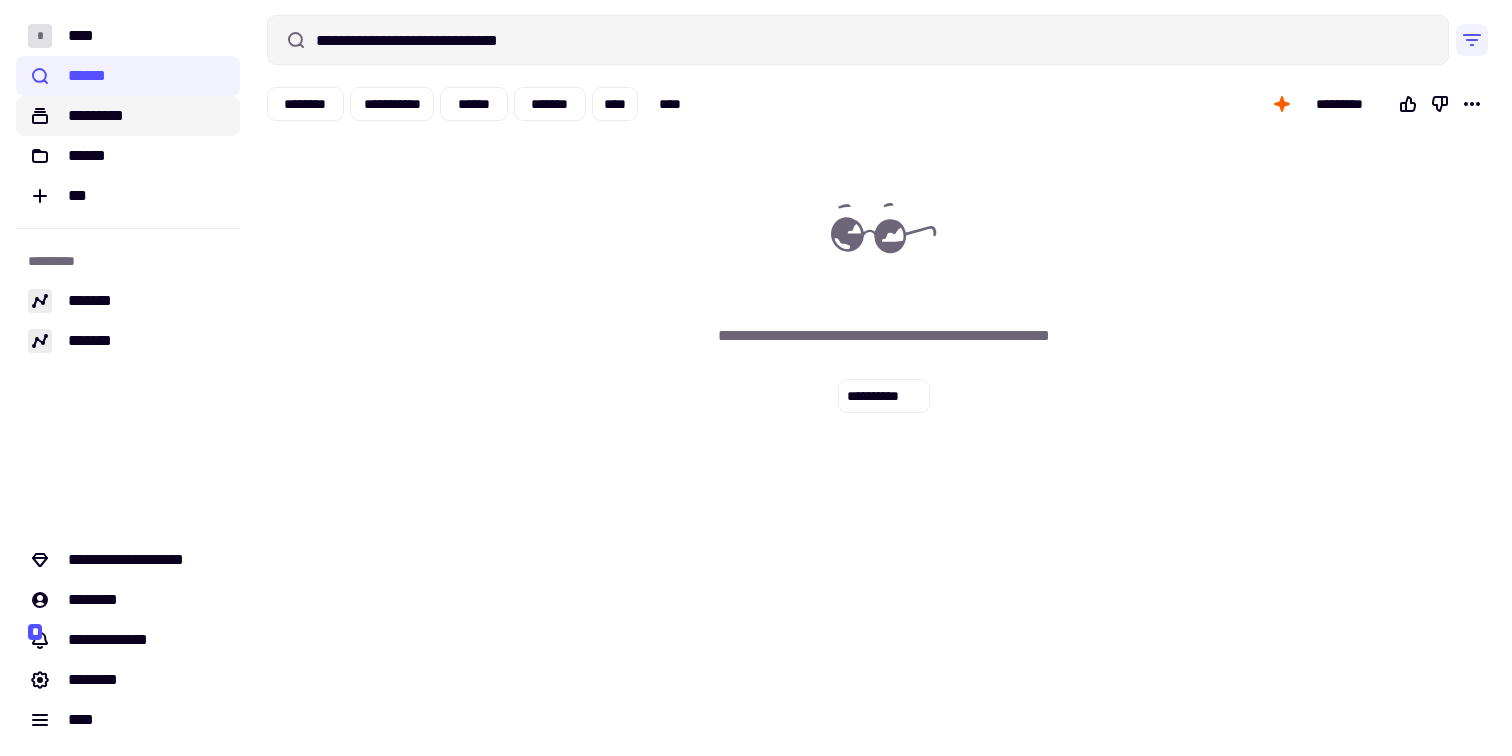click on "*********" 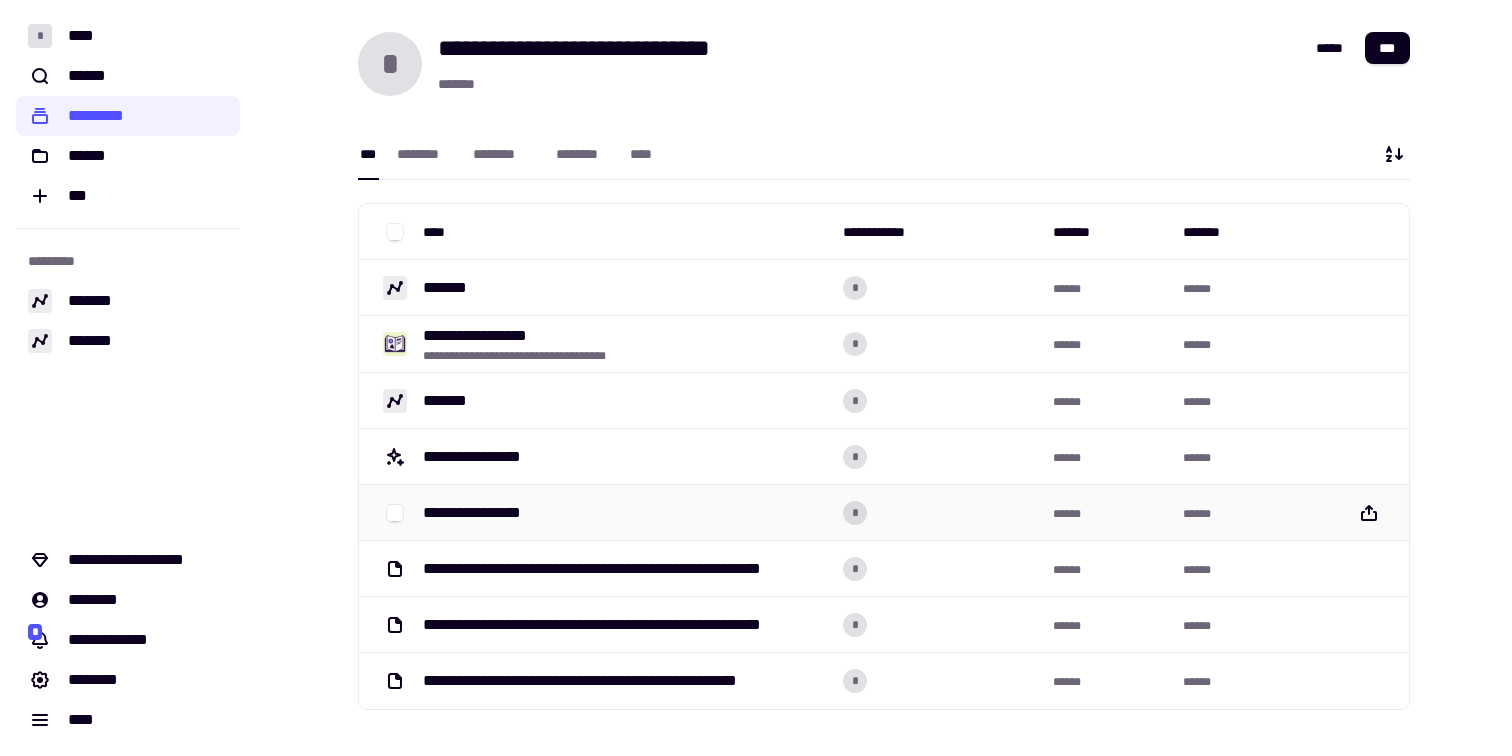 click on "**********" at bounding box center (625, 513) 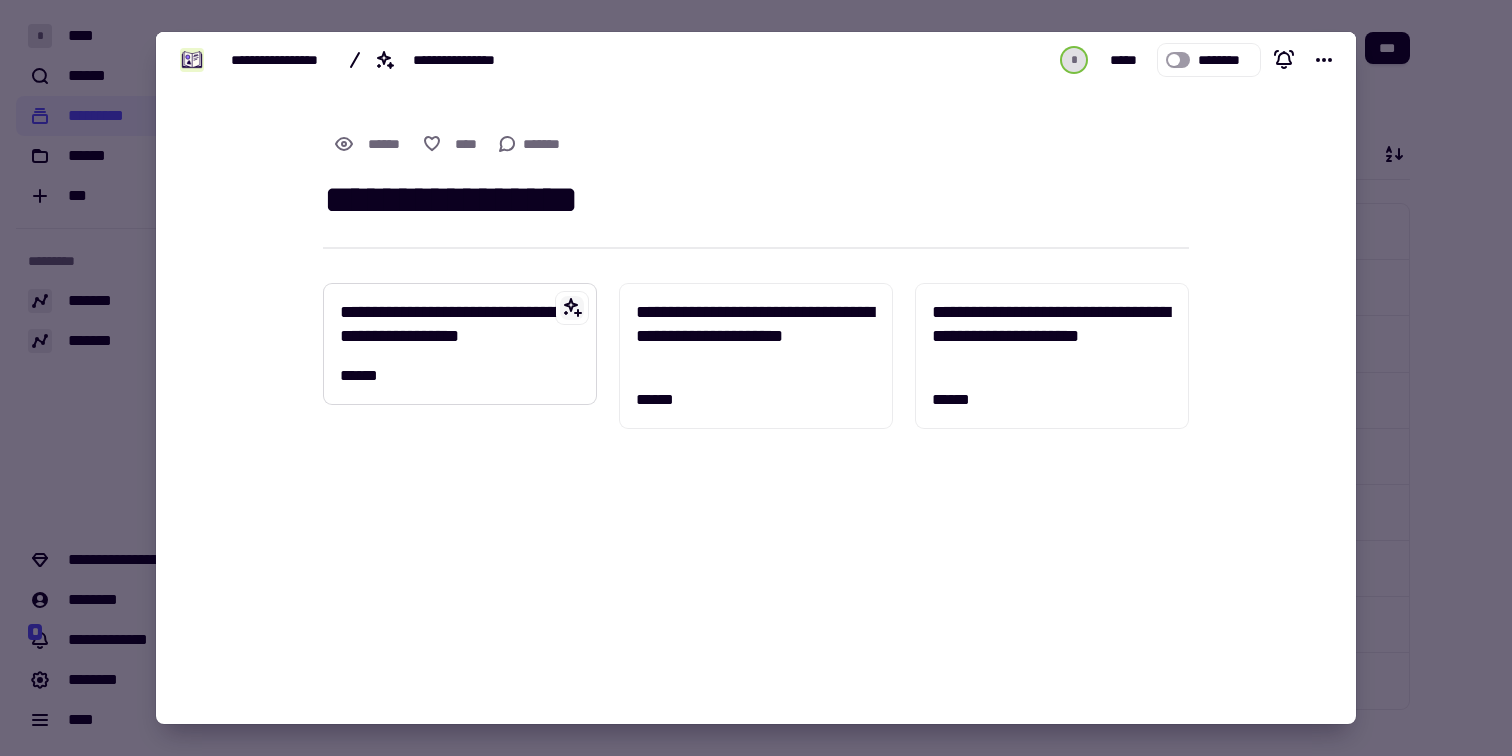 click 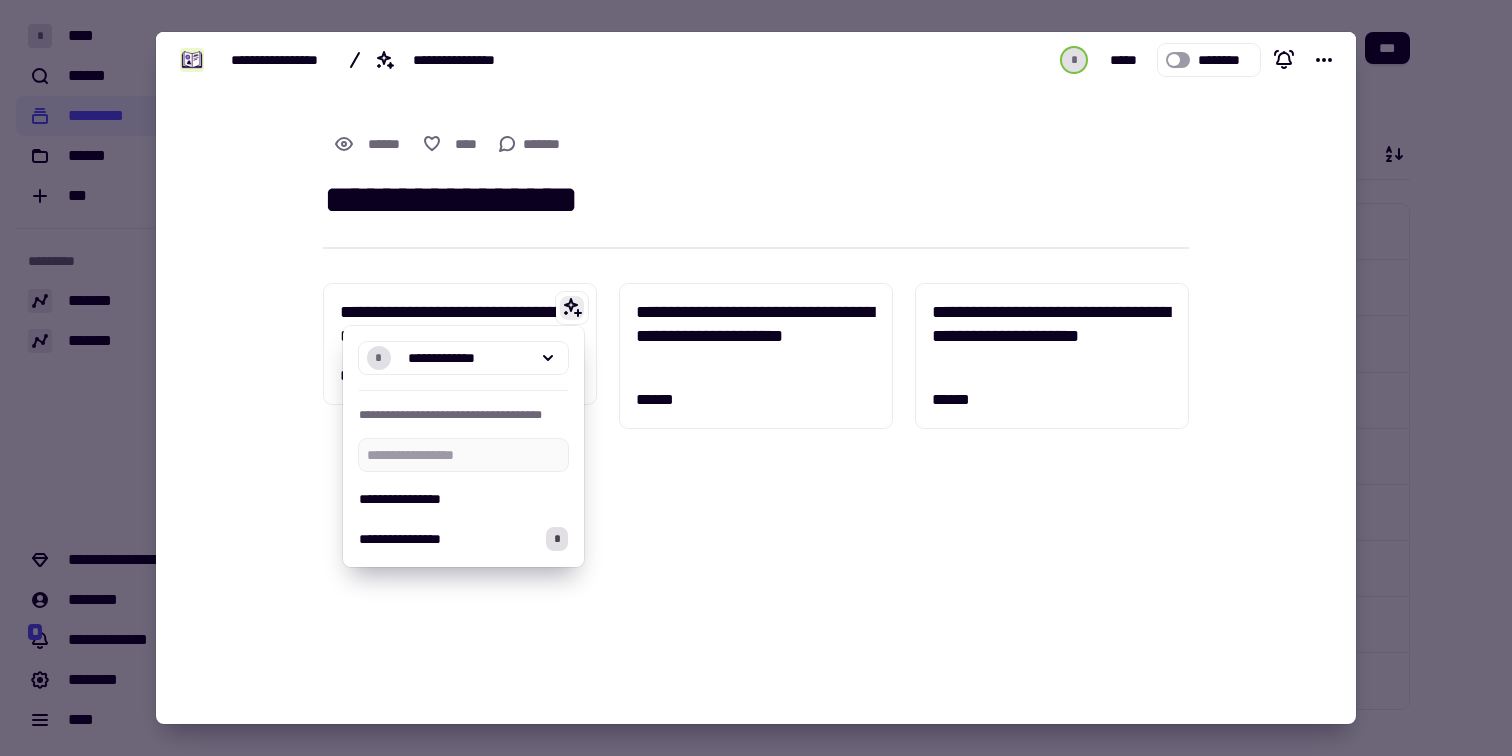 click at bounding box center (756, 536) 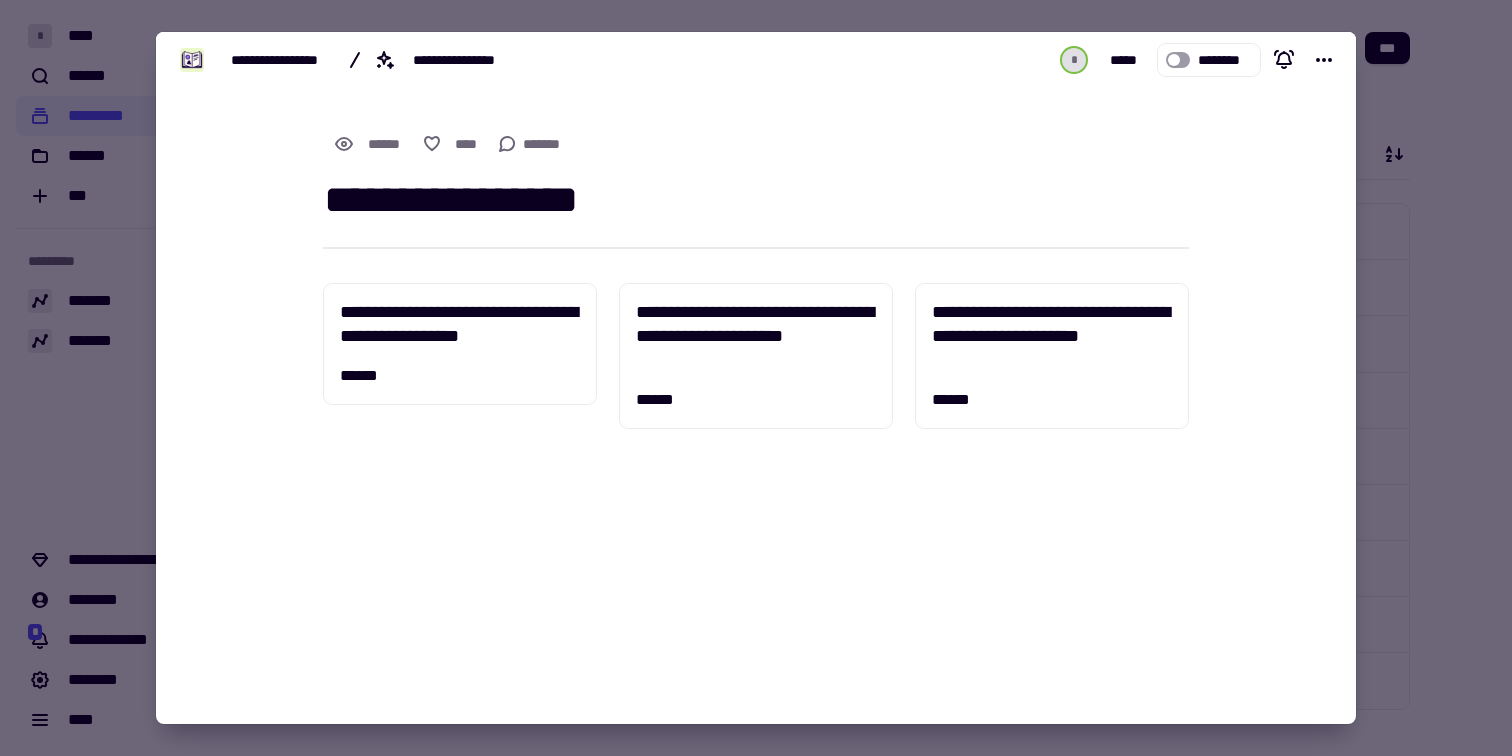 click on "**********" at bounding box center [756, 359] 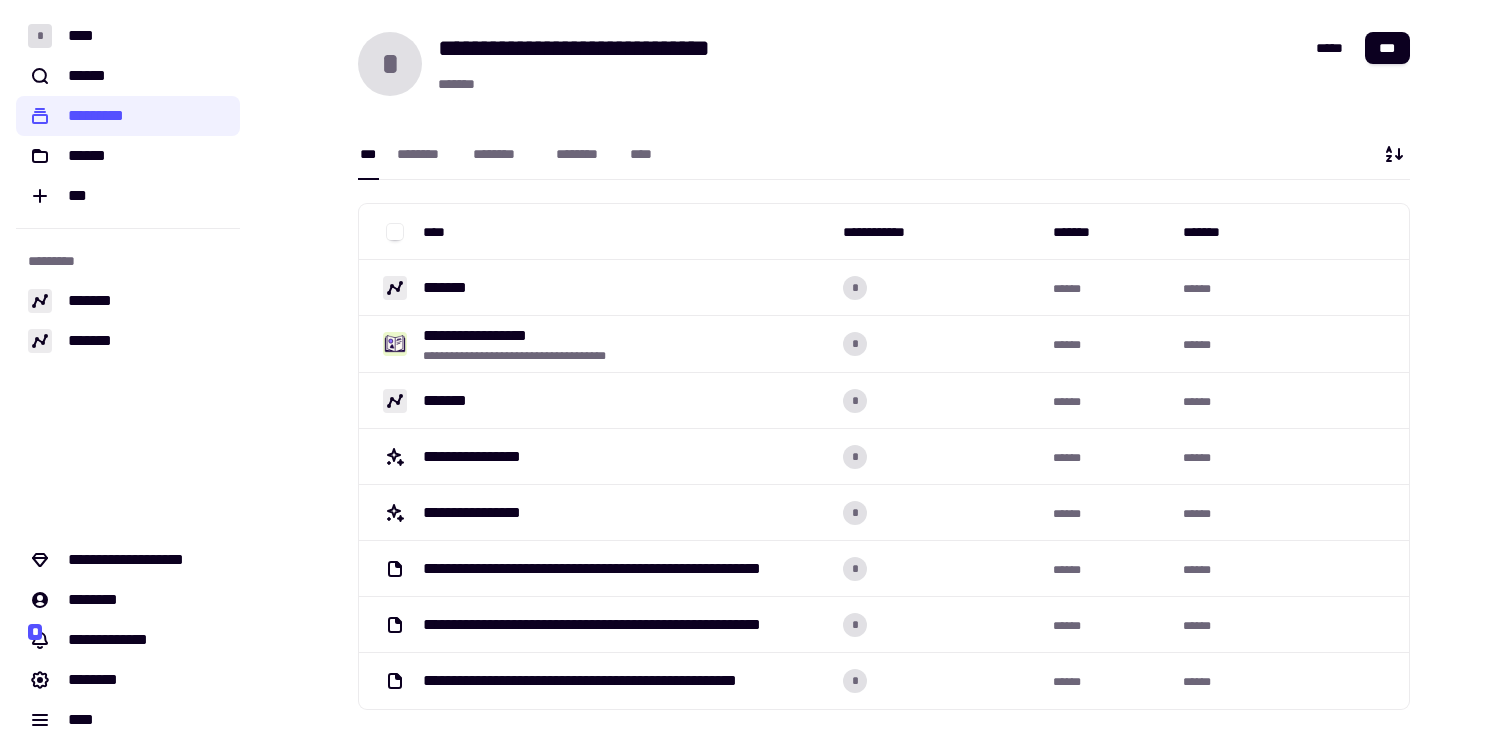 scroll, scrollTop: 17, scrollLeft: 0, axis: vertical 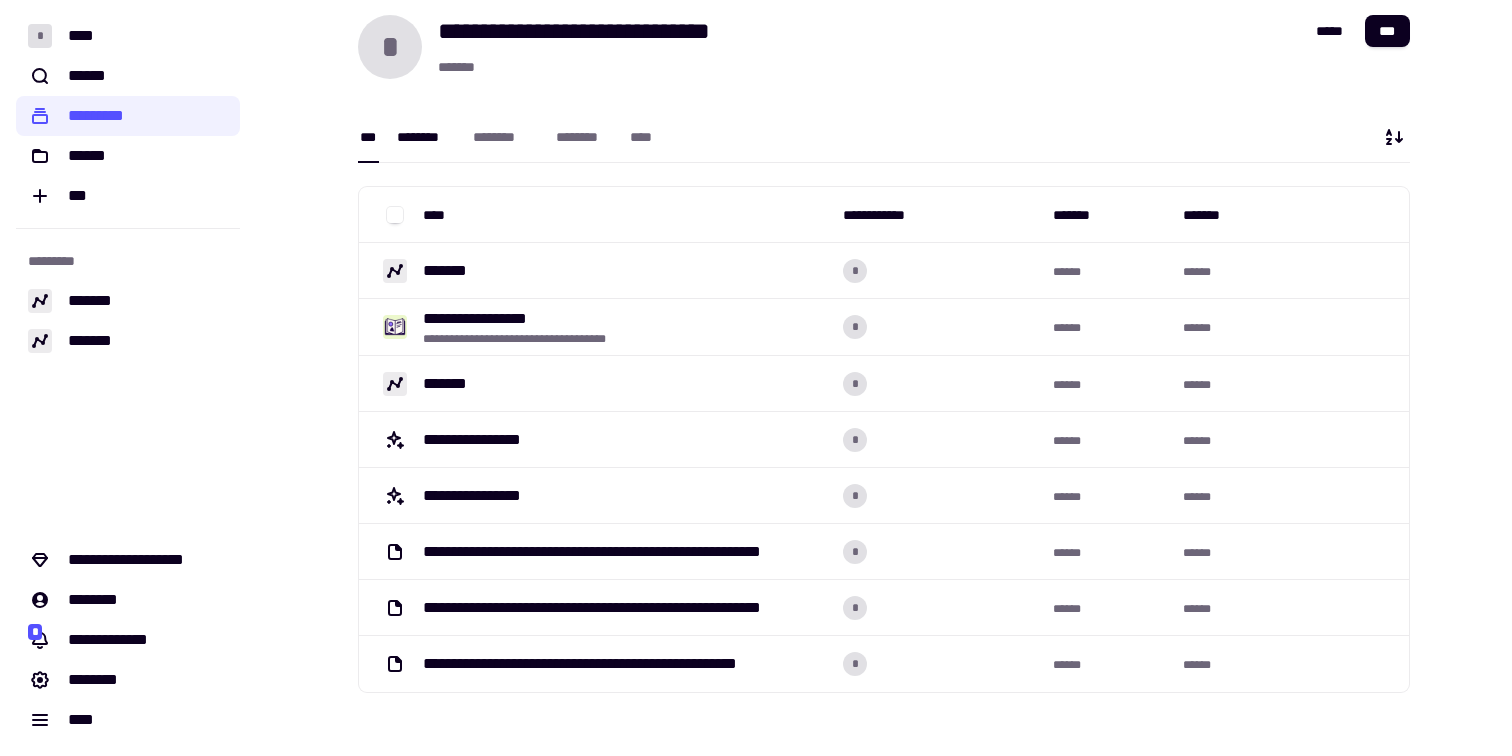 click on "********" at bounding box center (425, 137) 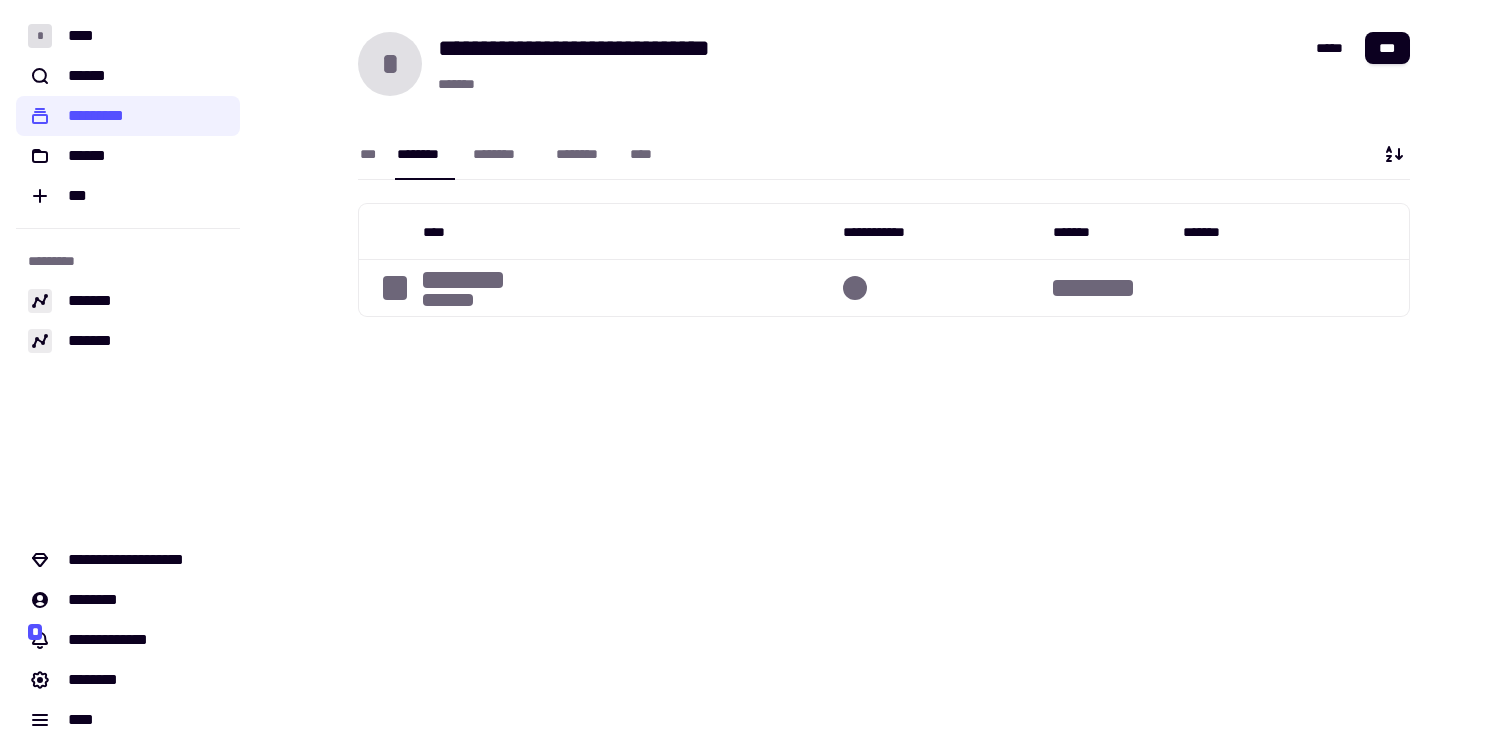 scroll, scrollTop: 0, scrollLeft: 0, axis: both 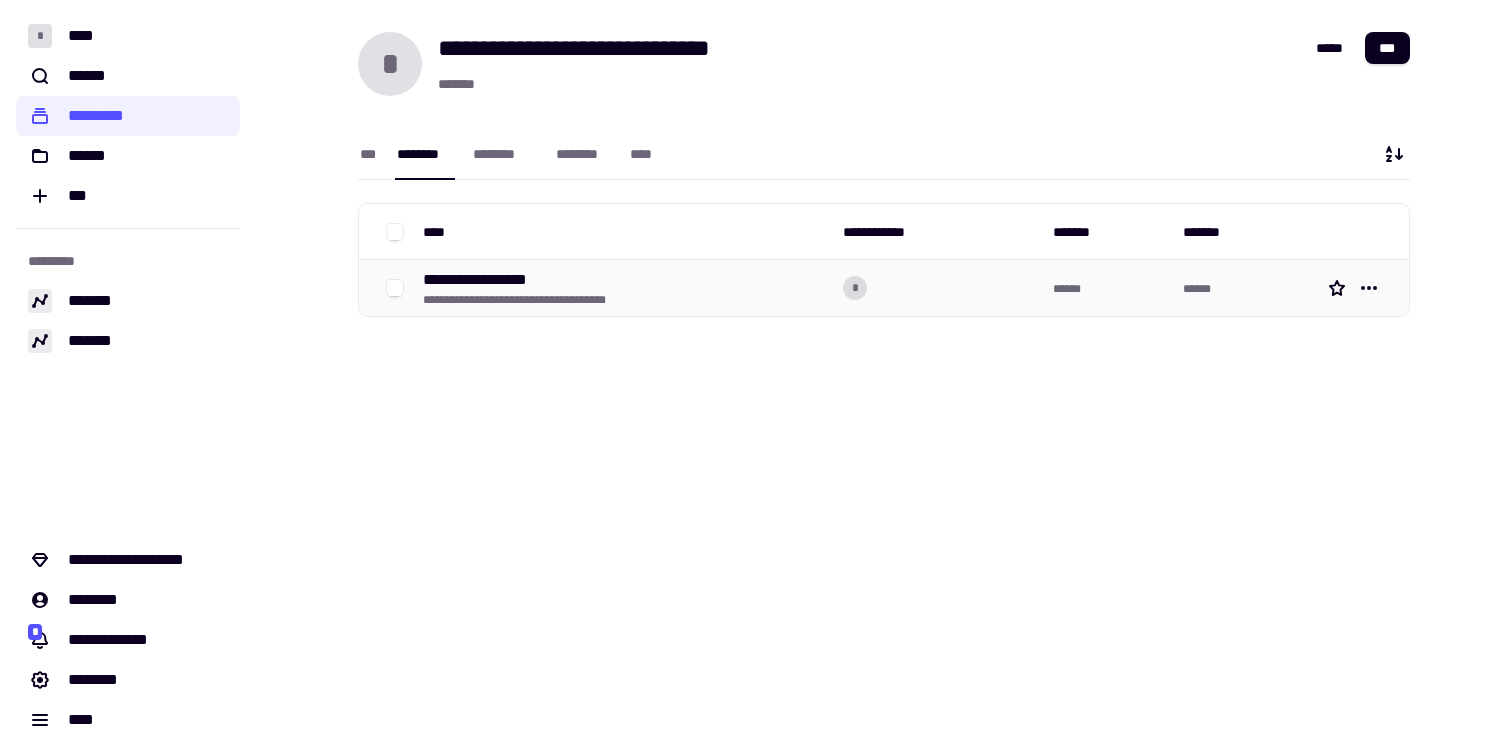 click on "**********" at bounding box center [493, 280] 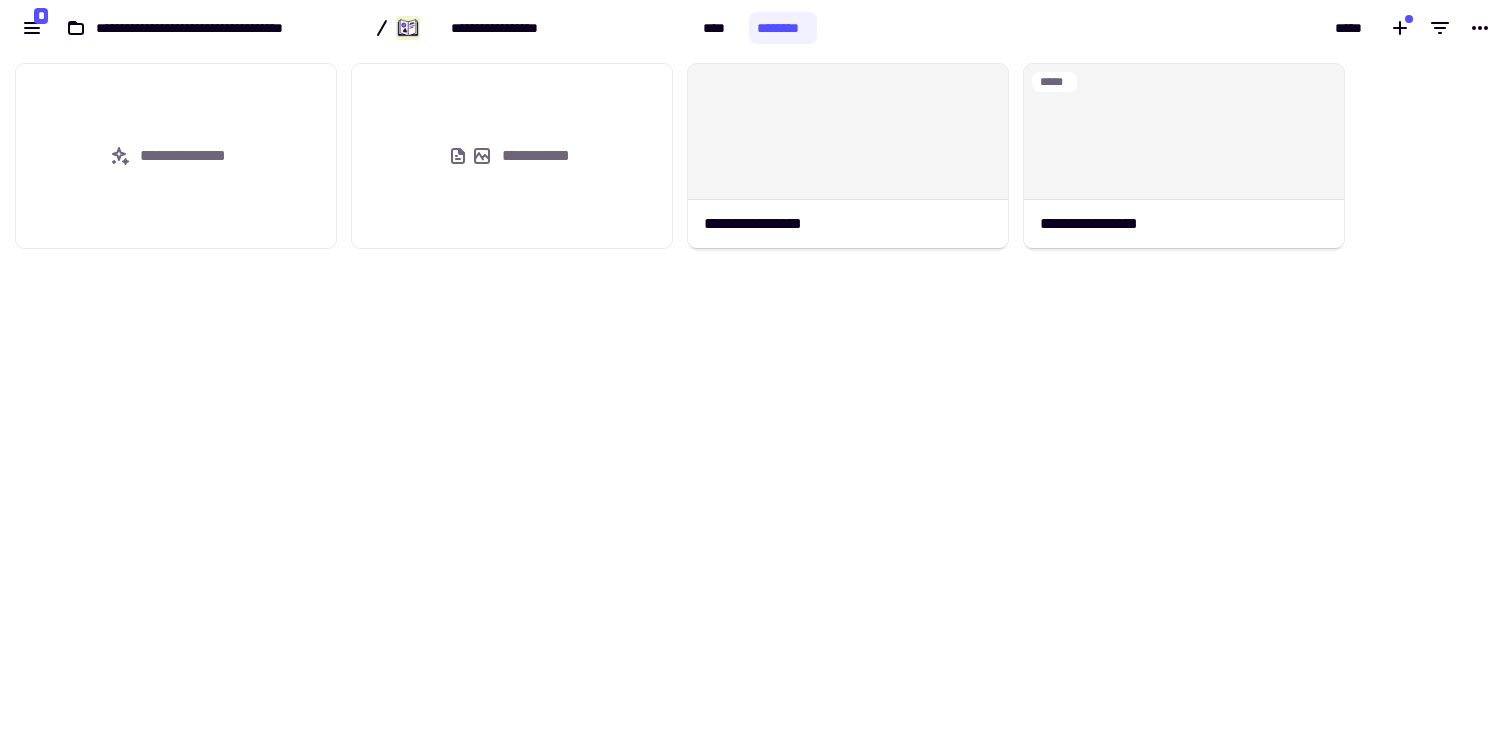scroll, scrollTop: 1, scrollLeft: 1, axis: both 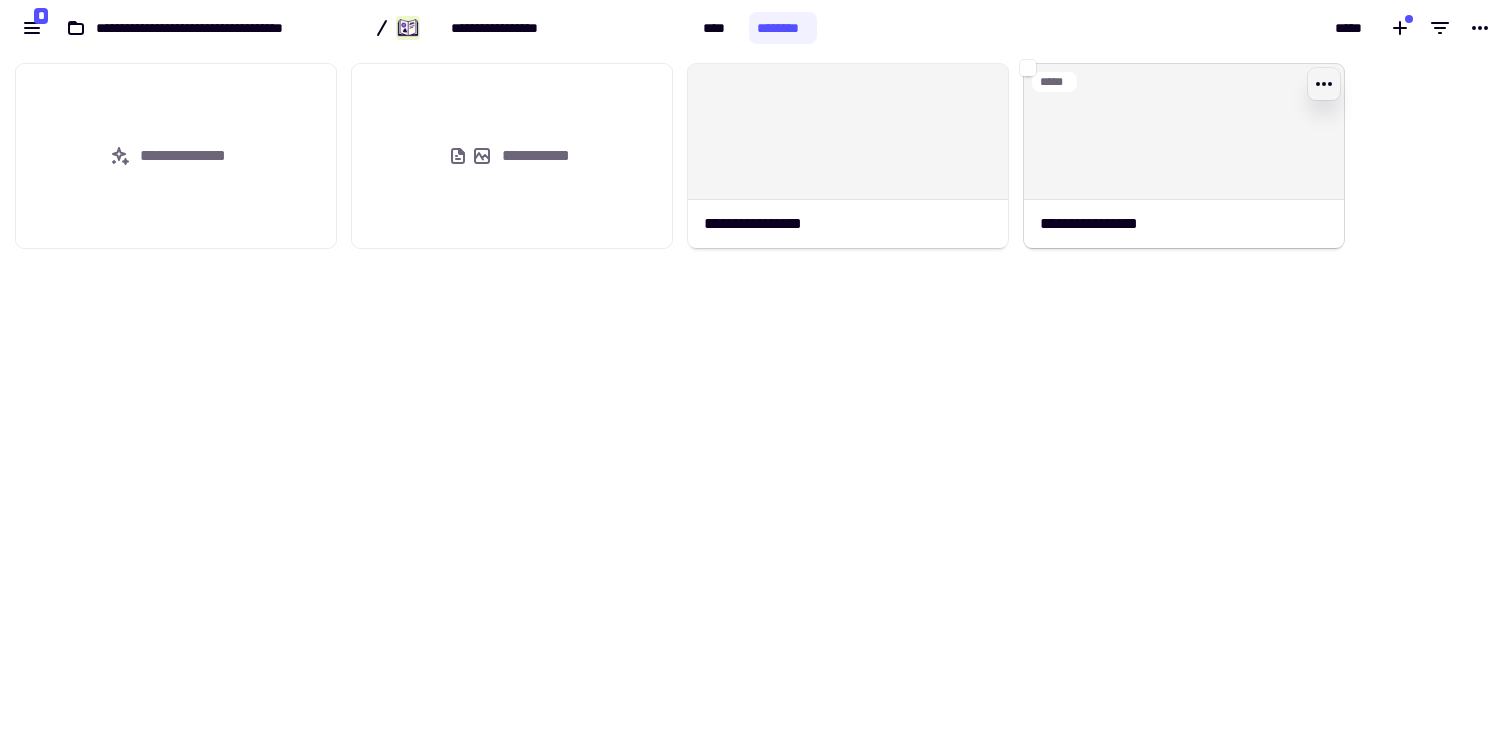 click 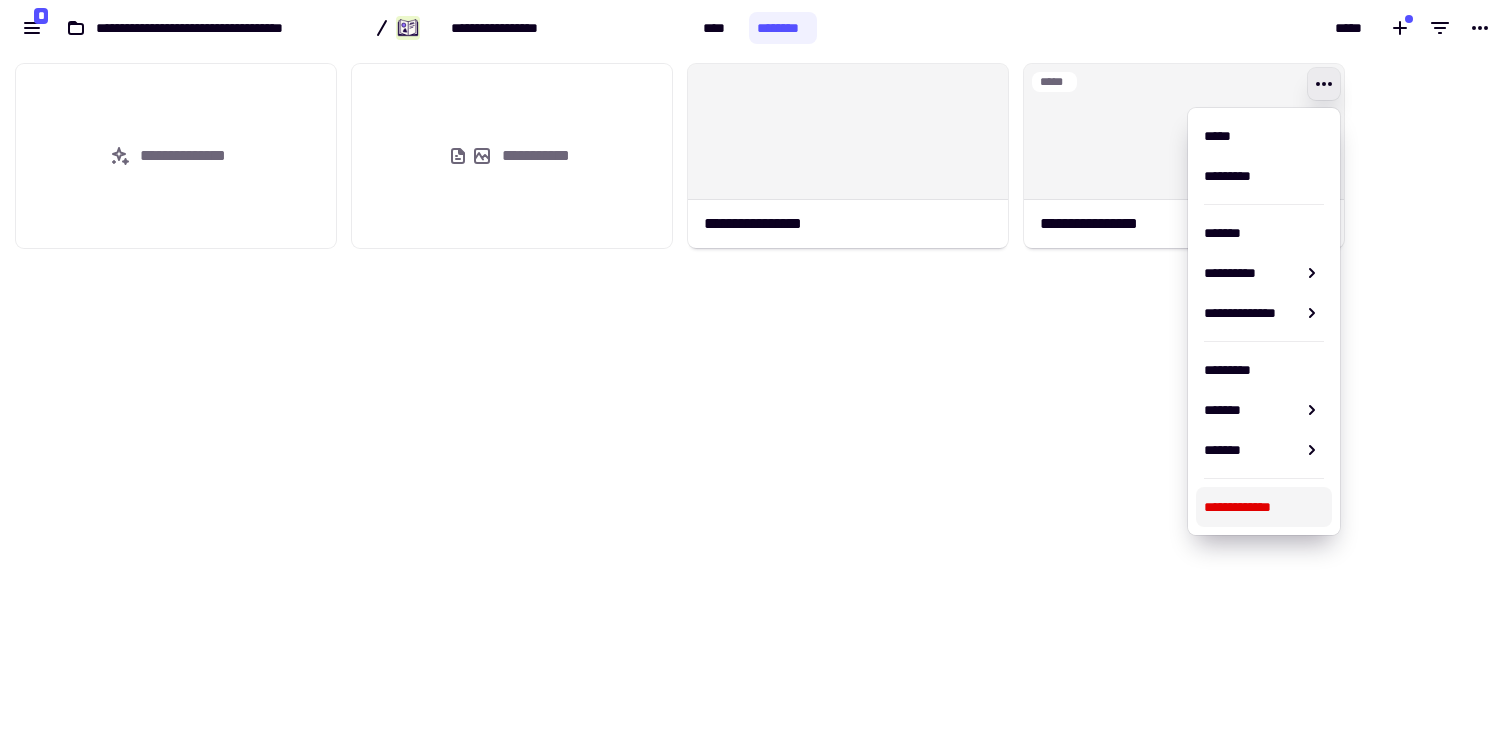 click on "**********" at bounding box center [1264, 507] 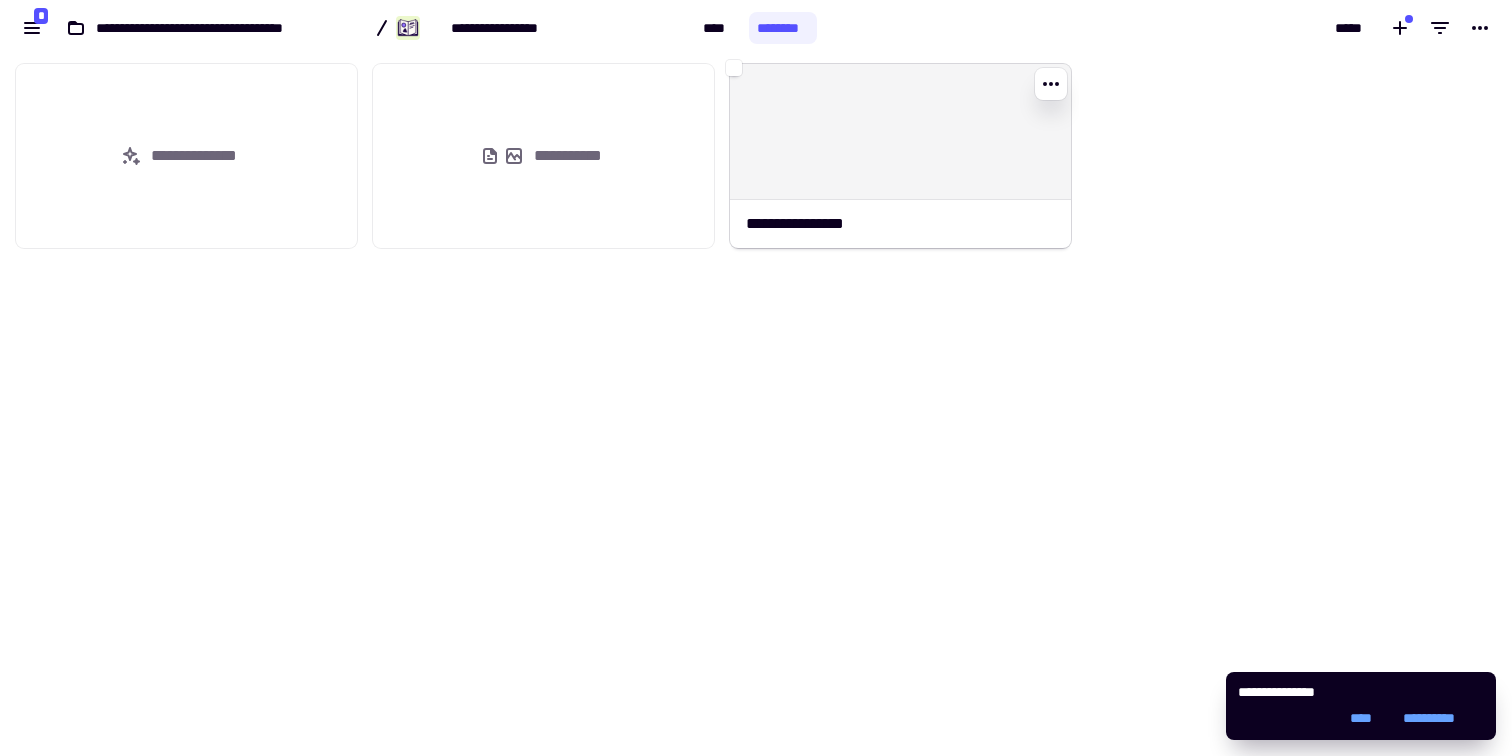 click 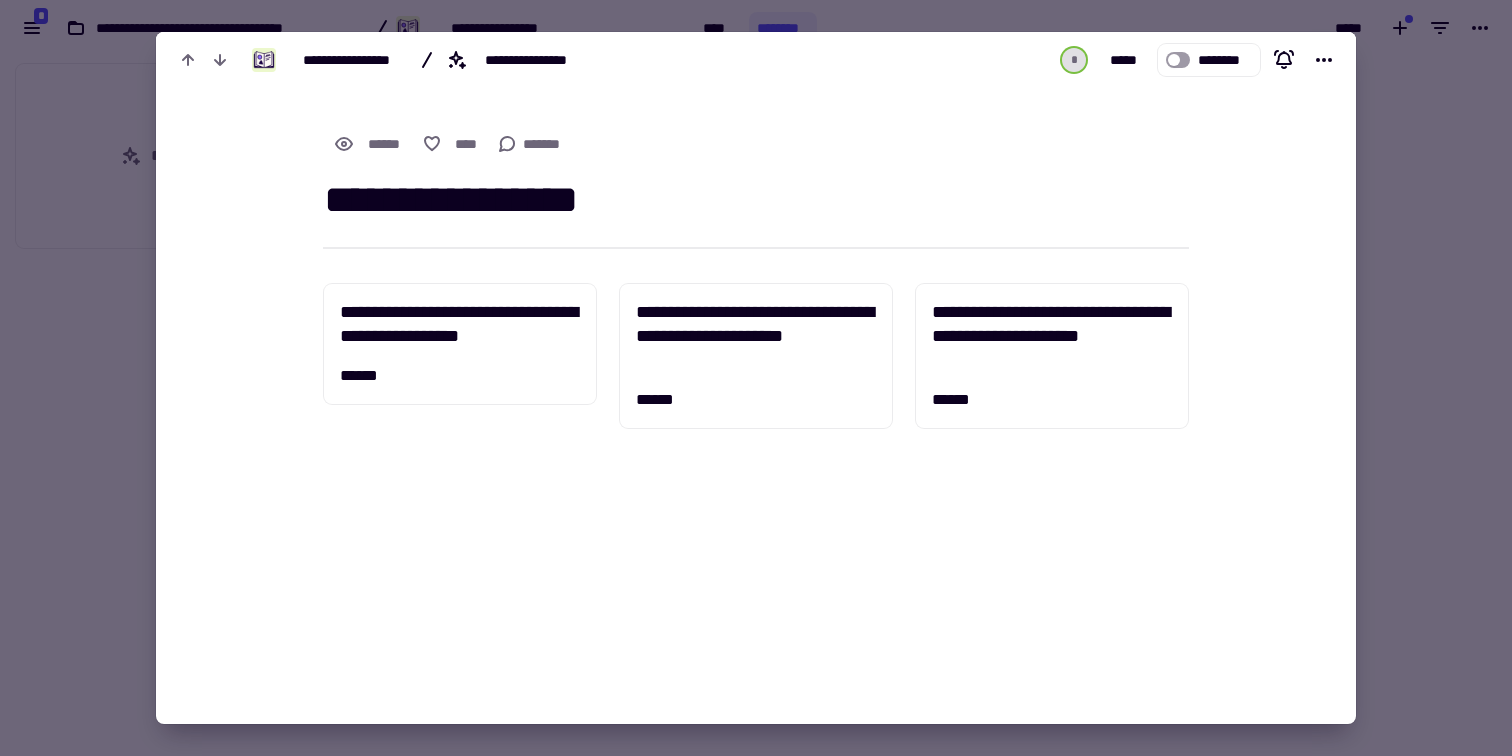 click at bounding box center [756, 378] 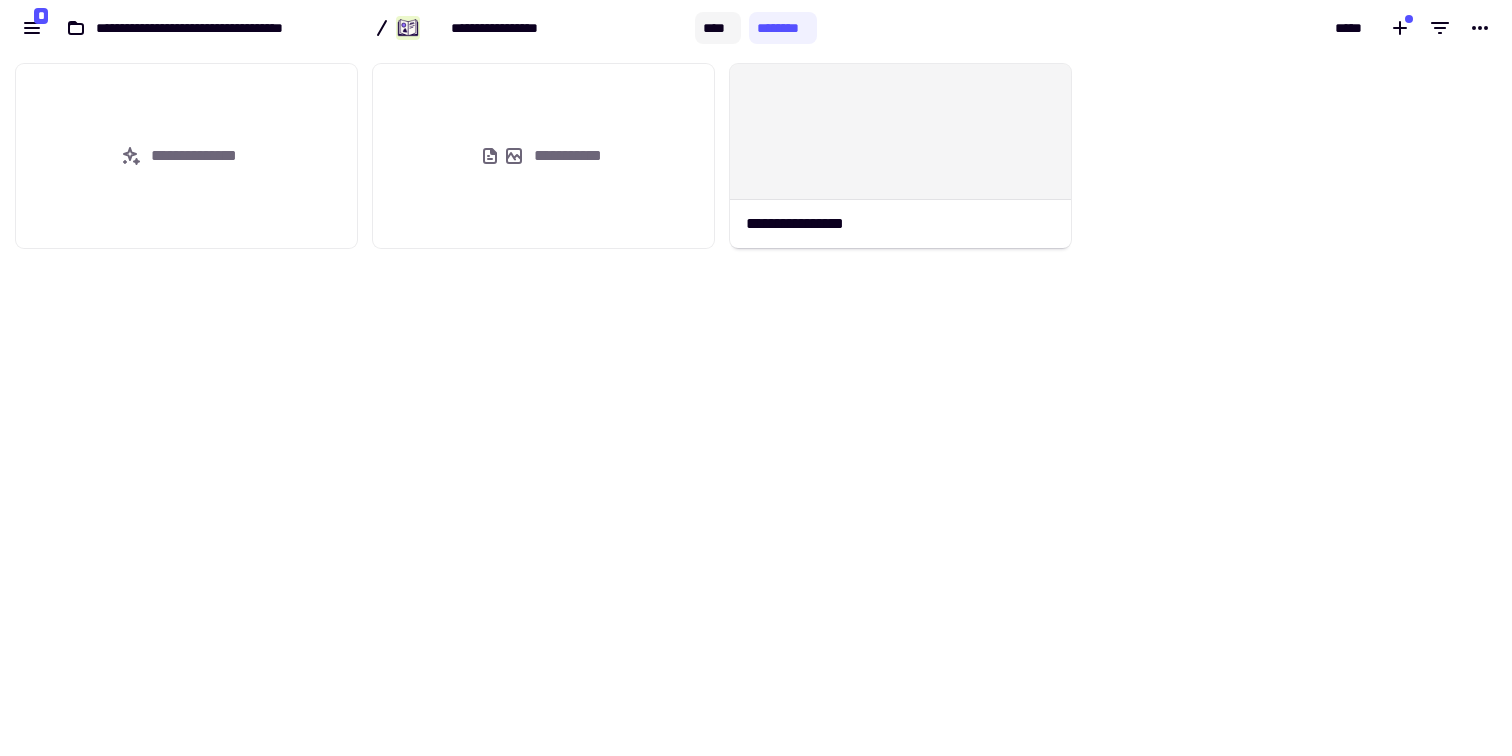 click on "****" 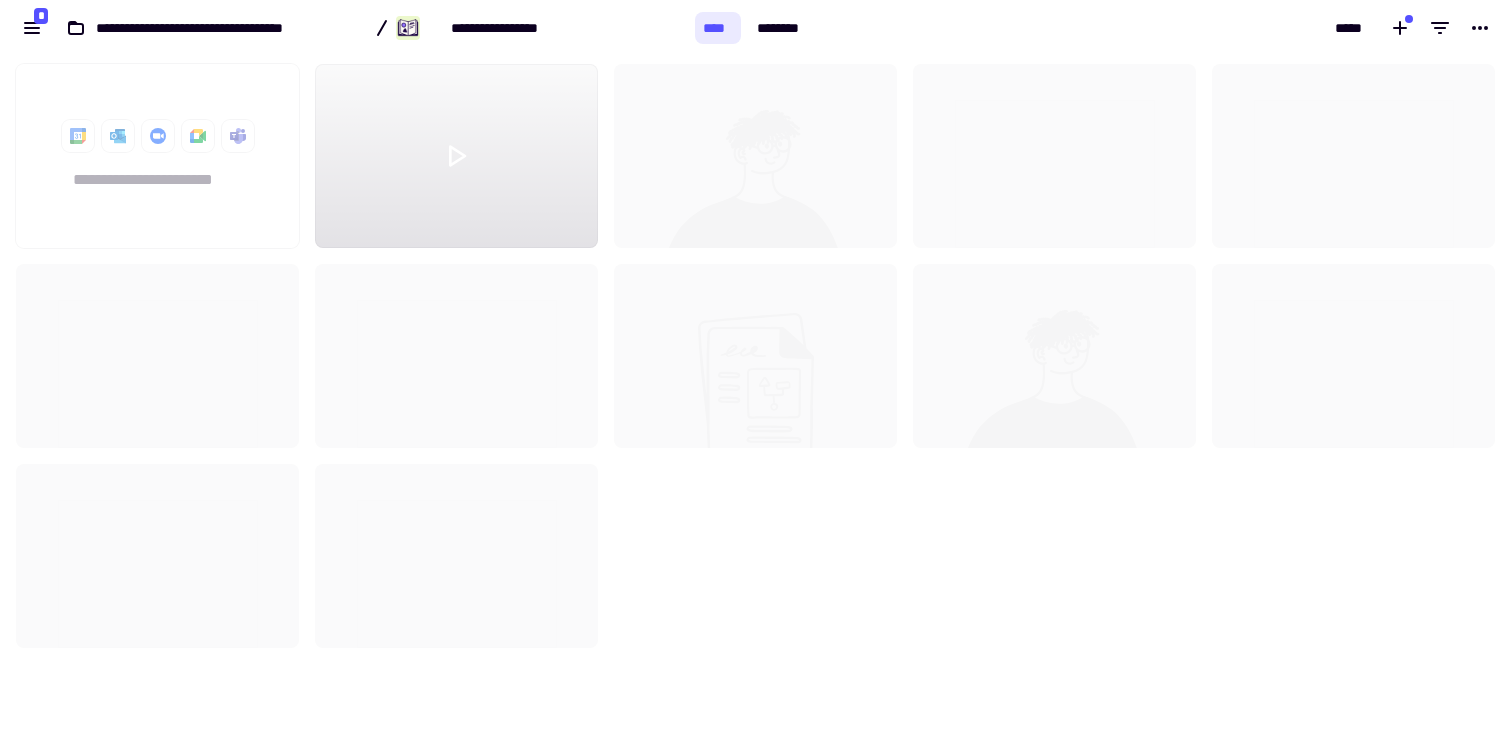 scroll, scrollTop: 1, scrollLeft: 1, axis: both 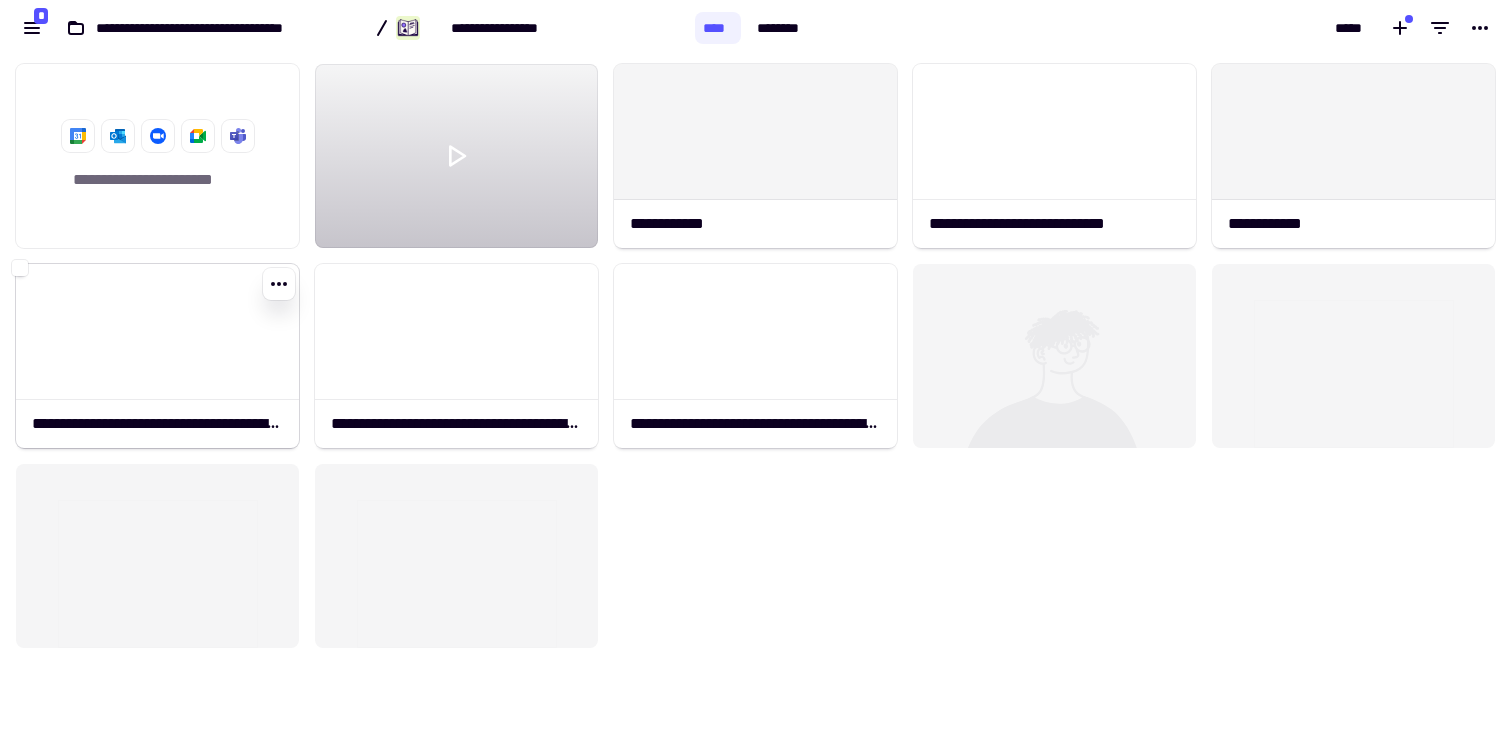 click 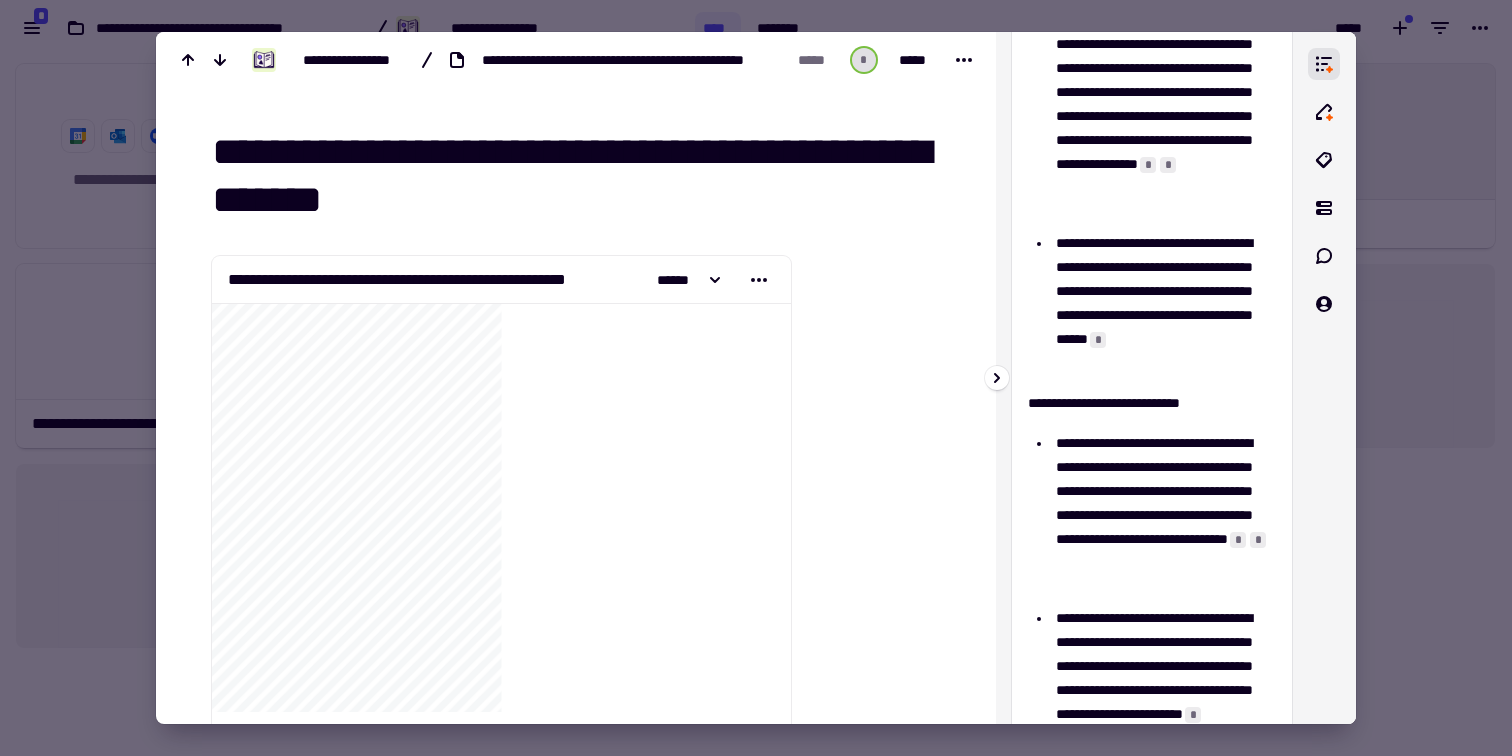 scroll, scrollTop: 0, scrollLeft: 0, axis: both 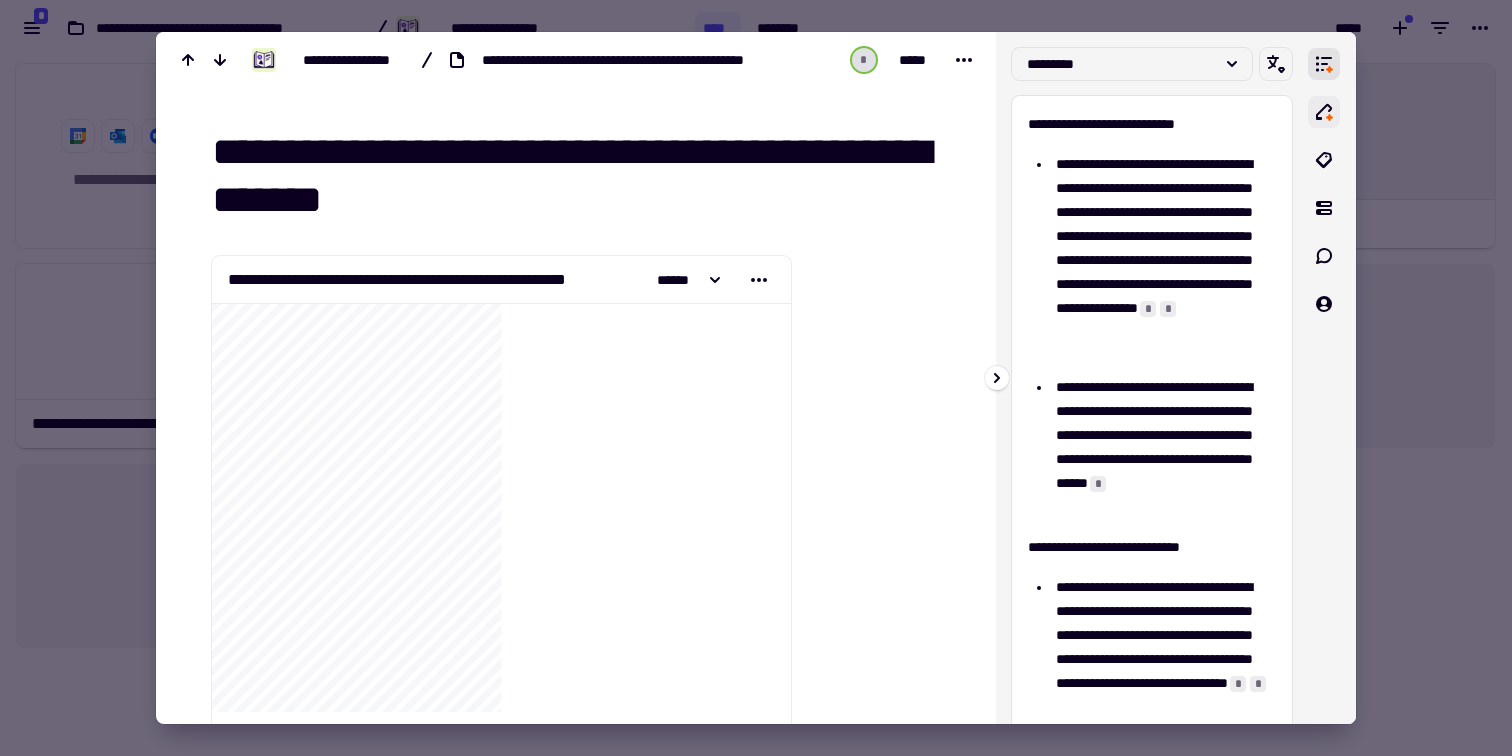 click 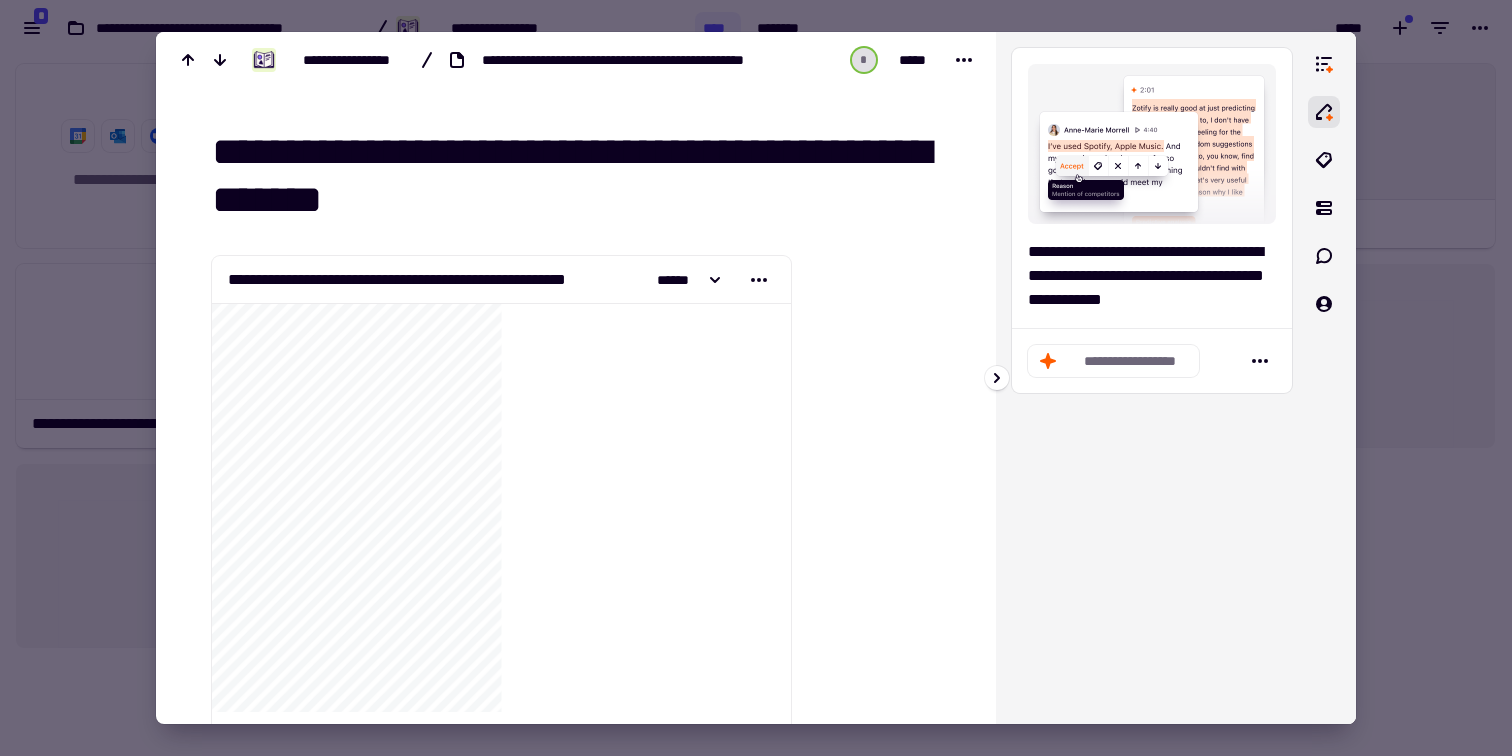 click on "**********" 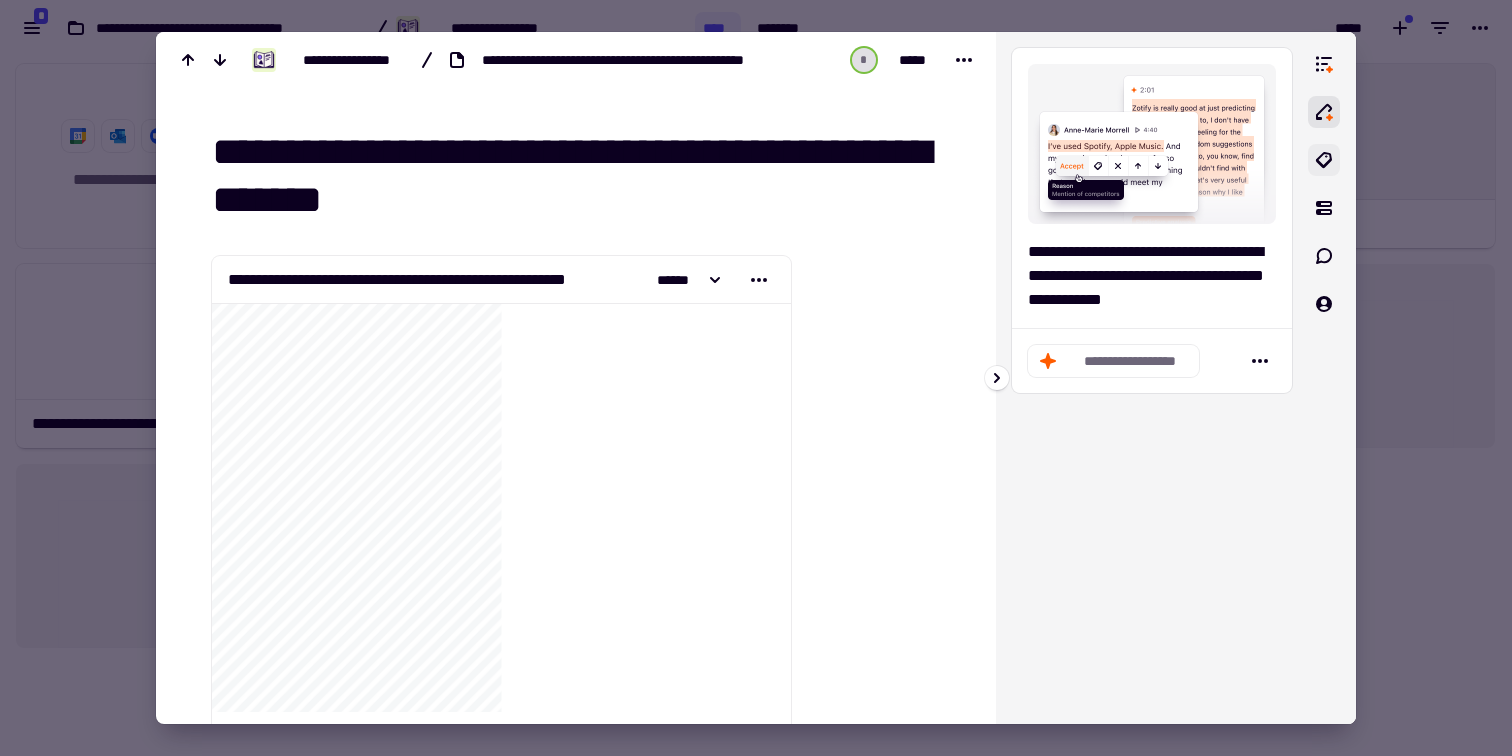 click 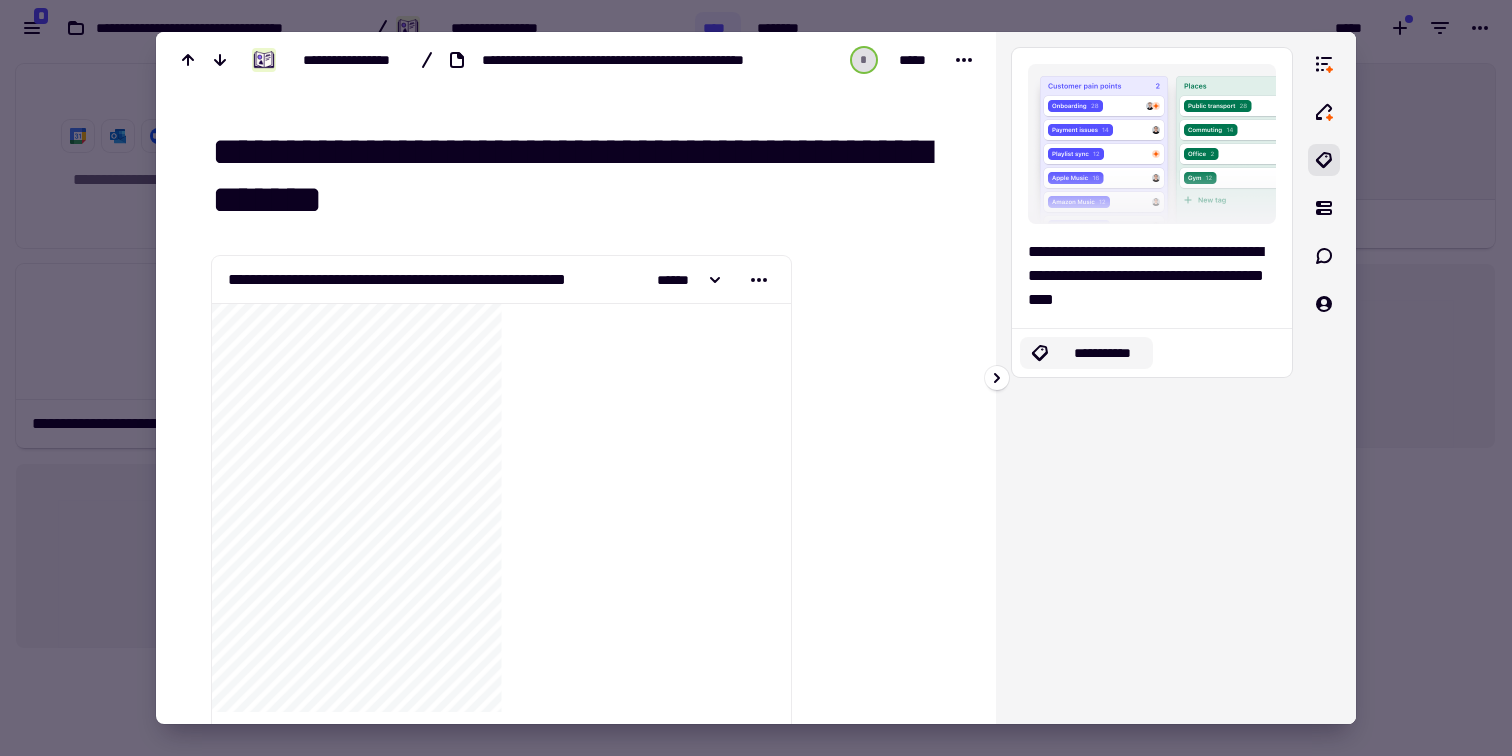 click on "**********" 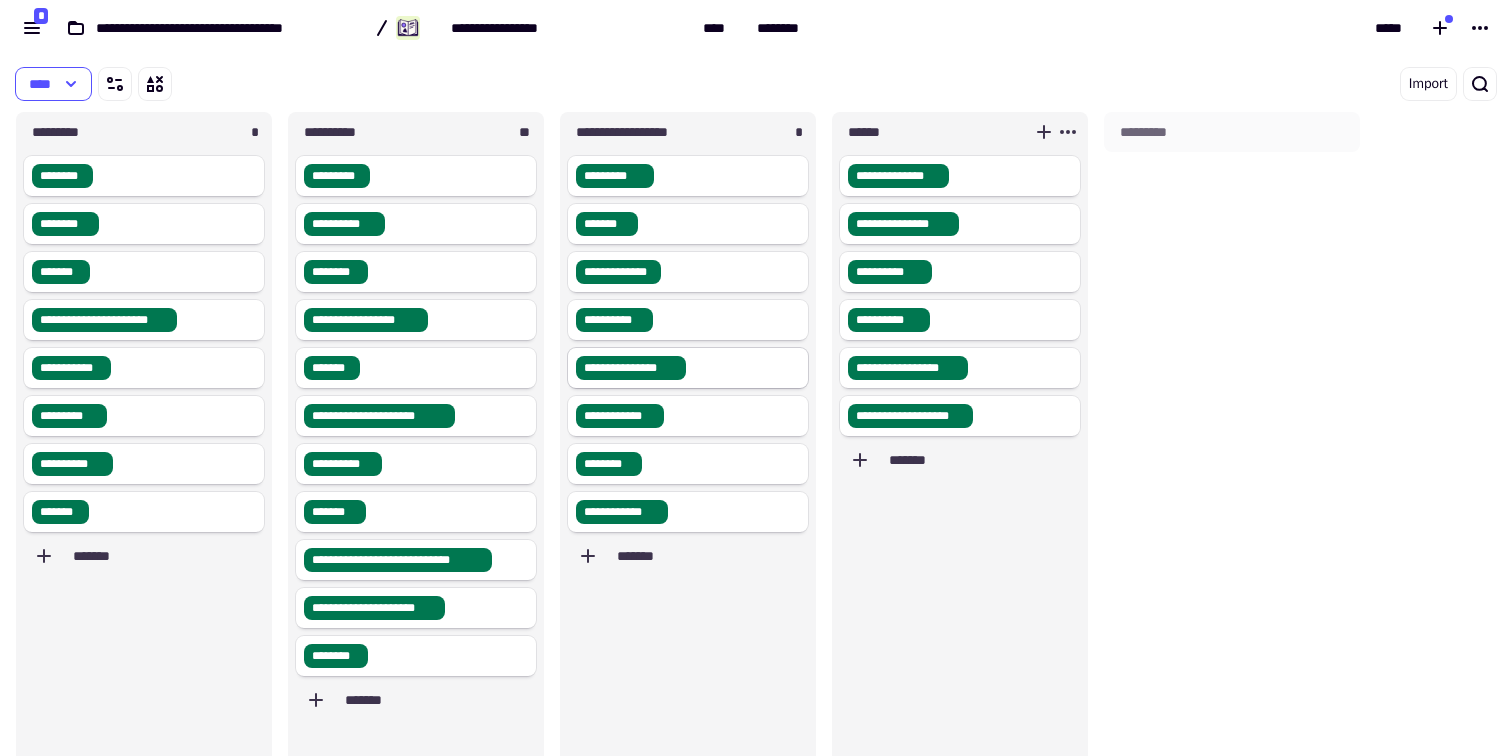 scroll, scrollTop: 1, scrollLeft: 1, axis: both 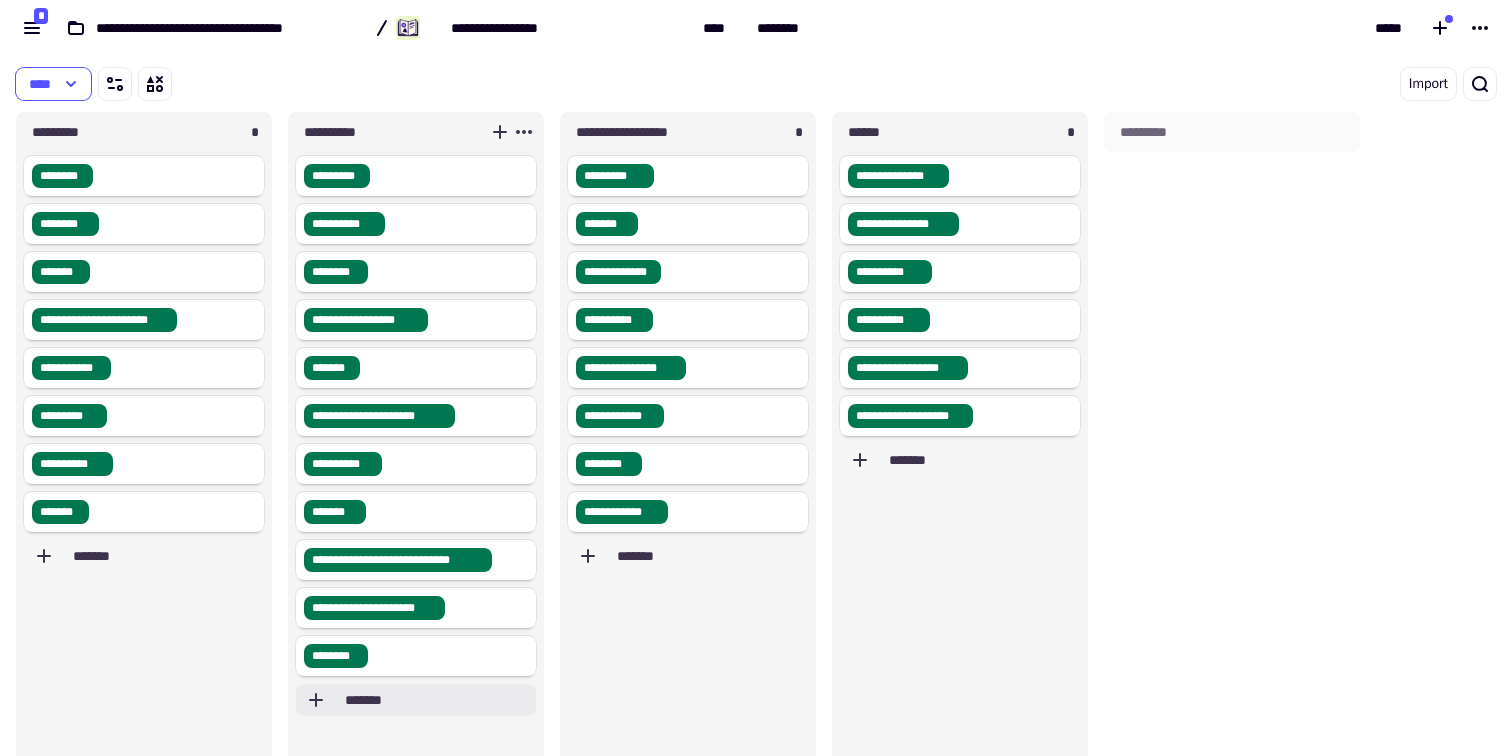 click on "*******" 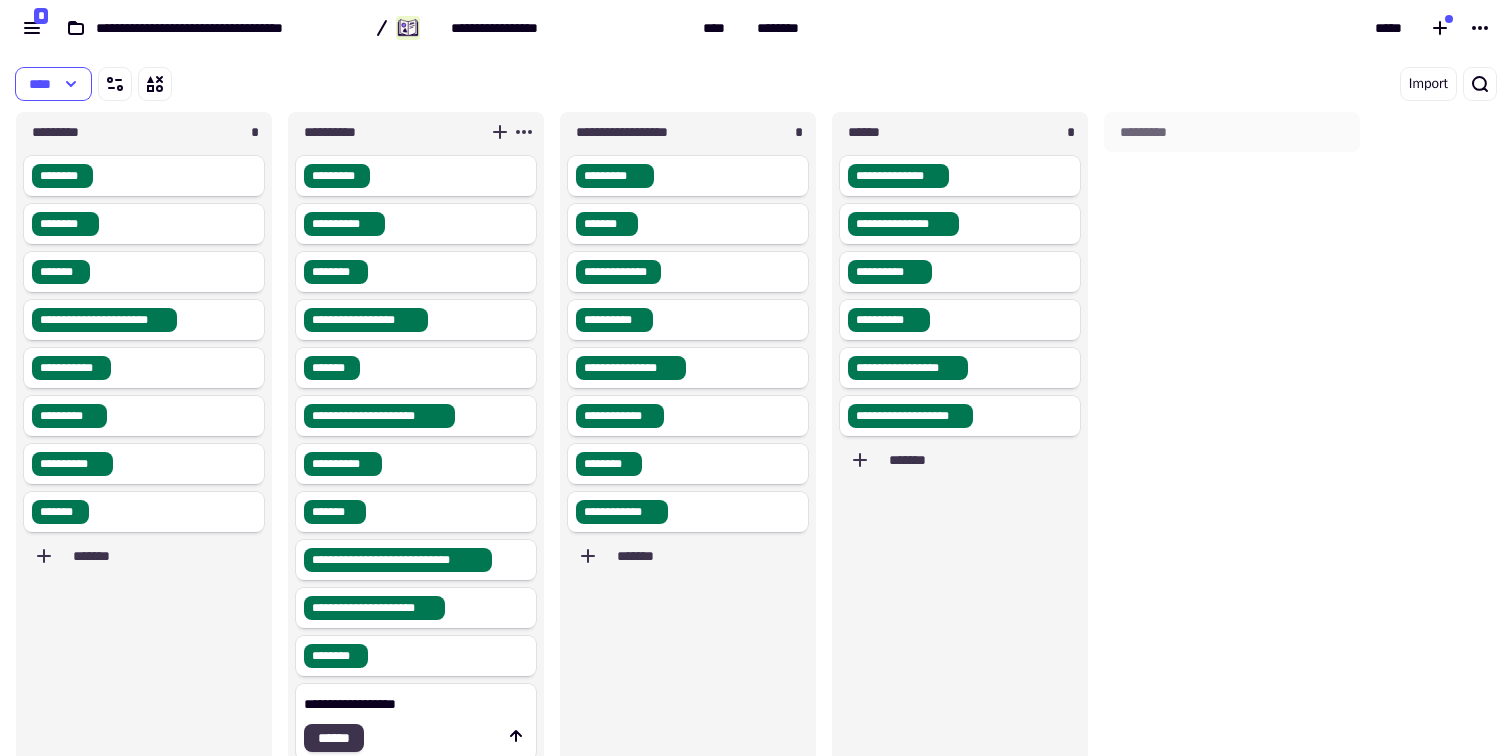 type on "**********" 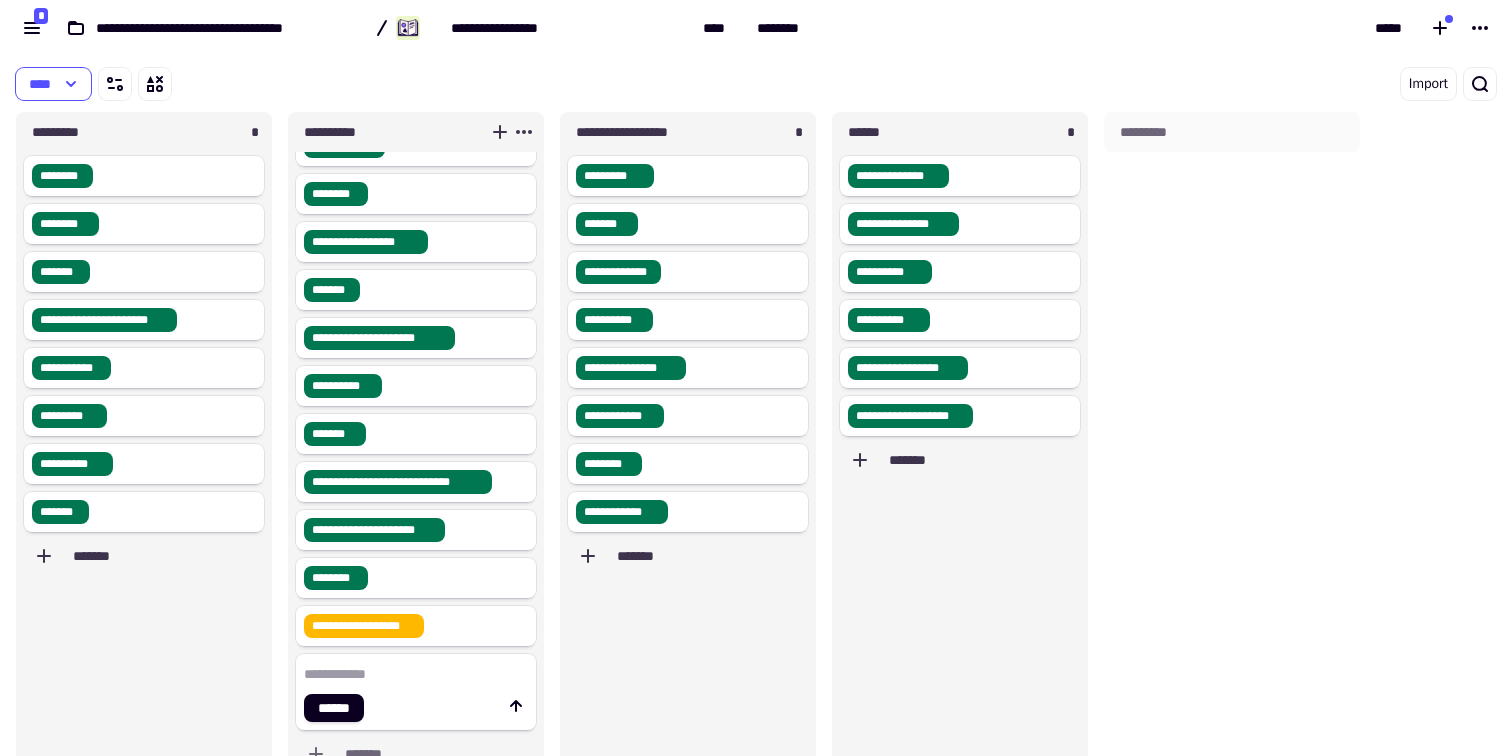 scroll, scrollTop: 0, scrollLeft: 0, axis: both 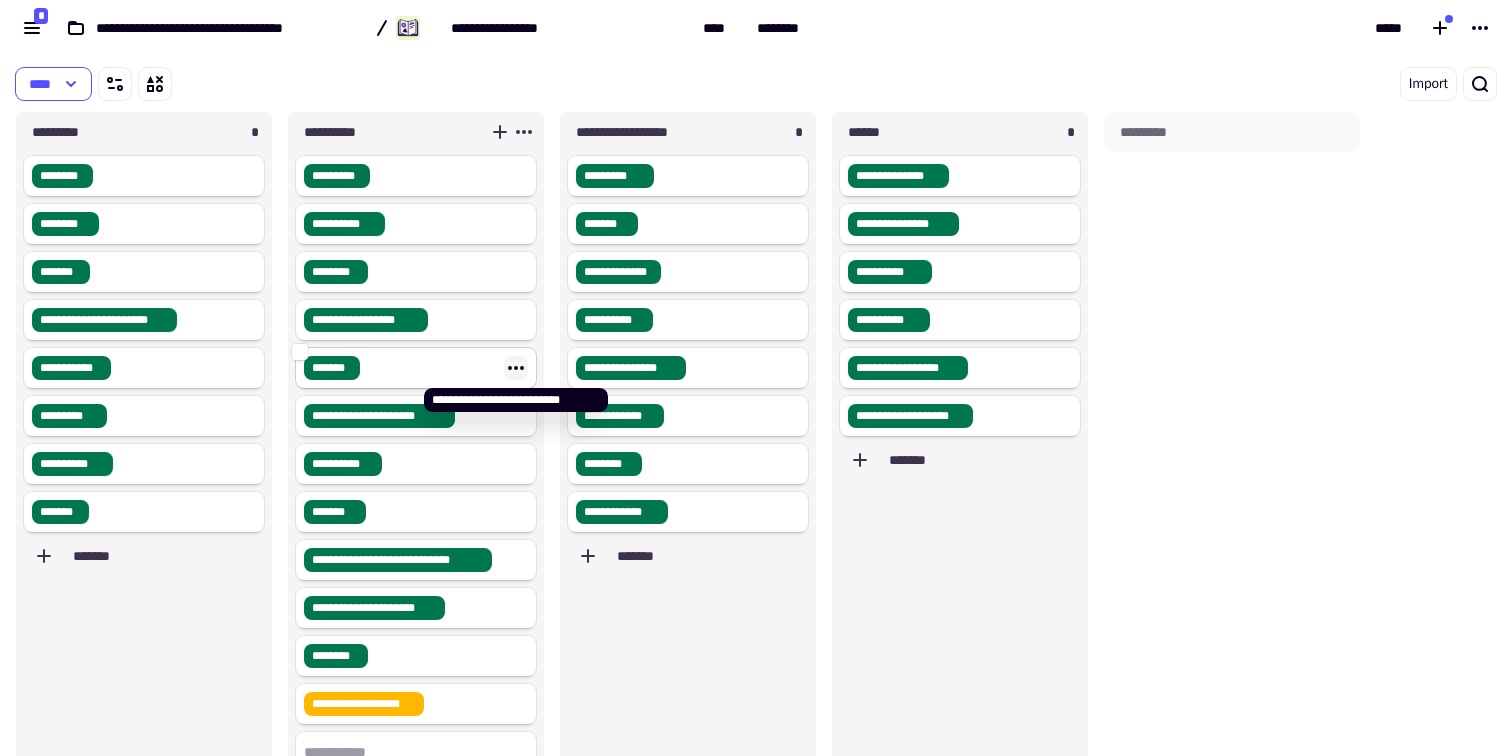 click 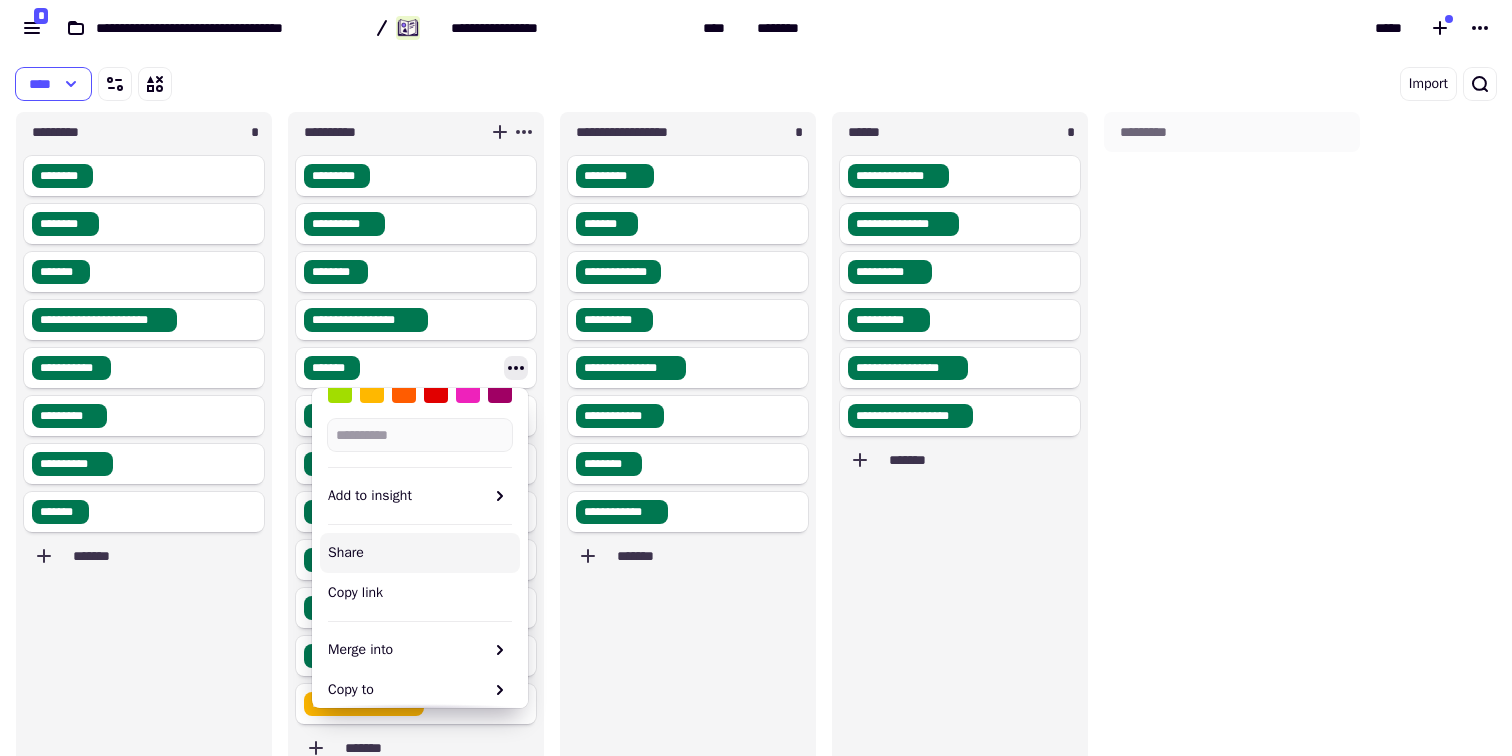 scroll, scrollTop: 212, scrollLeft: 0, axis: vertical 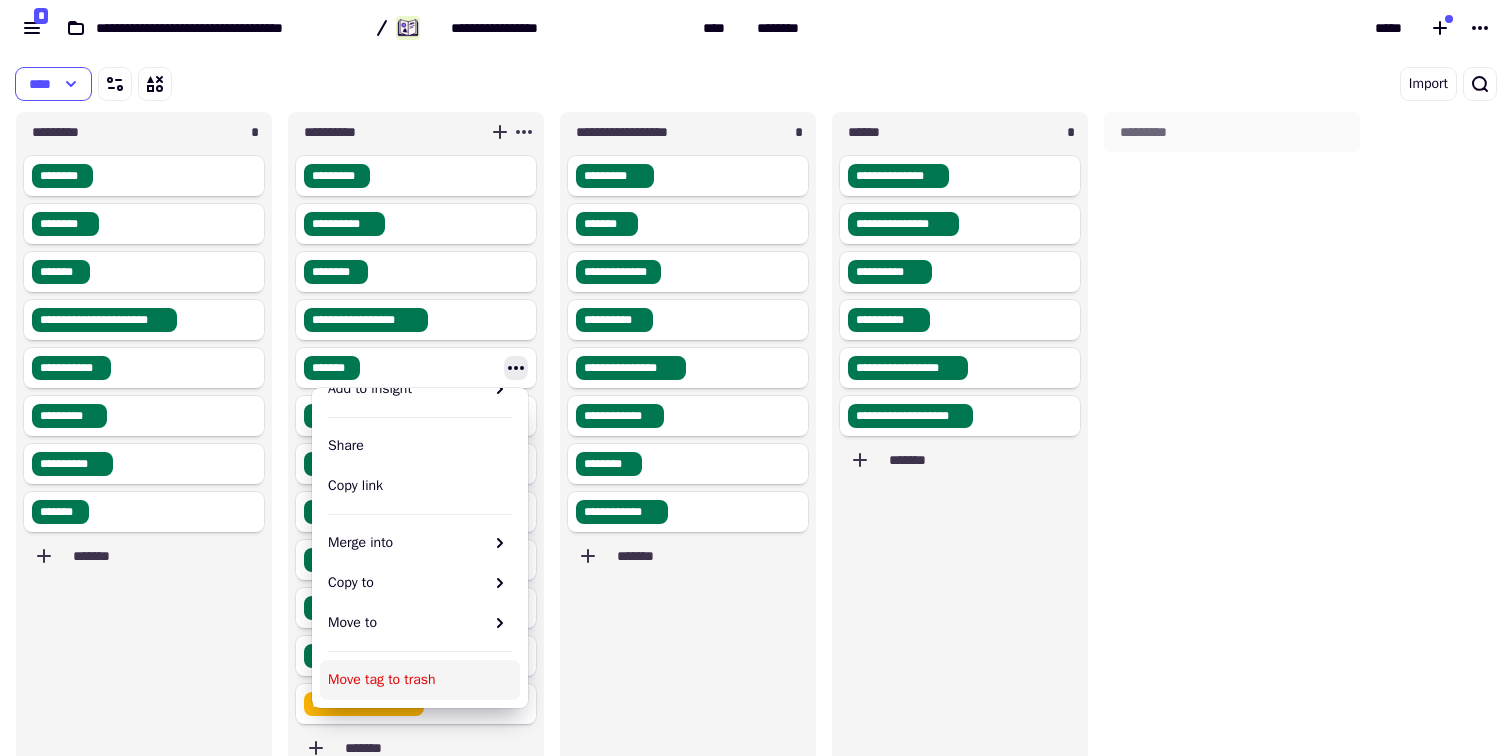 click on "Move tag to trash" at bounding box center (420, 680) 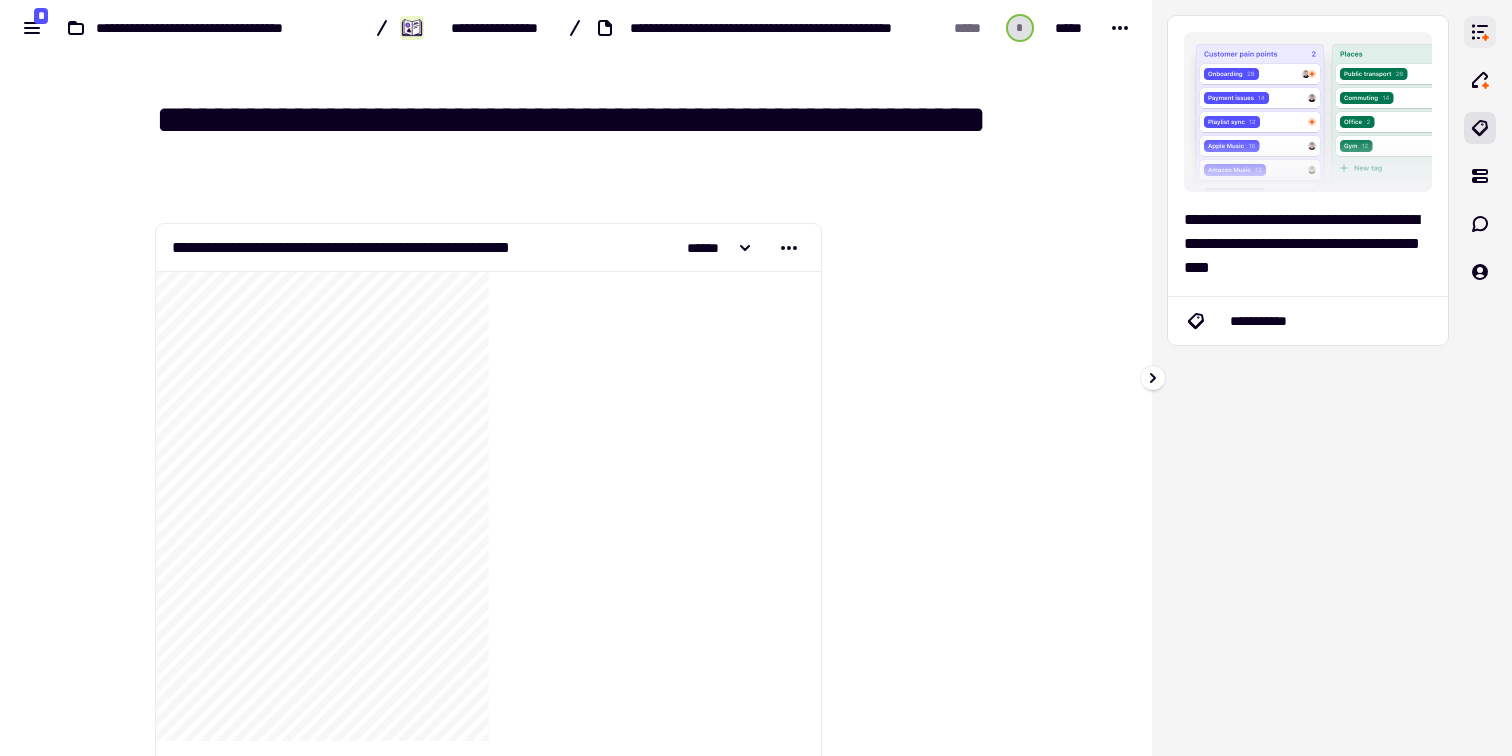 click 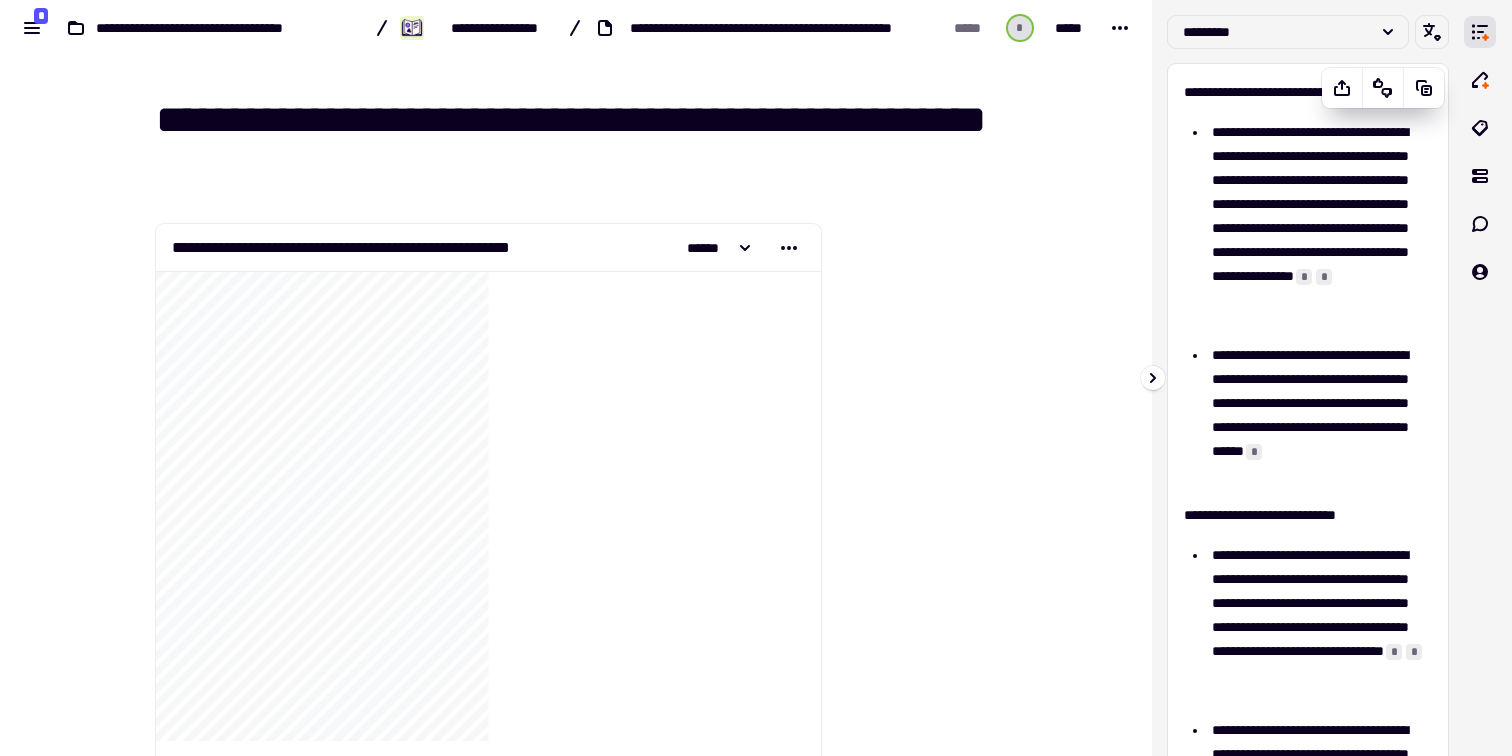 click on "**********" at bounding box center [1322, 228] 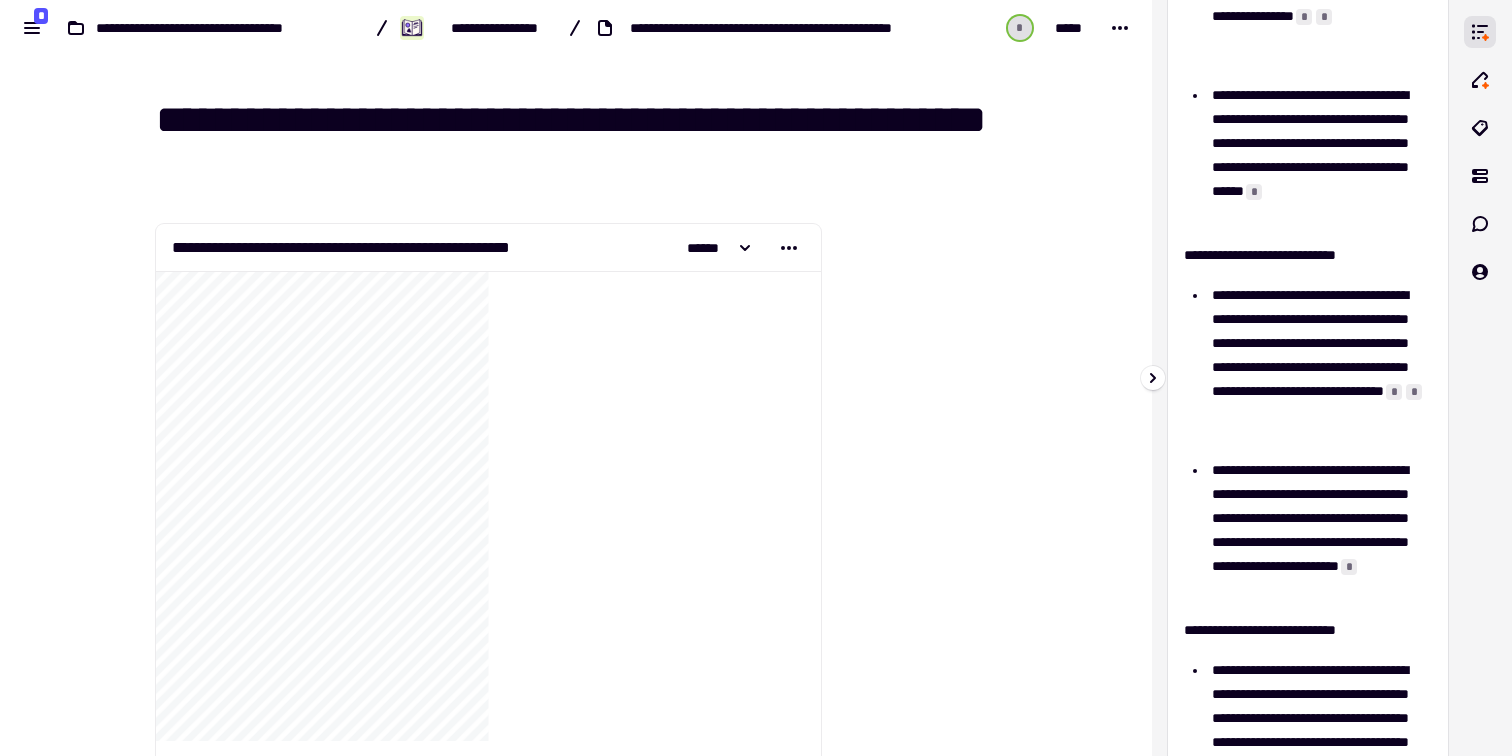 scroll, scrollTop: 262, scrollLeft: 0, axis: vertical 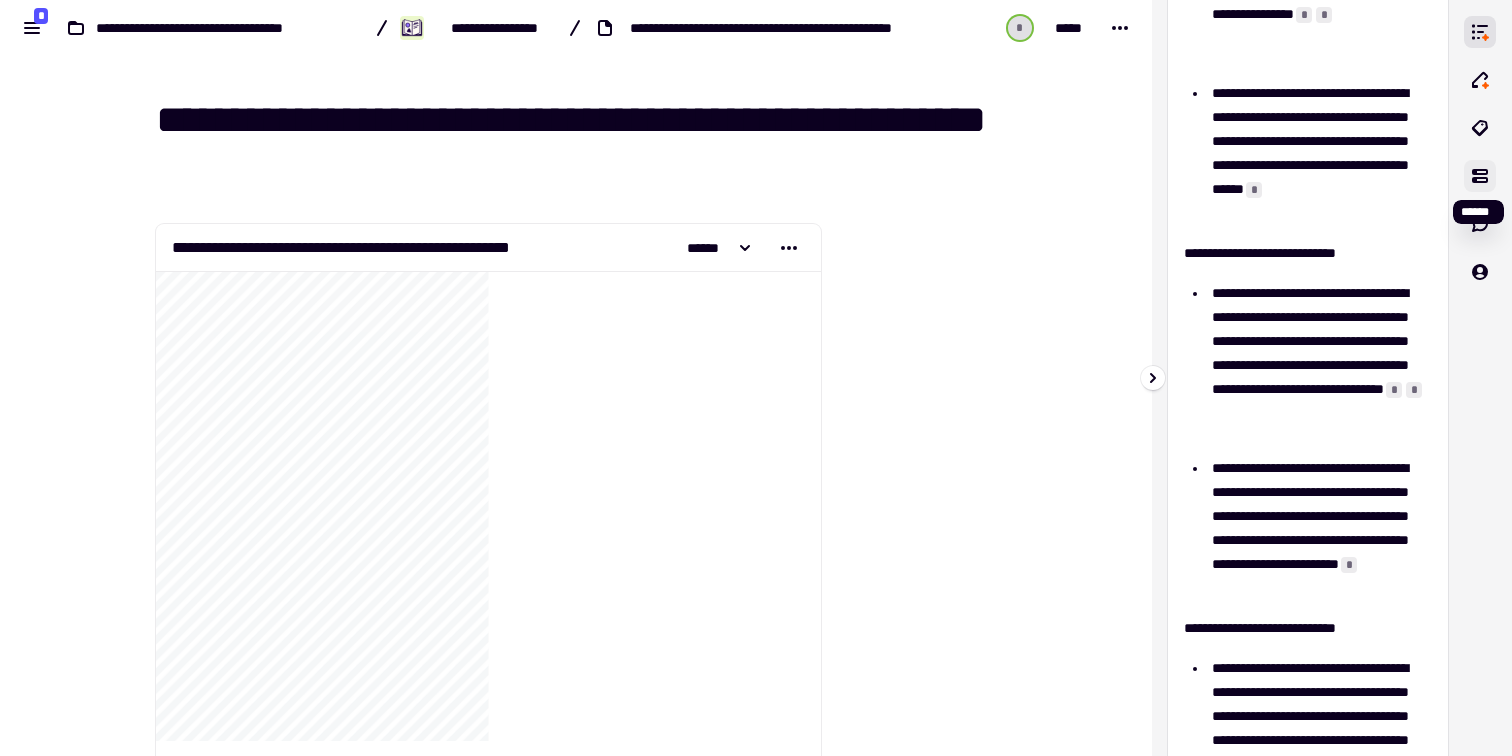 click 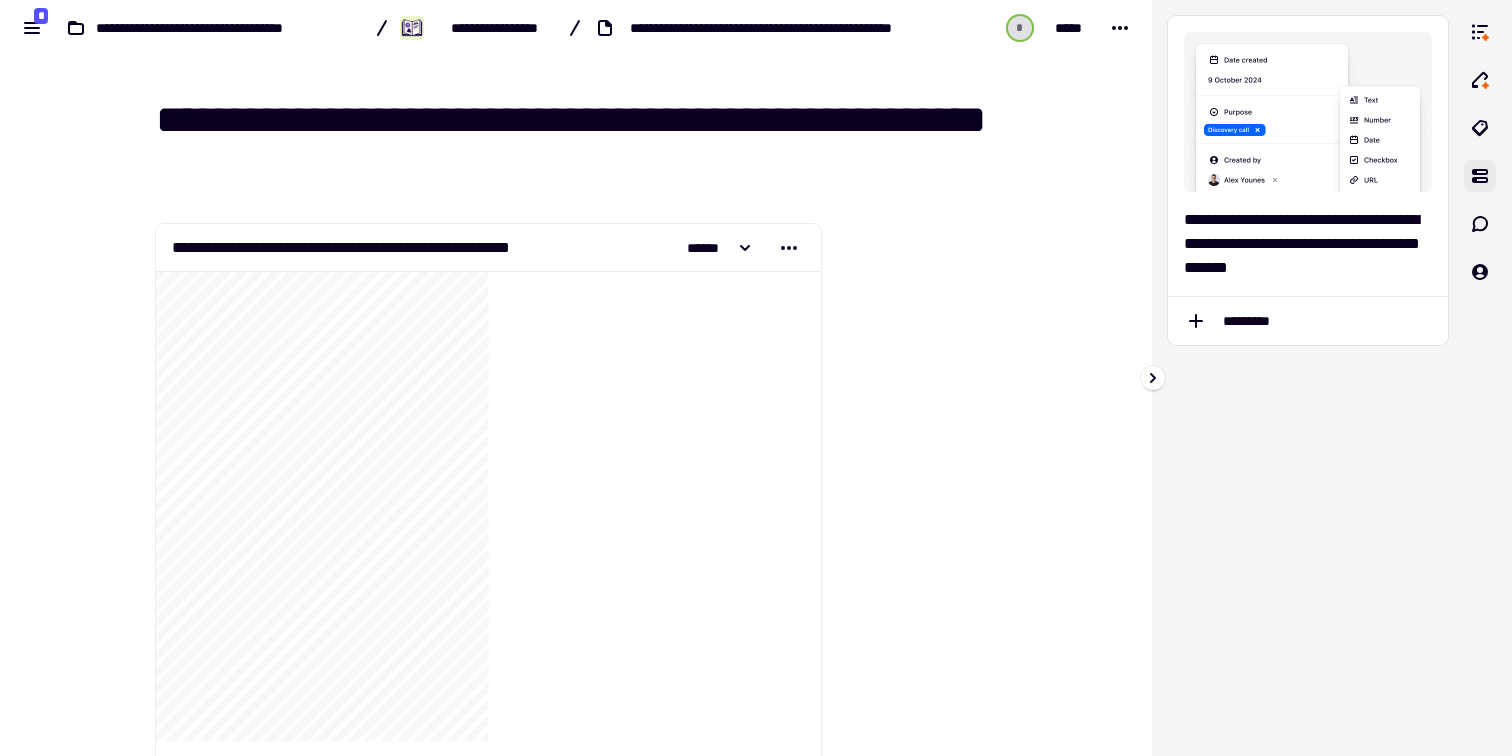 scroll, scrollTop: 0, scrollLeft: 0, axis: both 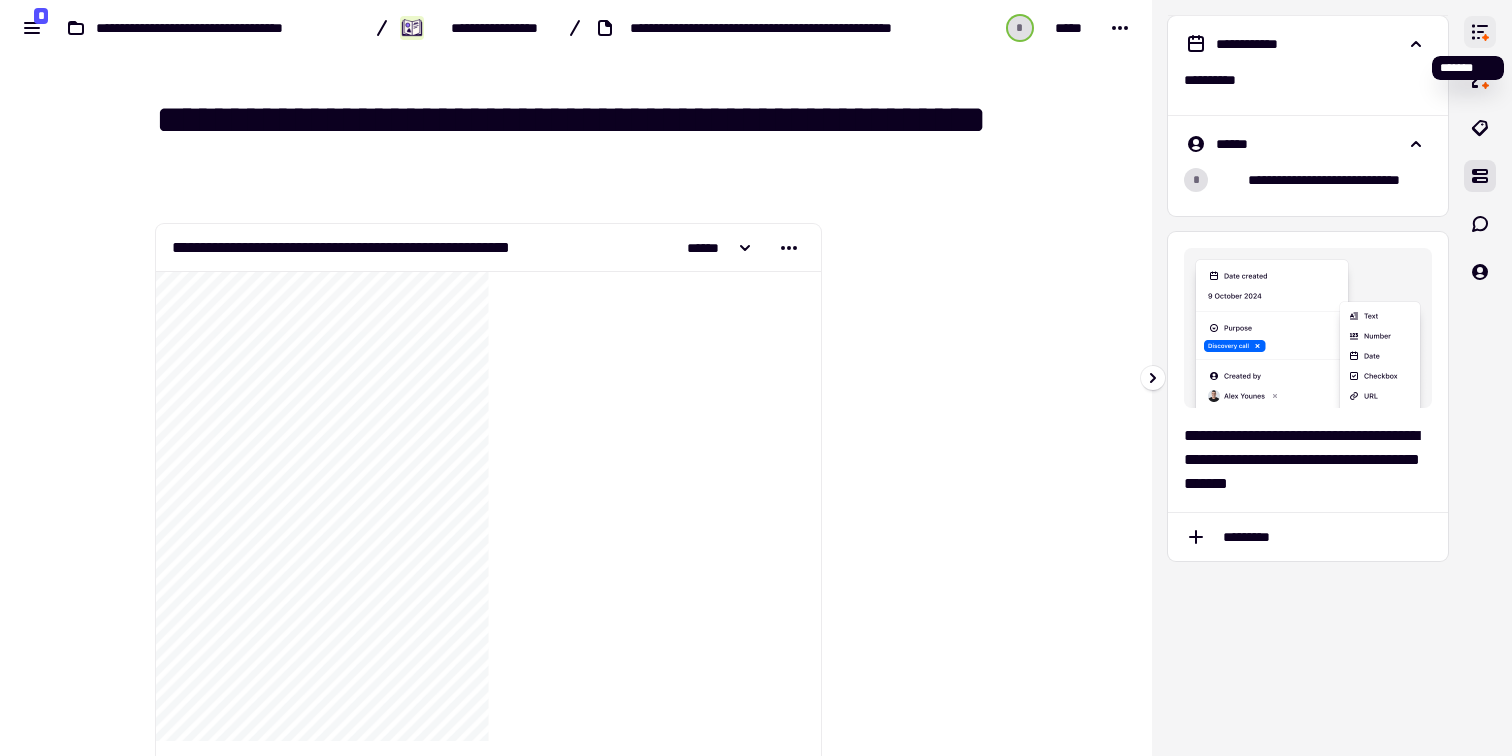 click 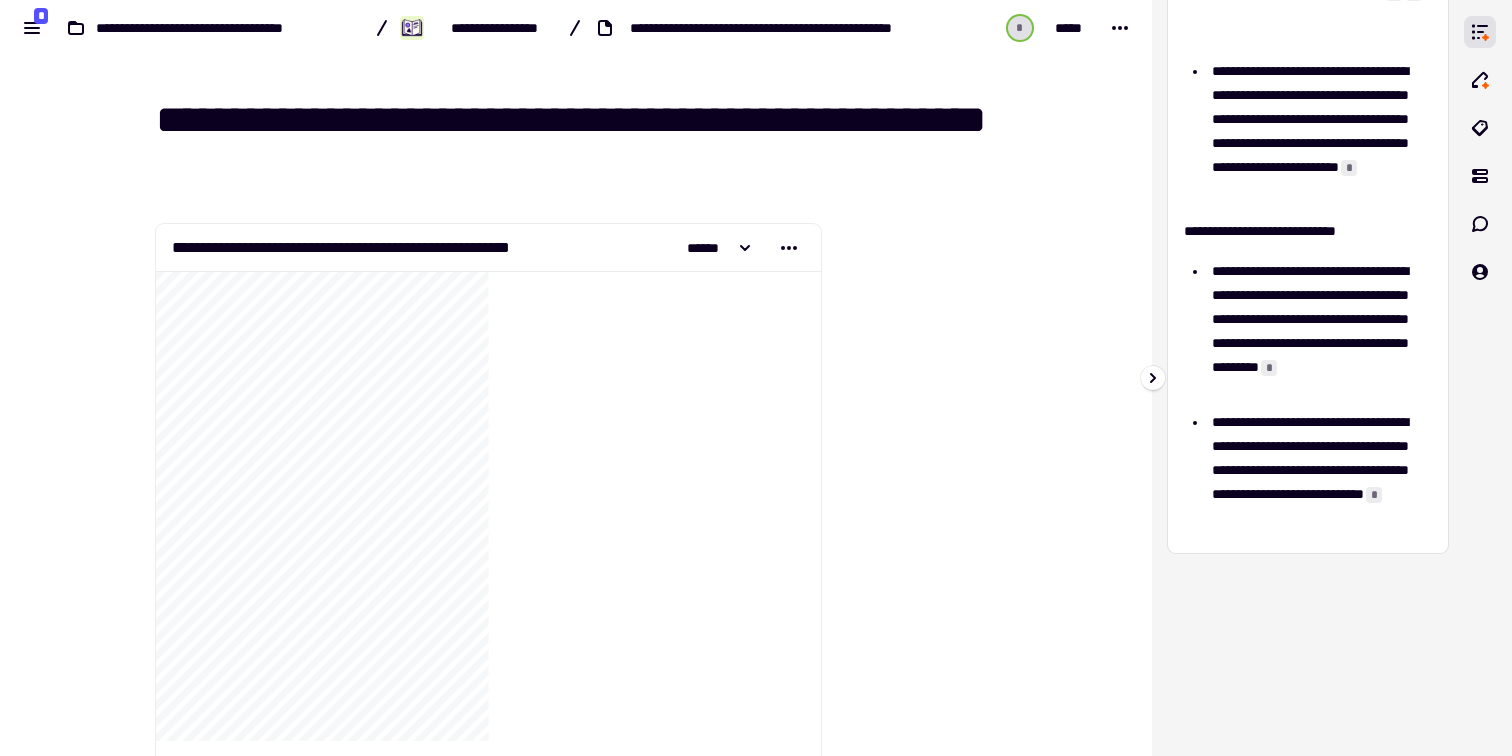 scroll, scrollTop: 663, scrollLeft: 0, axis: vertical 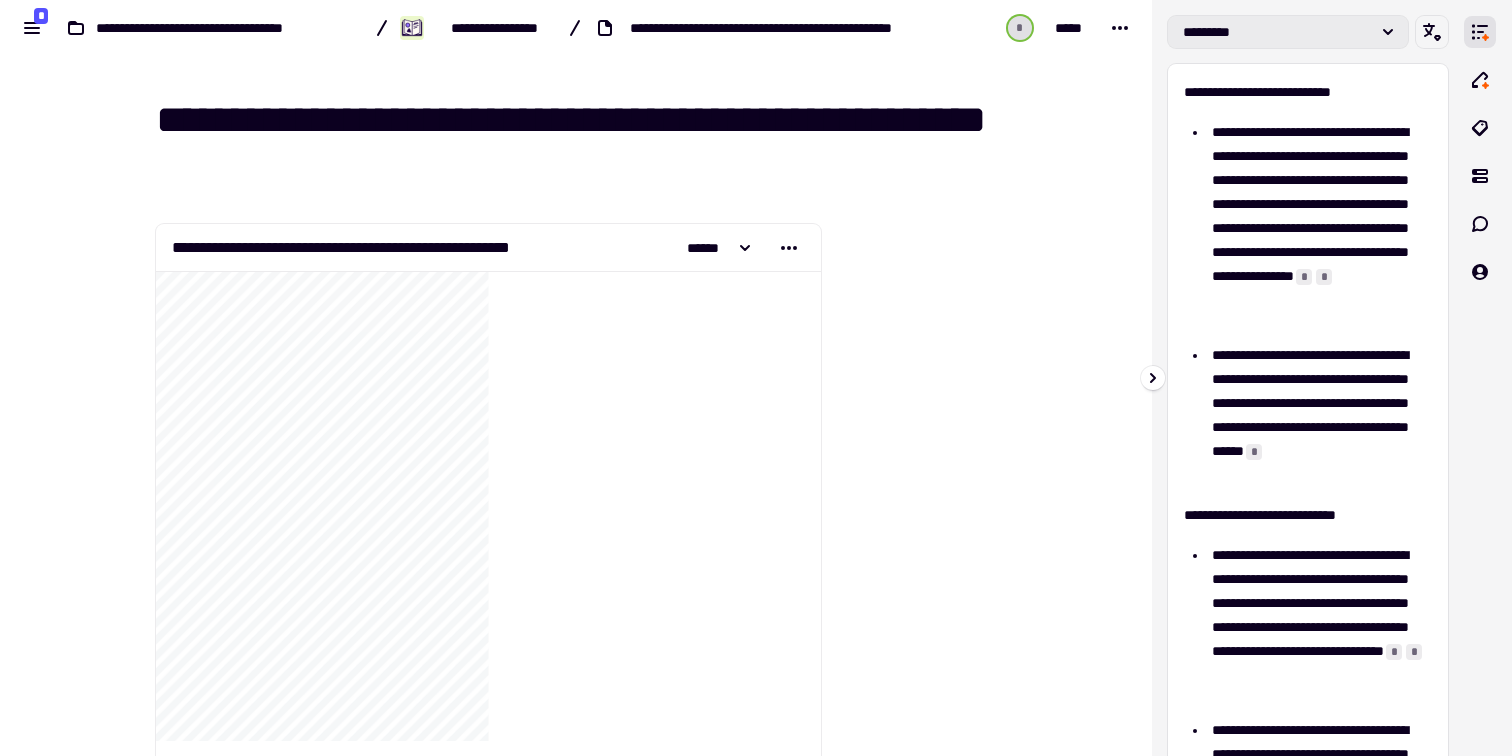 click on "*********" 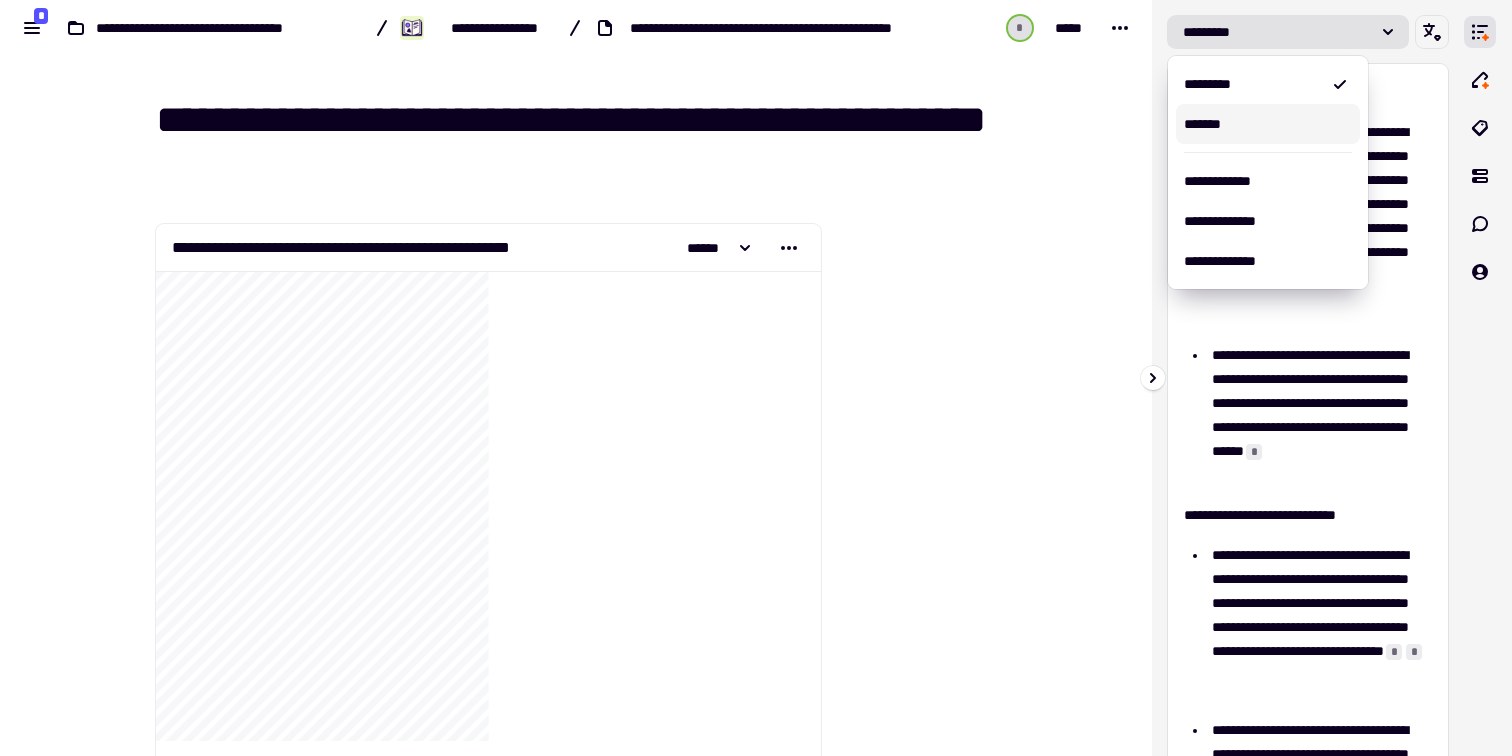 click on "*******" at bounding box center [1268, 124] 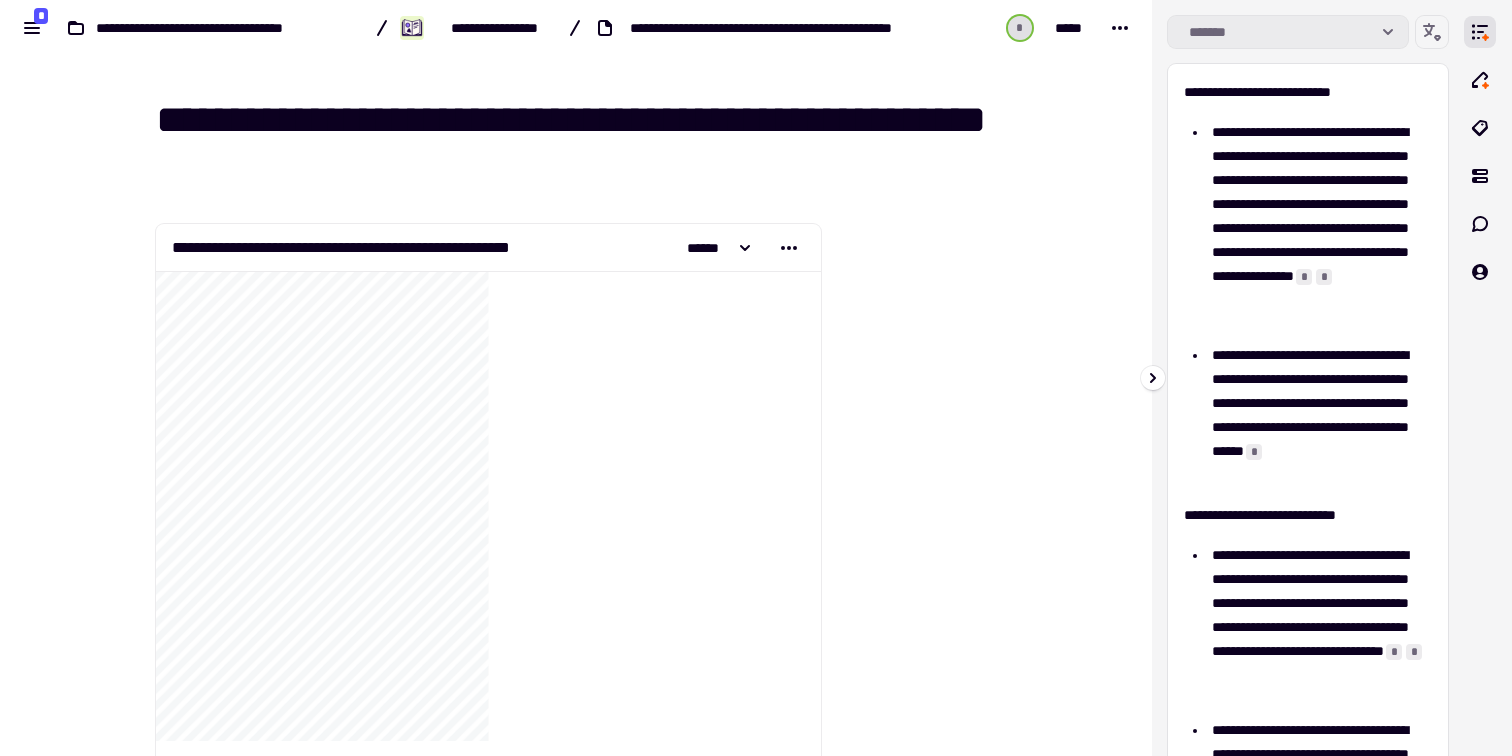 click on "*******" 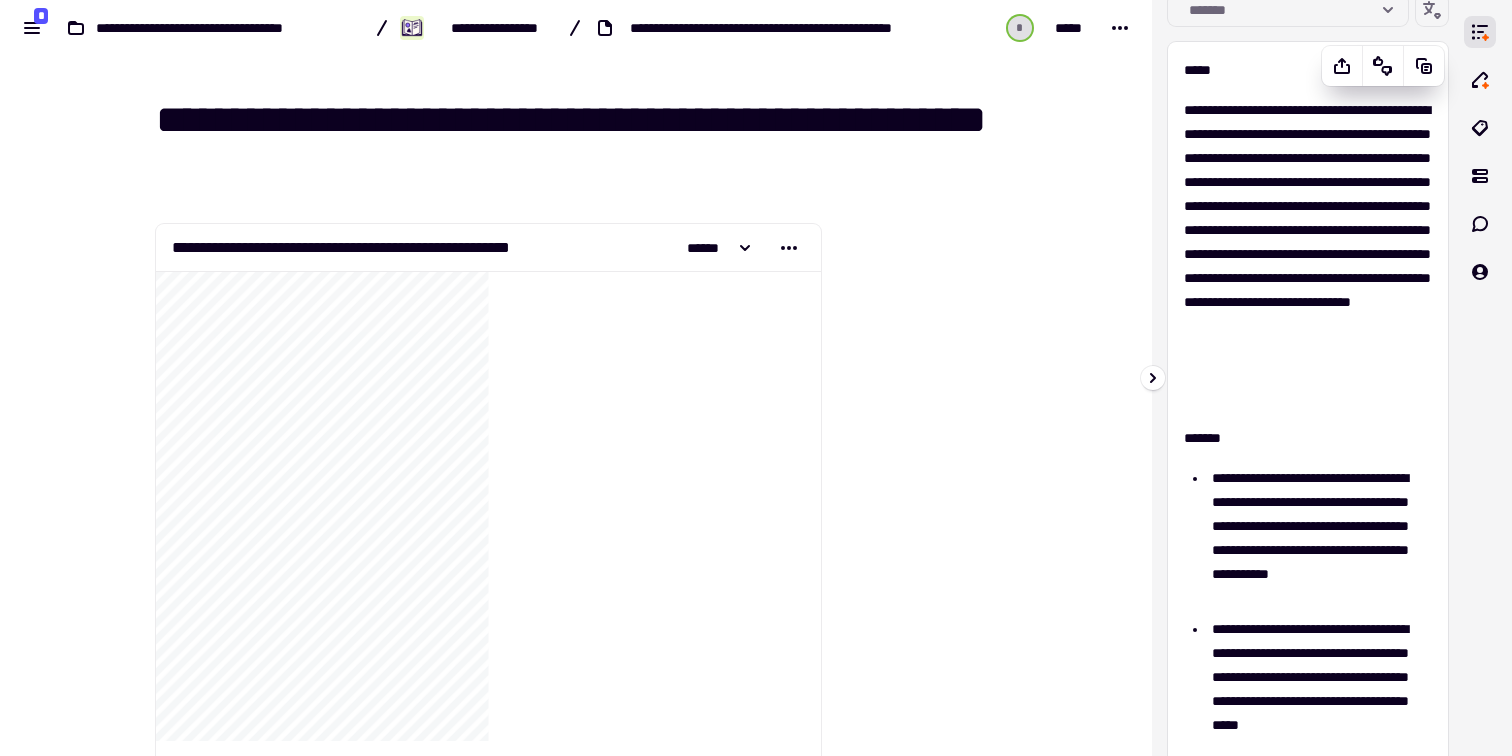 scroll, scrollTop: 0, scrollLeft: 0, axis: both 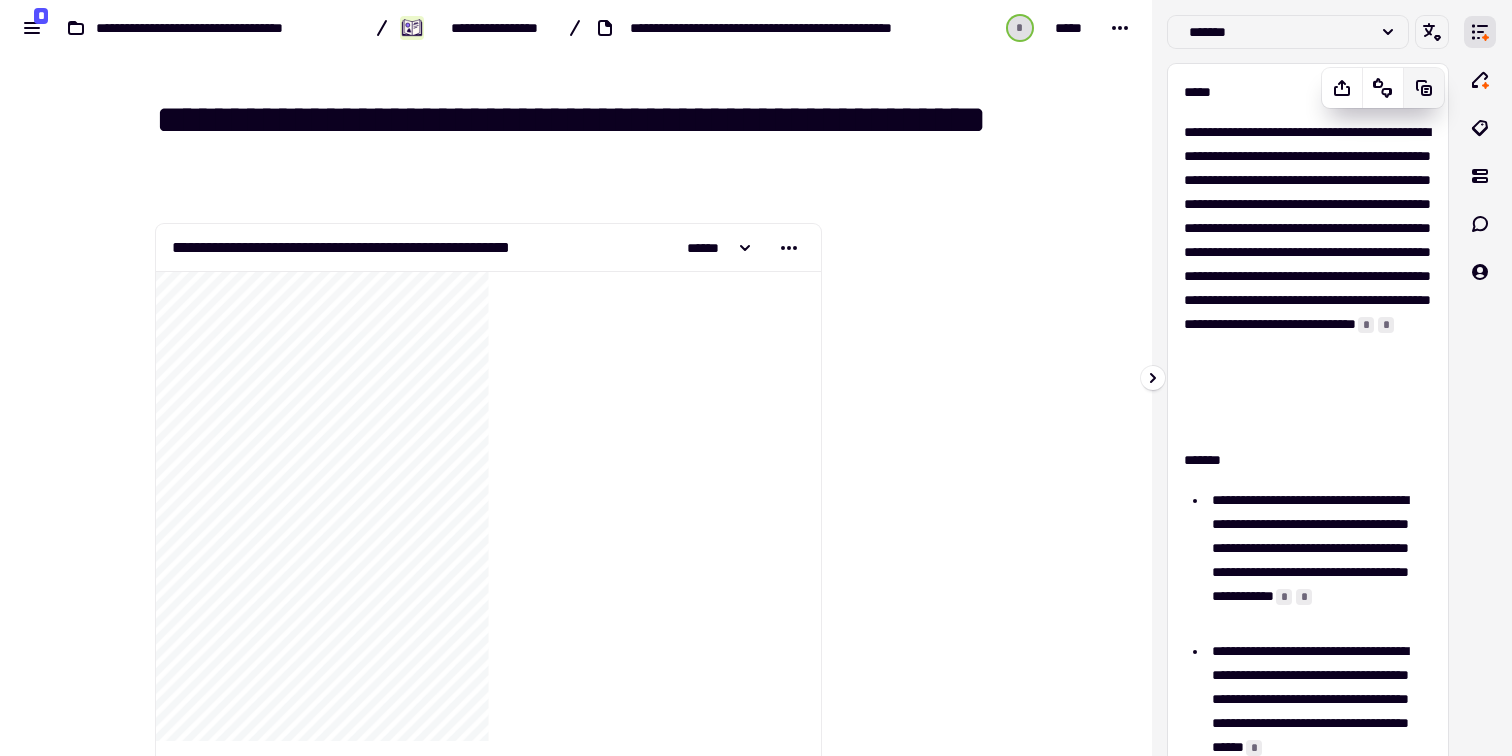 click 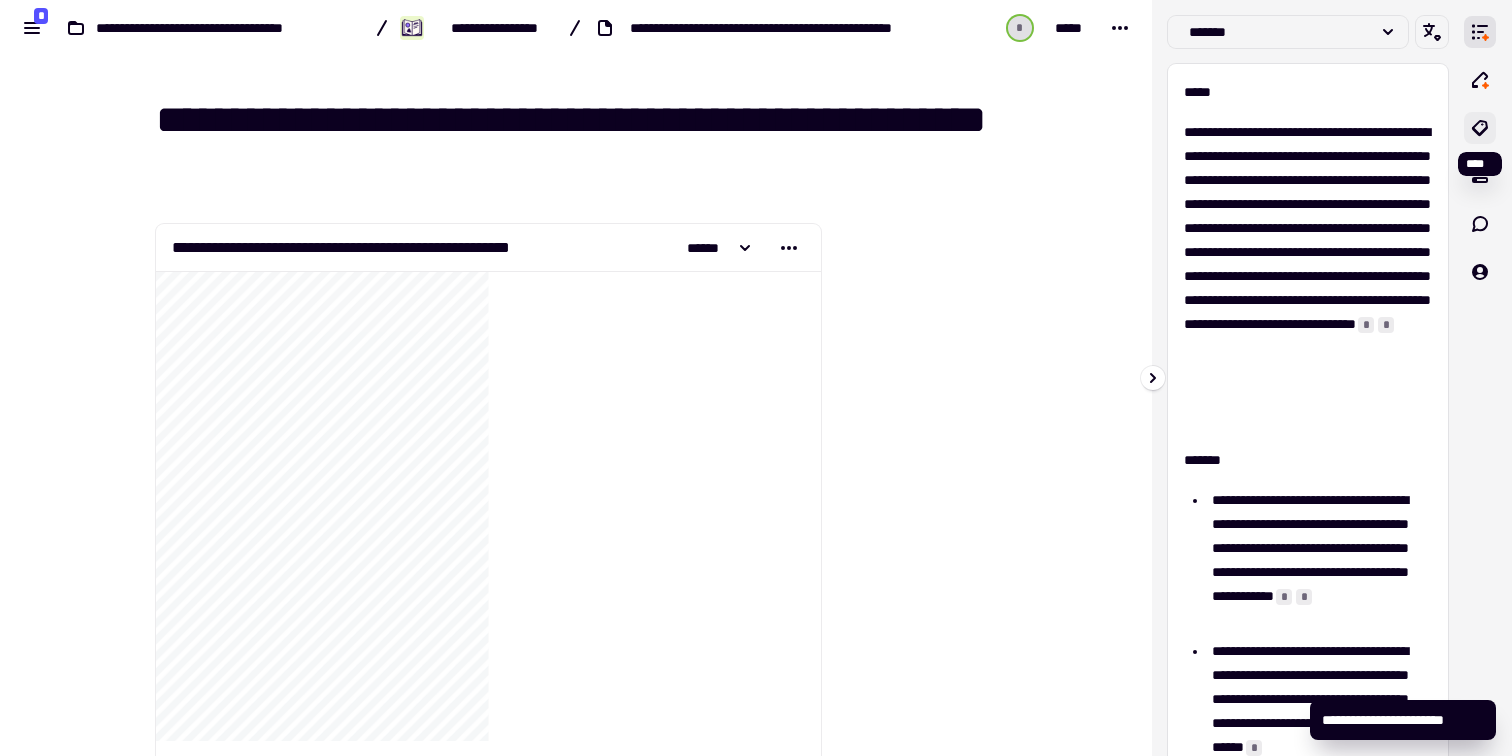 click 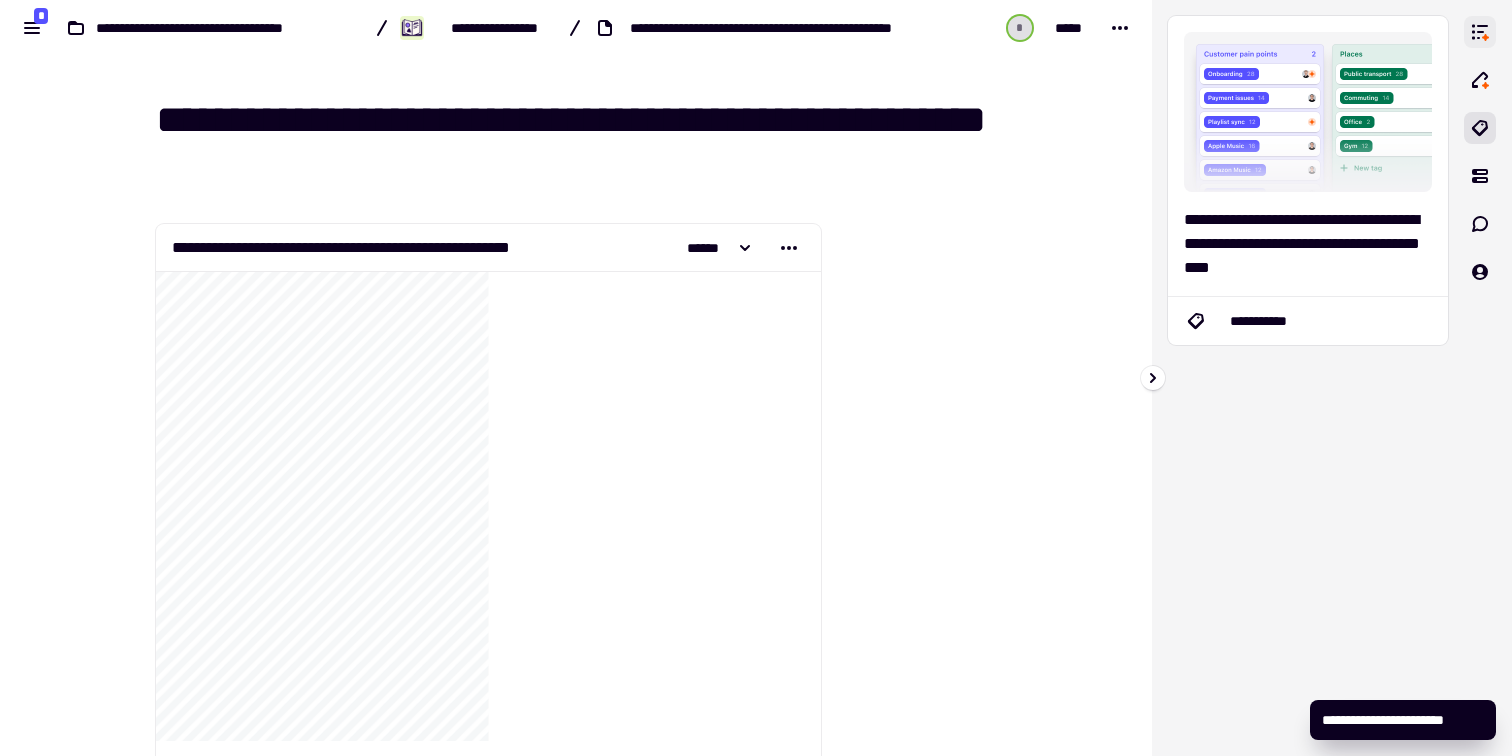 click 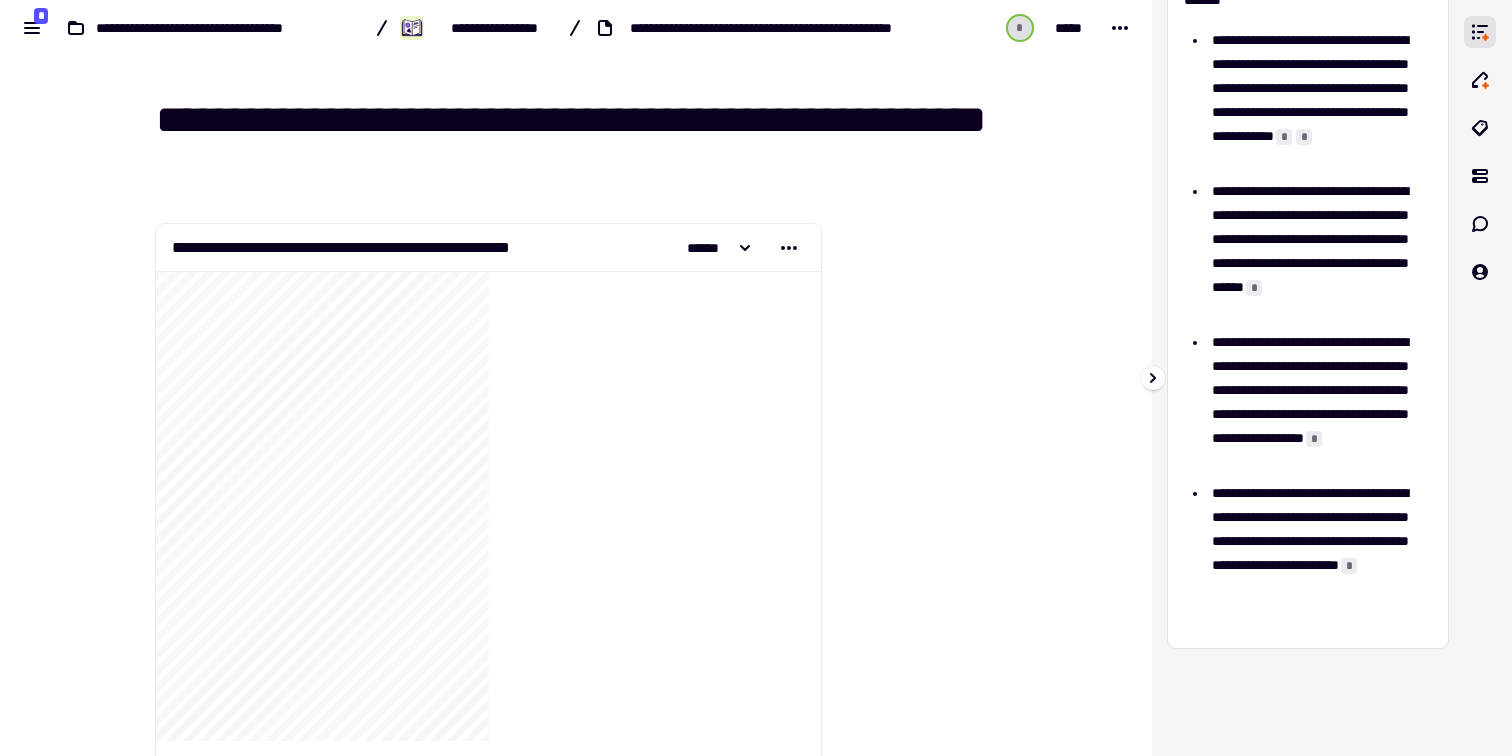 scroll, scrollTop: 559, scrollLeft: 0, axis: vertical 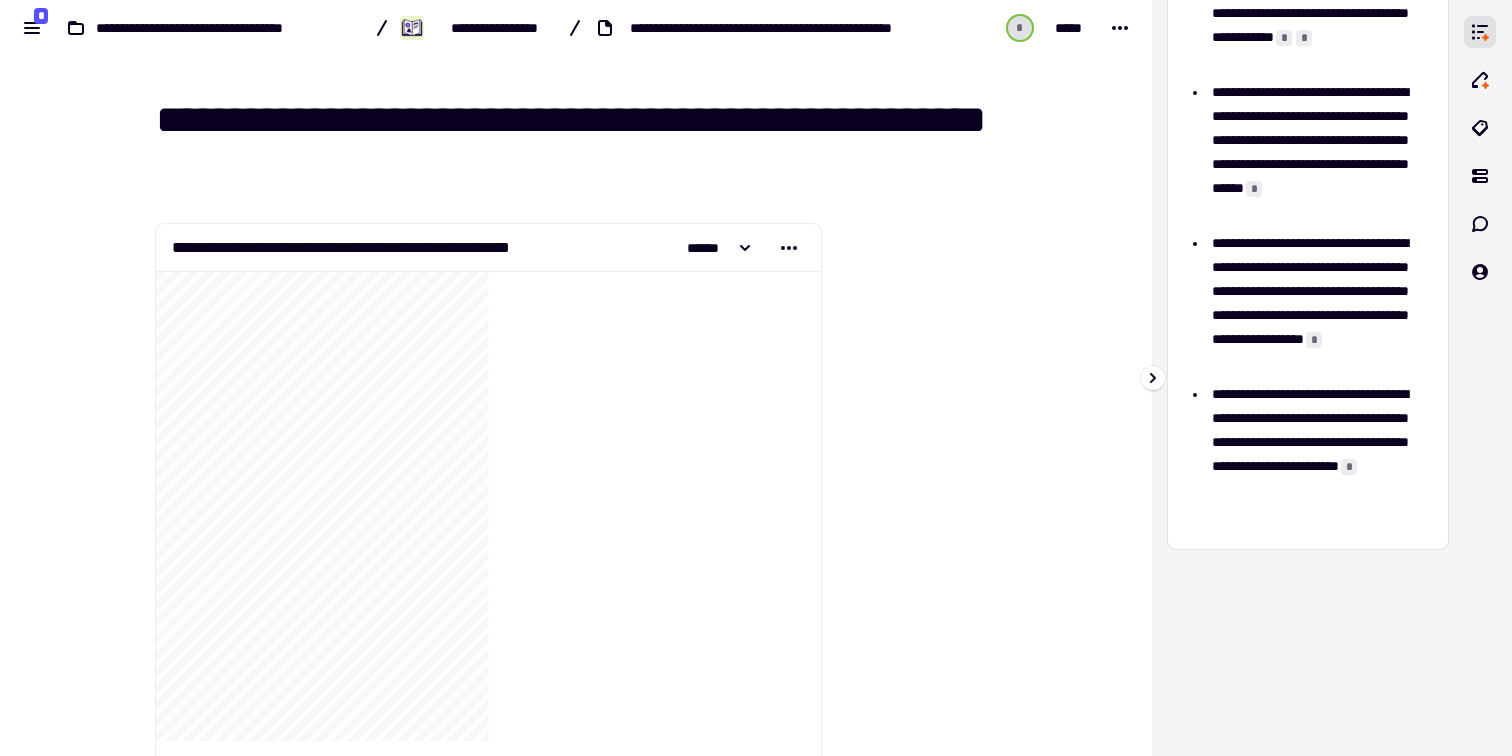 click on "**********" at bounding box center (1322, 454) 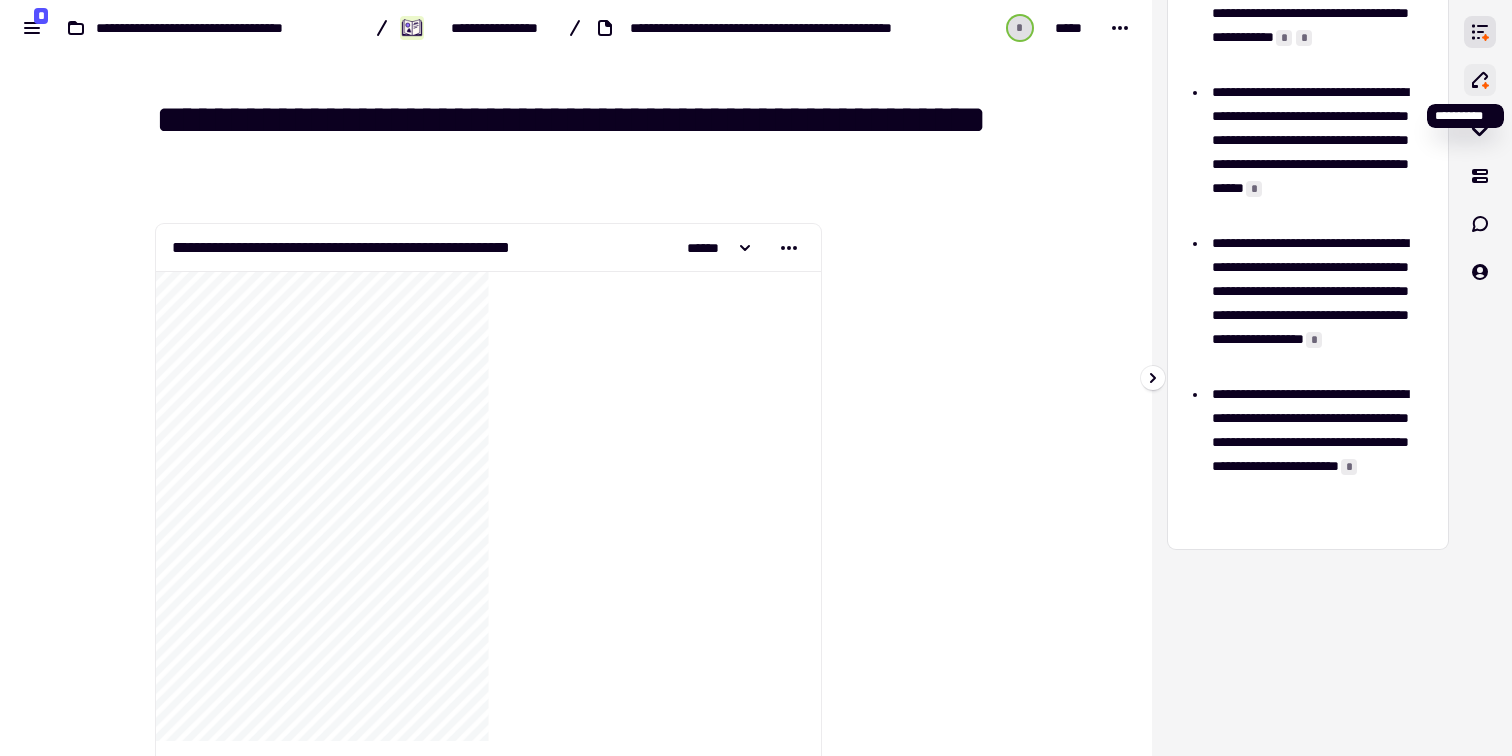click 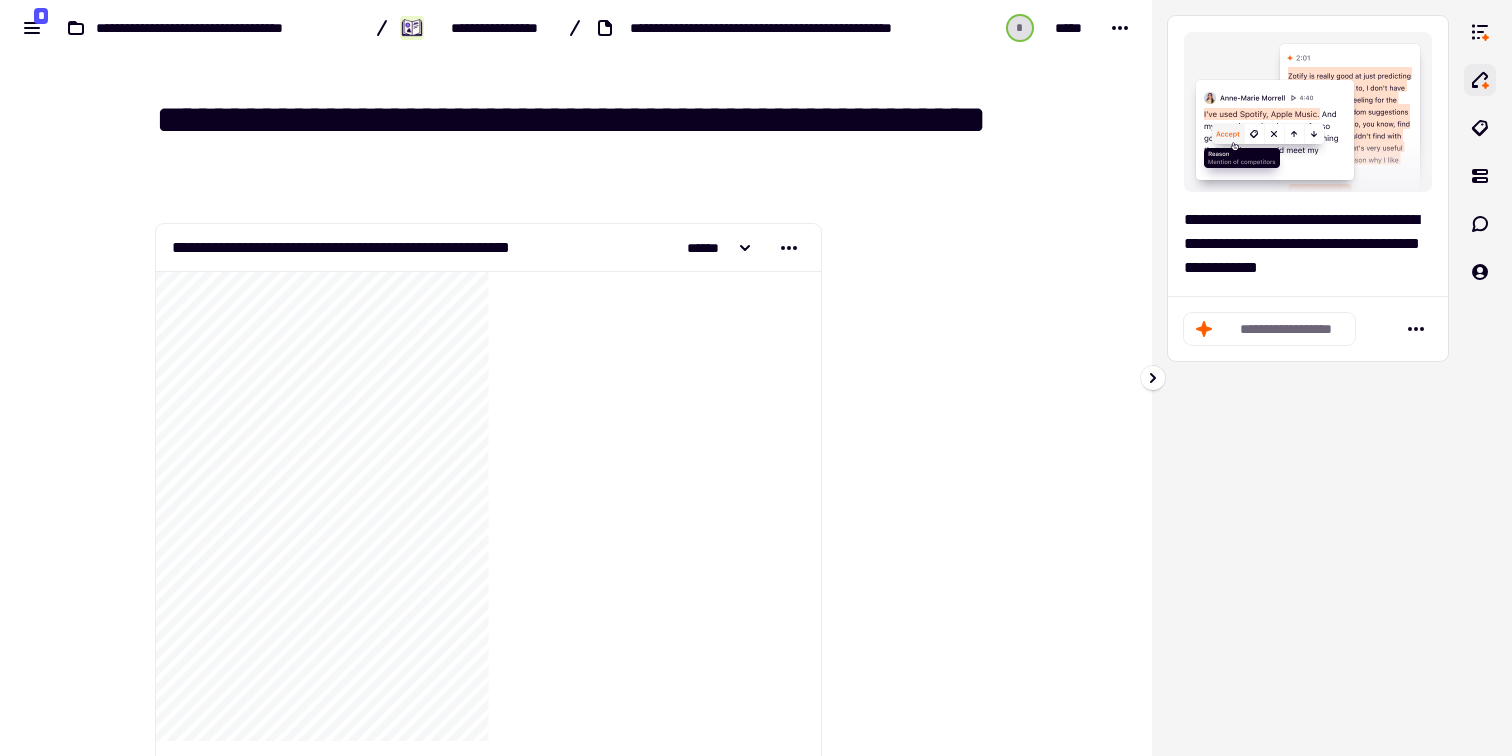 scroll, scrollTop: 0, scrollLeft: 0, axis: both 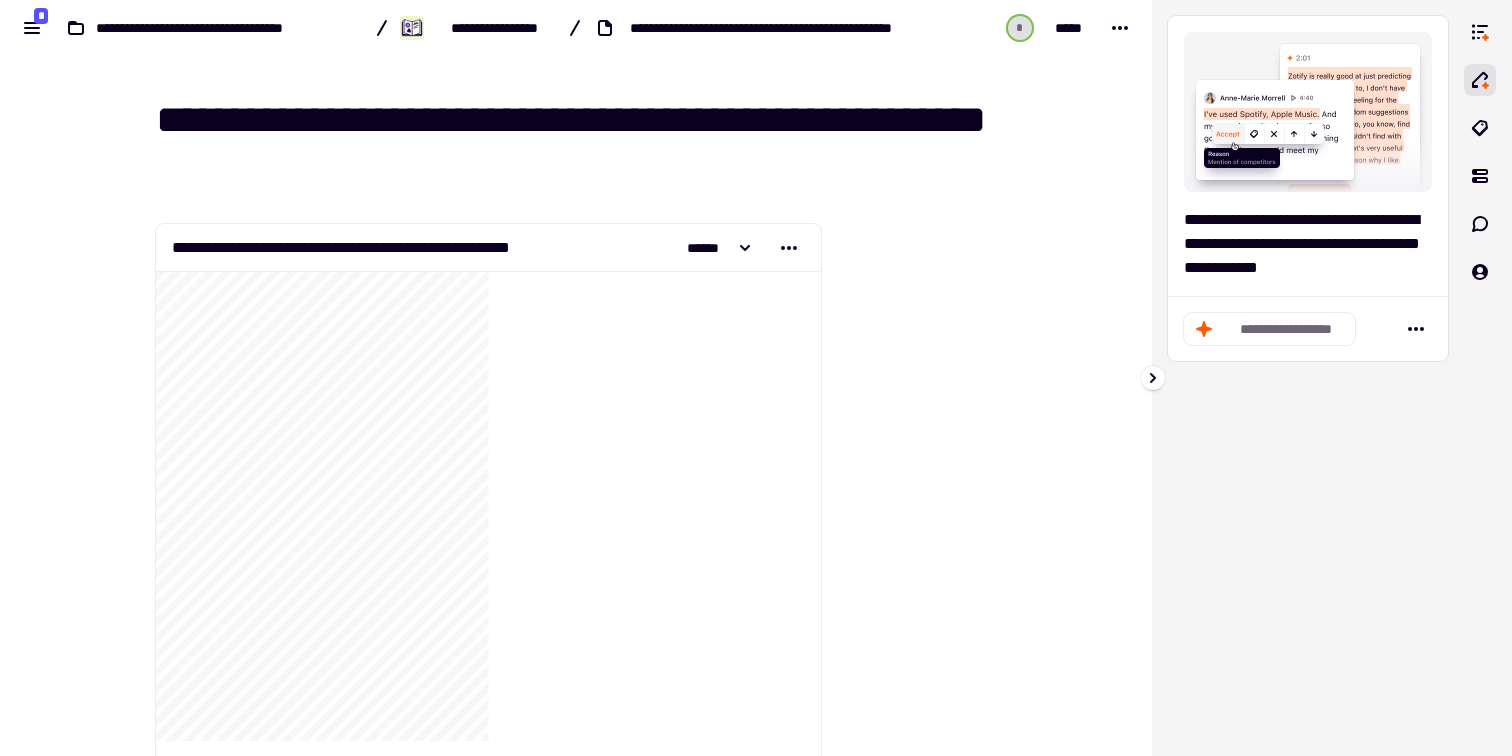click on "**********" 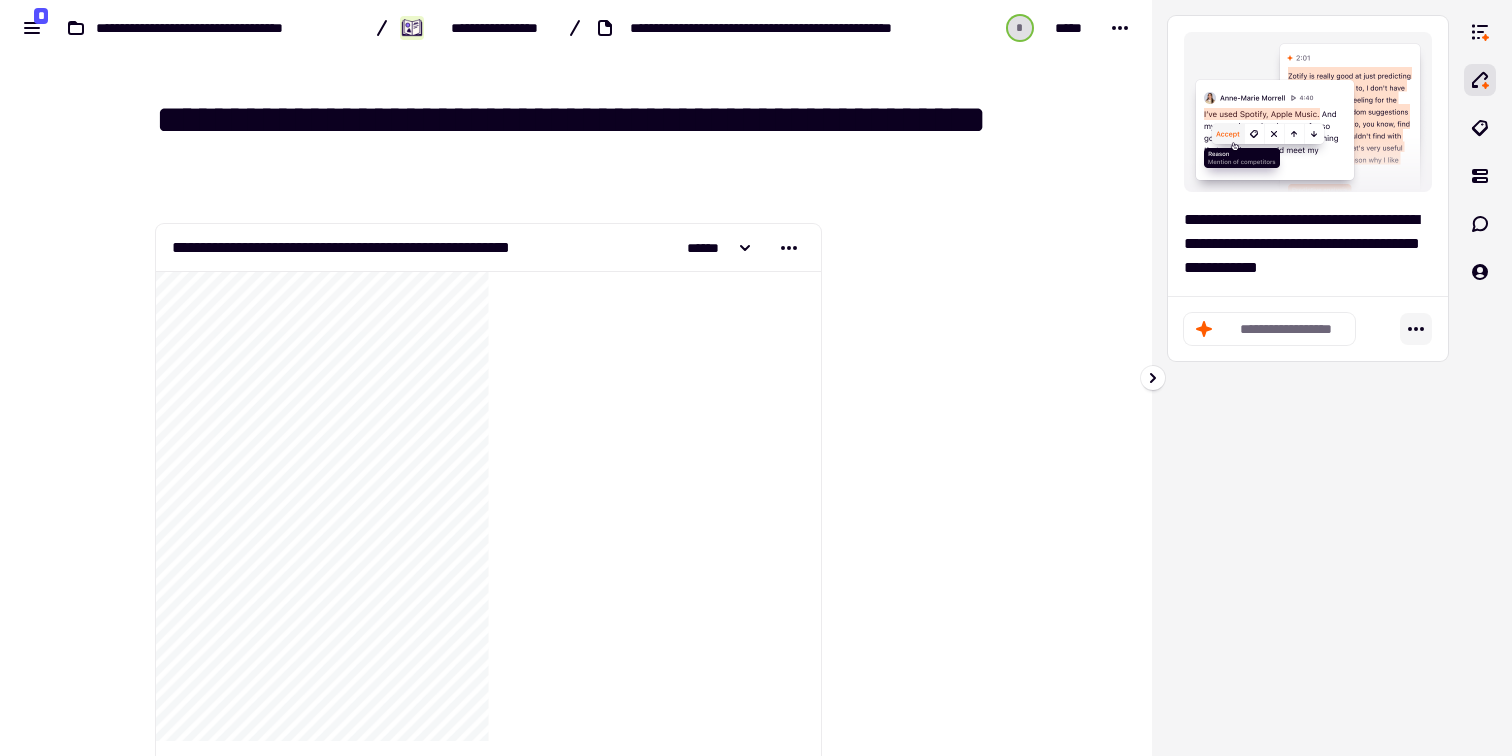 click 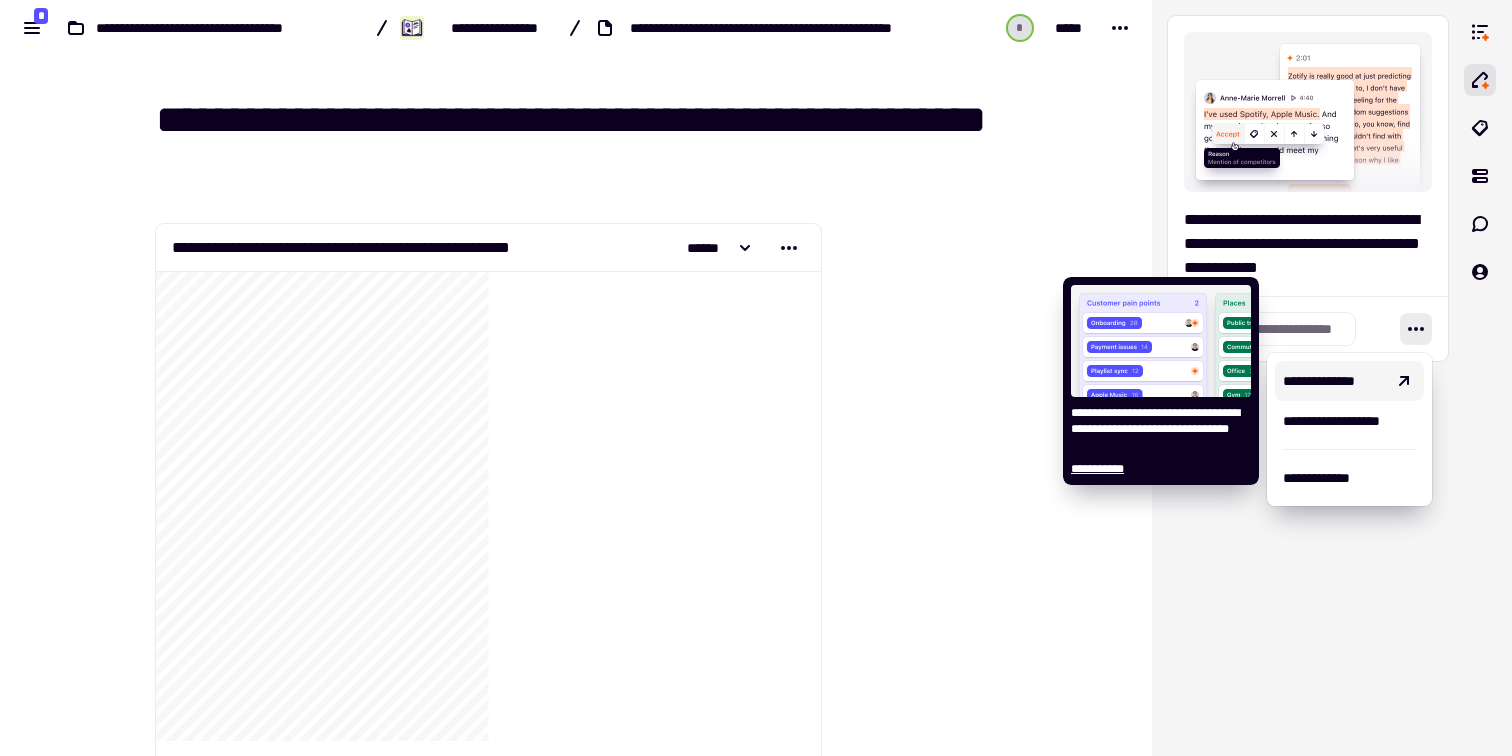 click on "**********" at bounding box center [1333, 381] 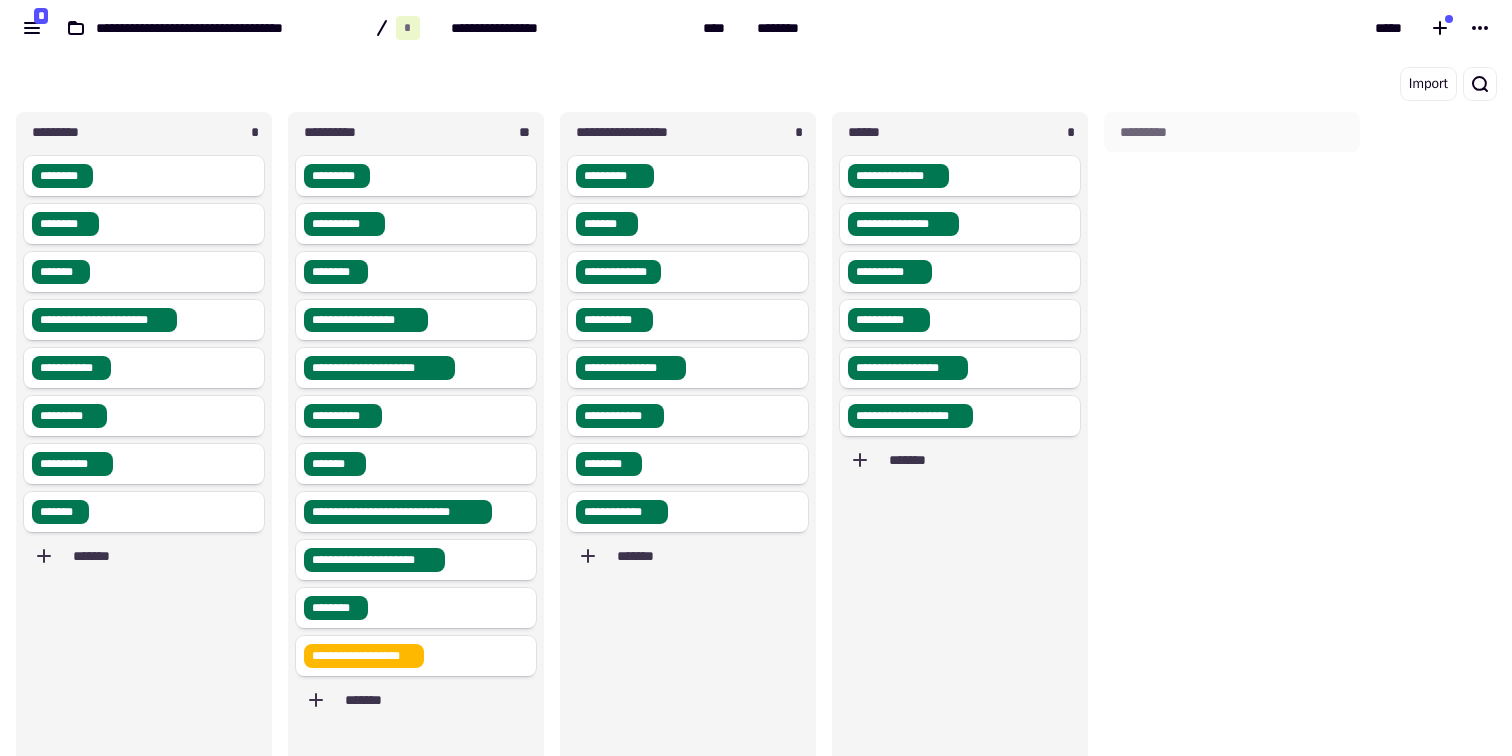 scroll, scrollTop: 1, scrollLeft: 1, axis: both 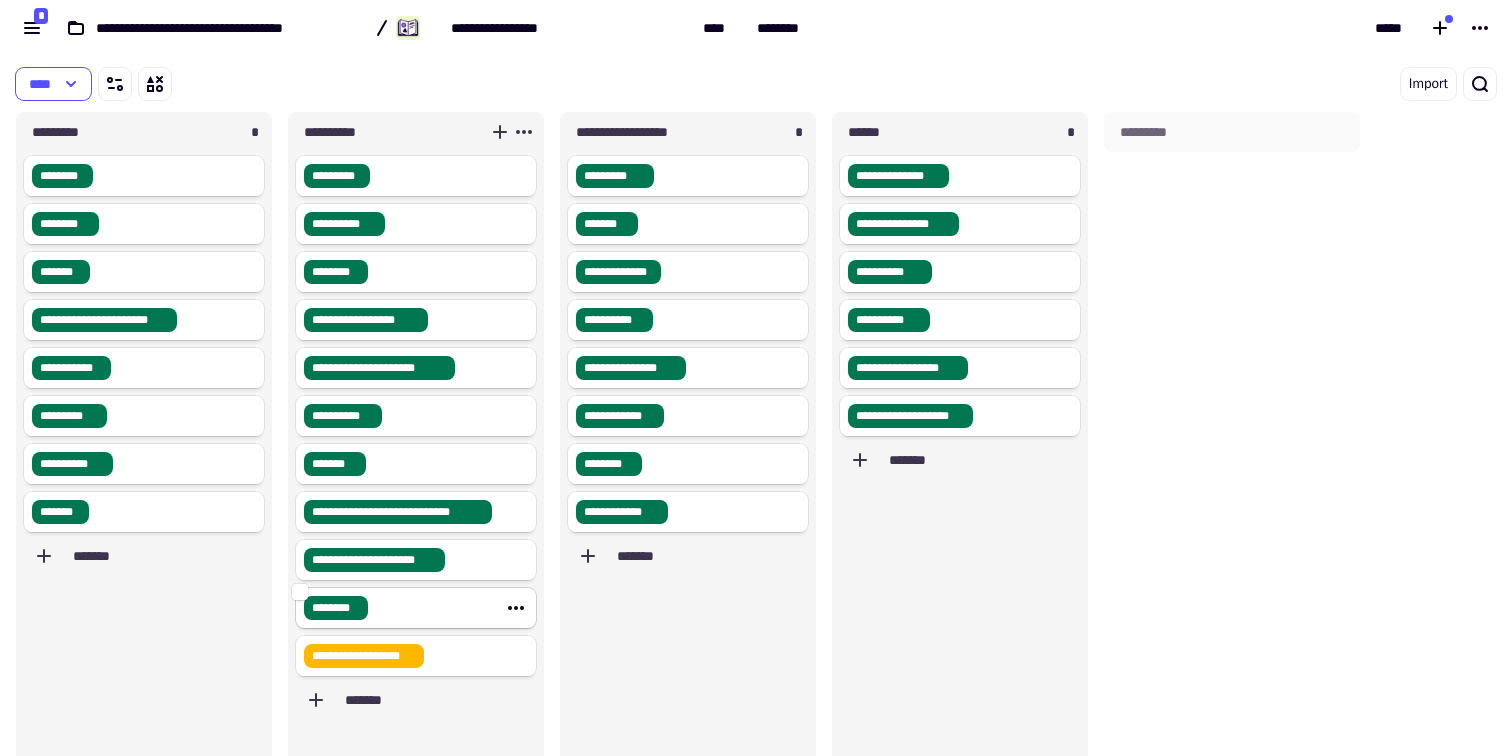 click on "********" 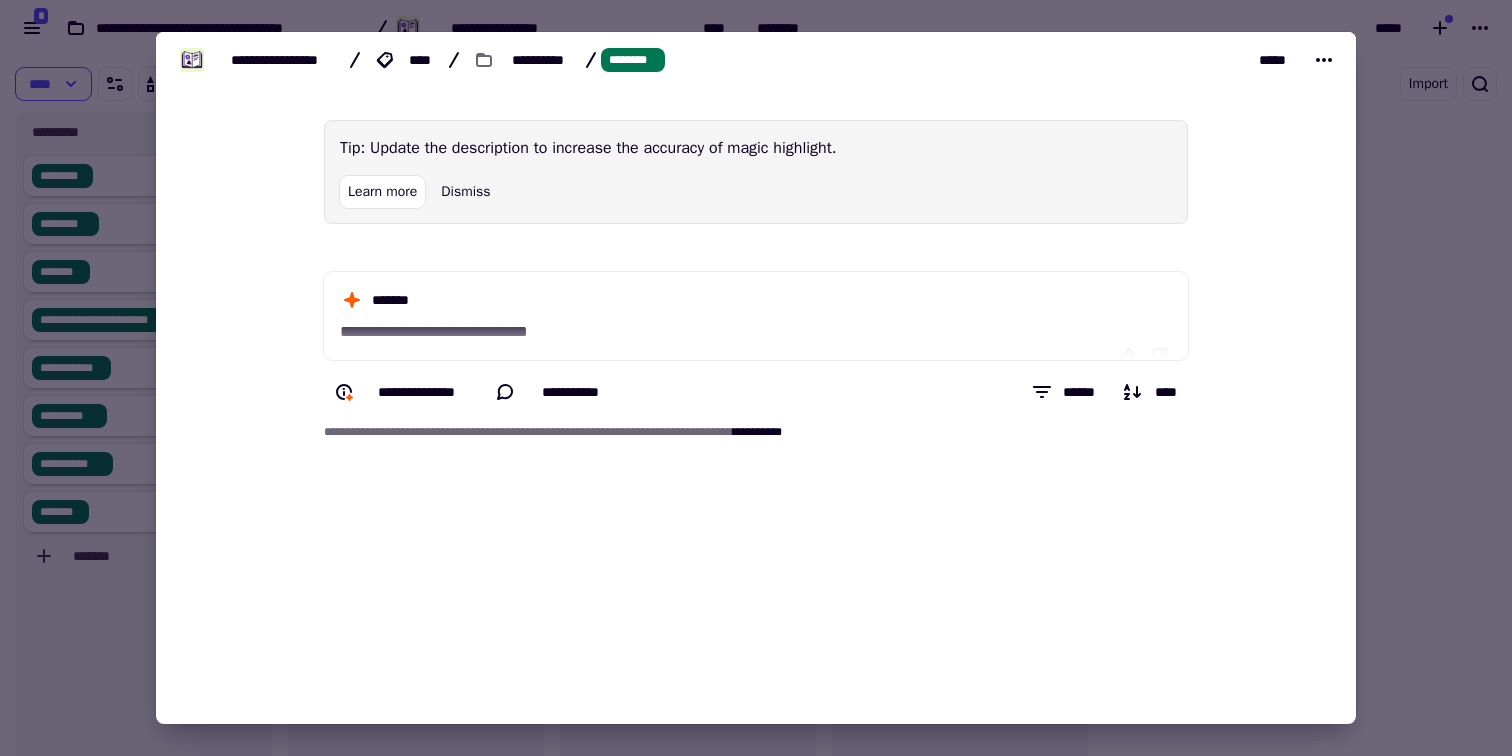 click at bounding box center [756, 378] 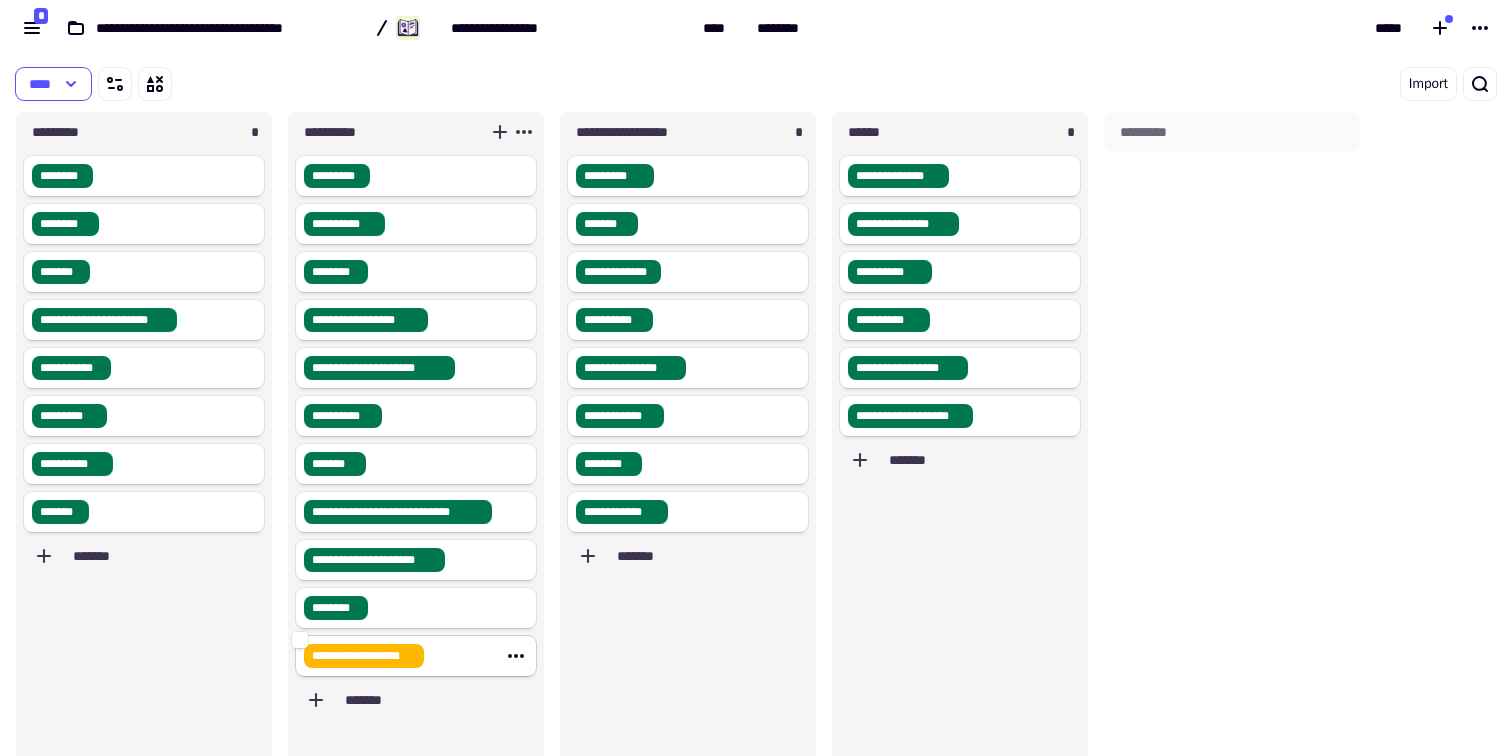 click on "**********" 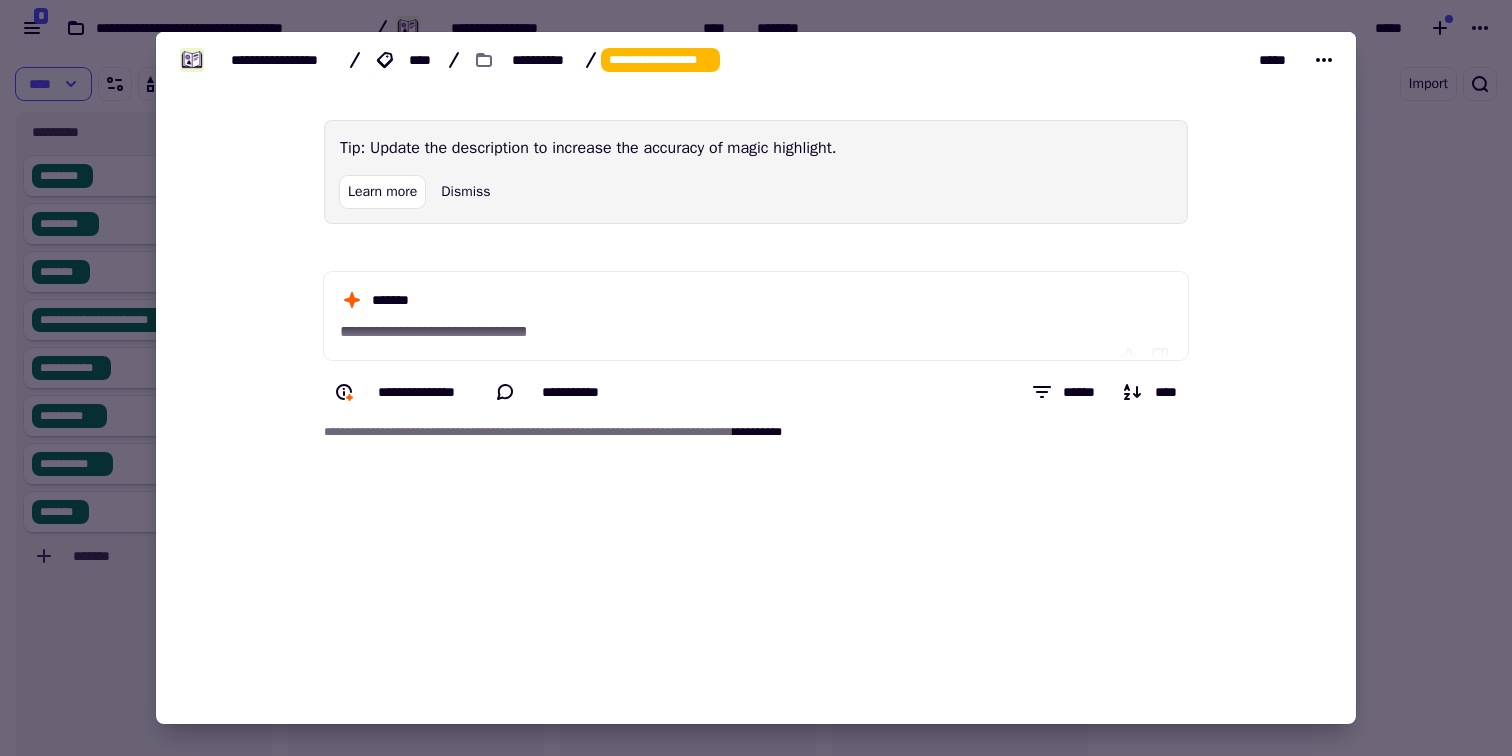 click on "Tip: Update the description to increase the accuracy of magic highlight." at bounding box center (756, 148) 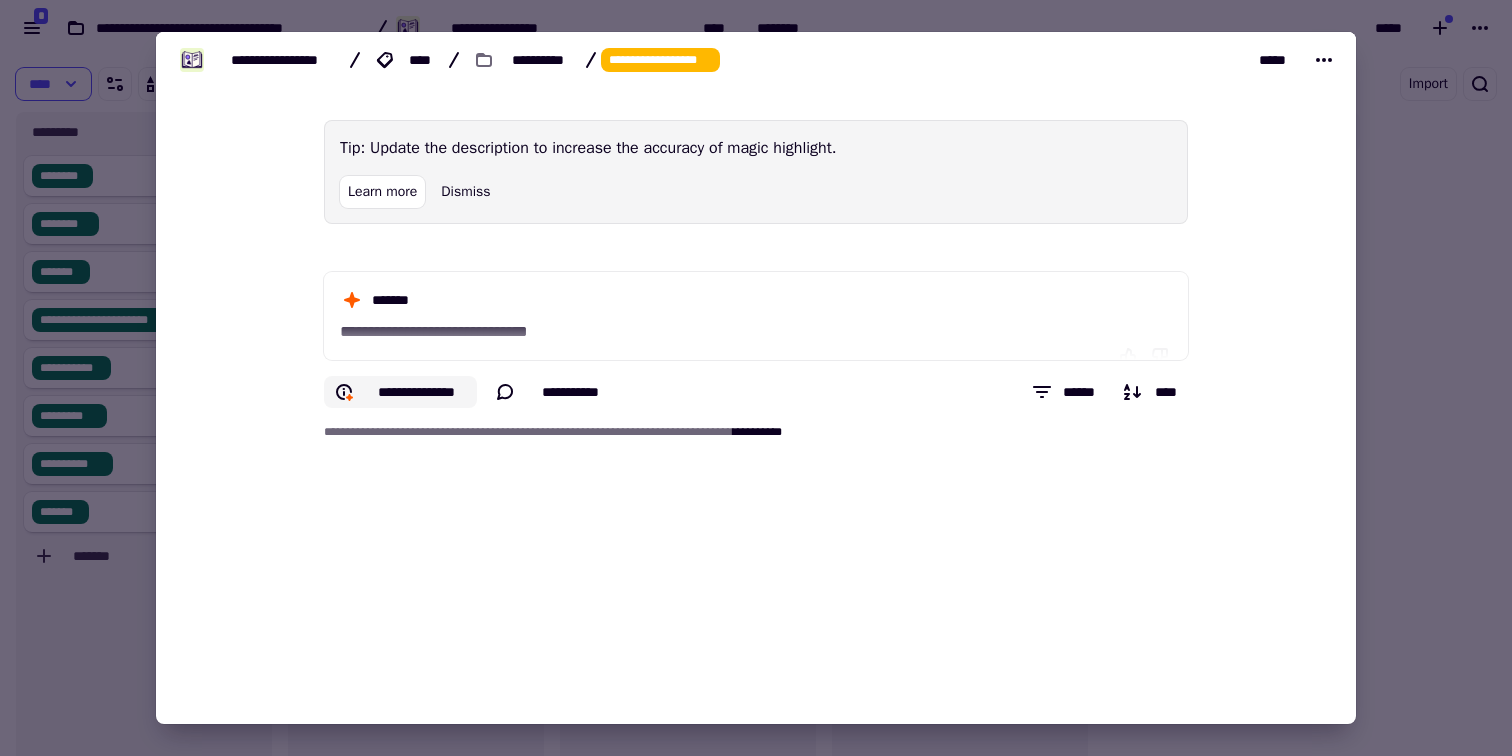 click on "**********" 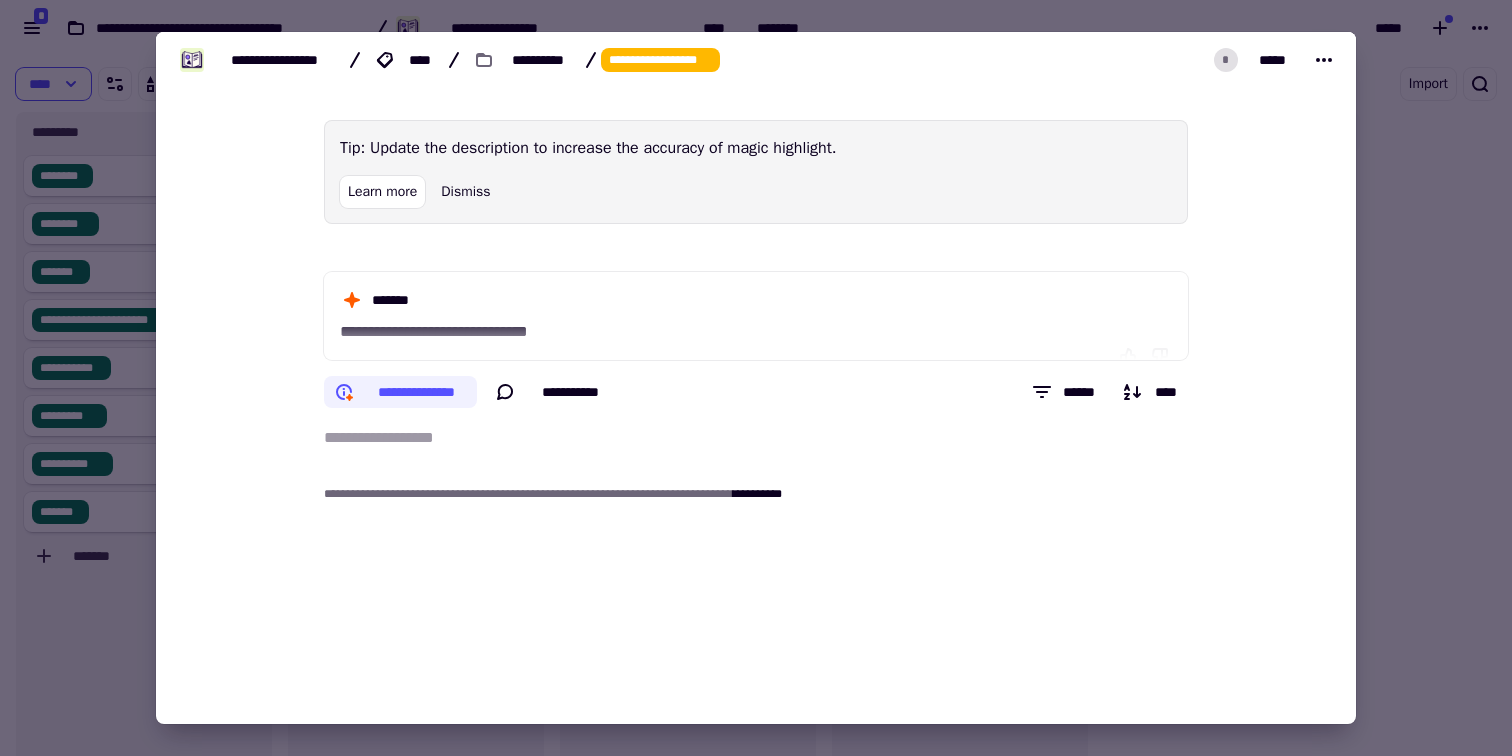 click on "**********" at bounding box center (756, 438) 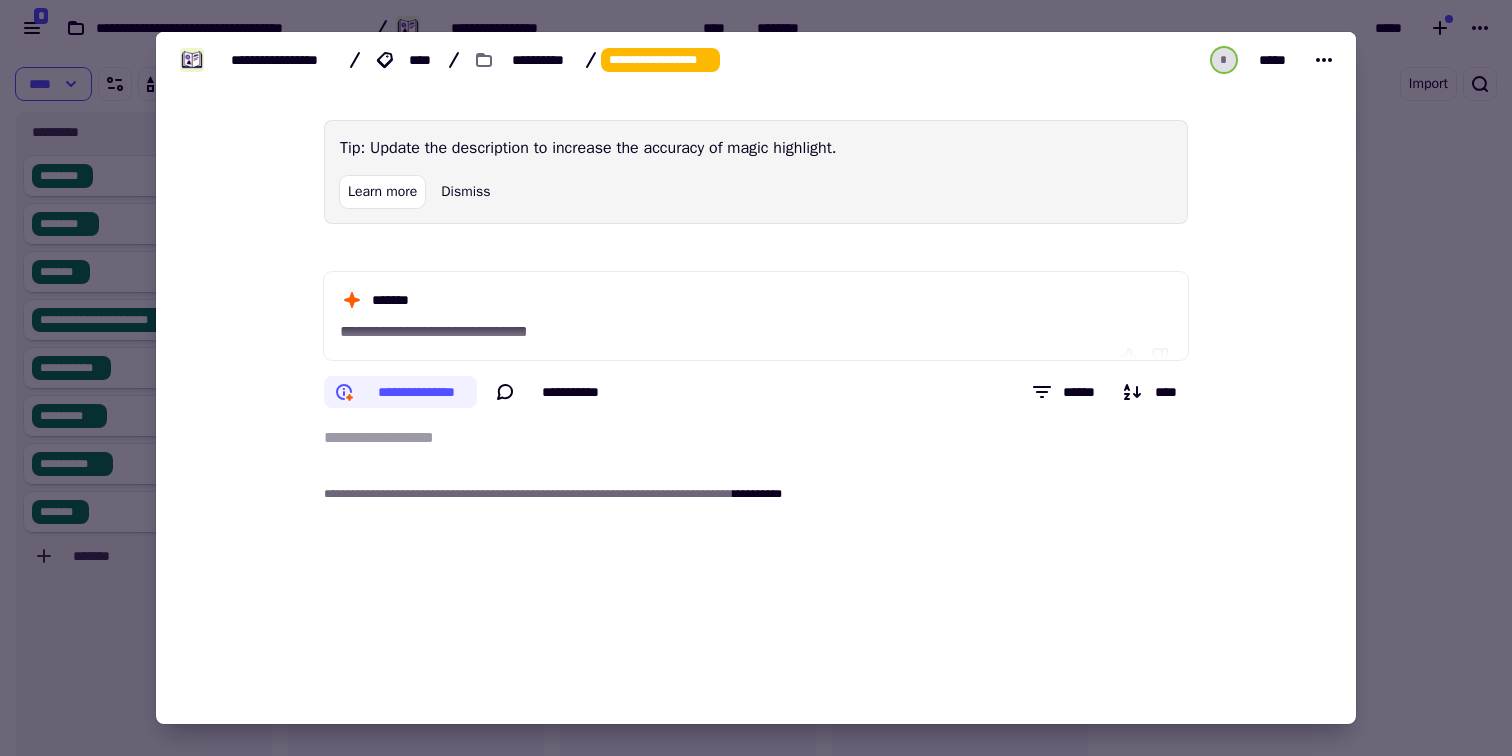 type 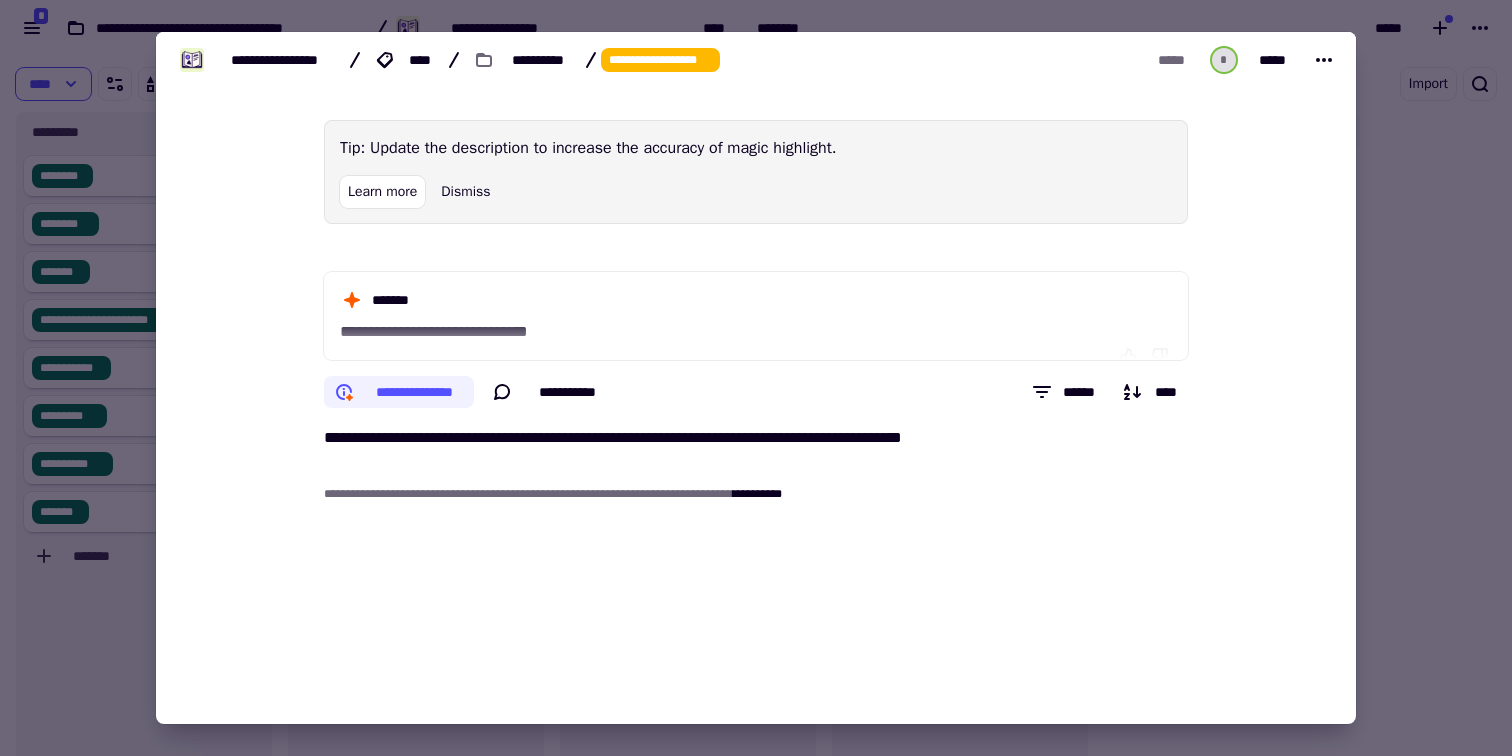 click on "**********" at bounding box center [756, 351] 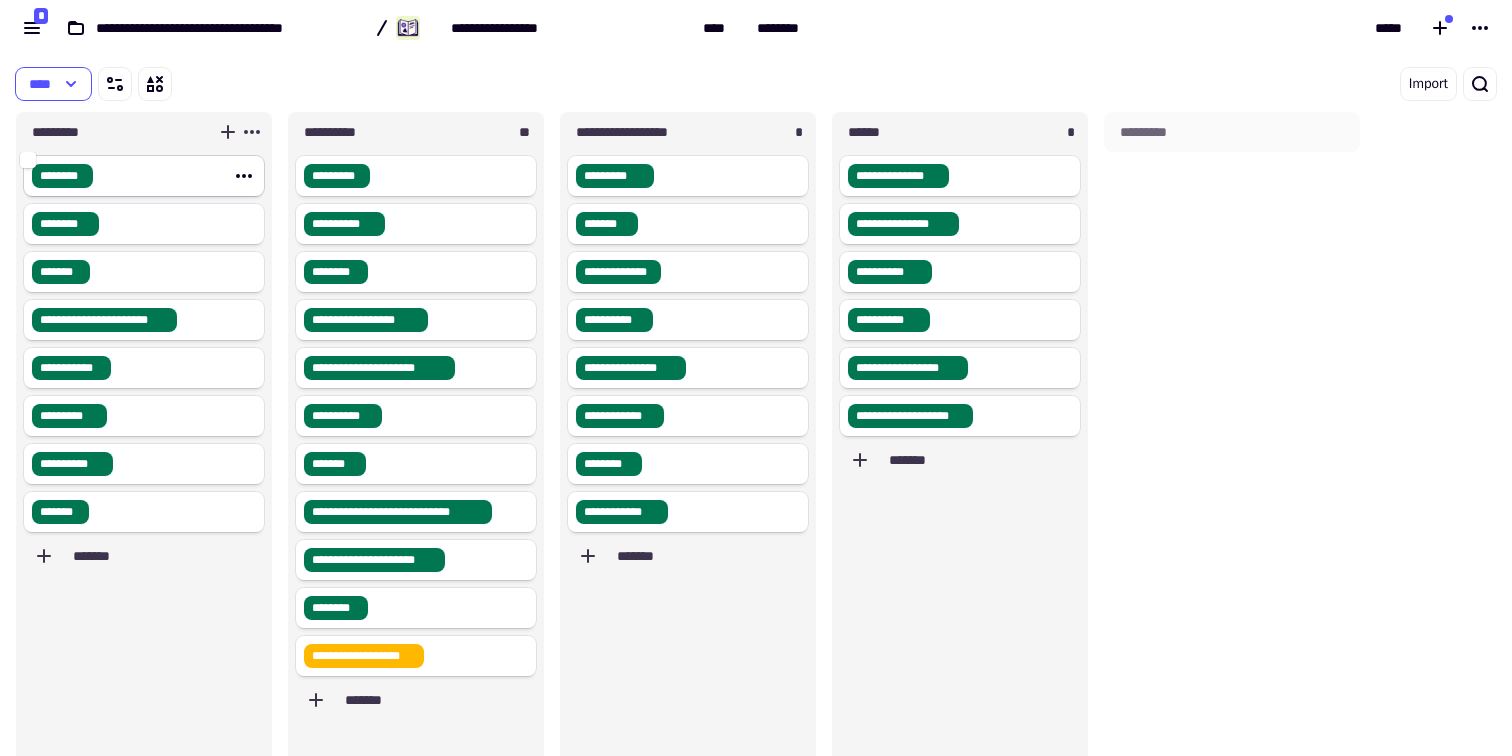 click 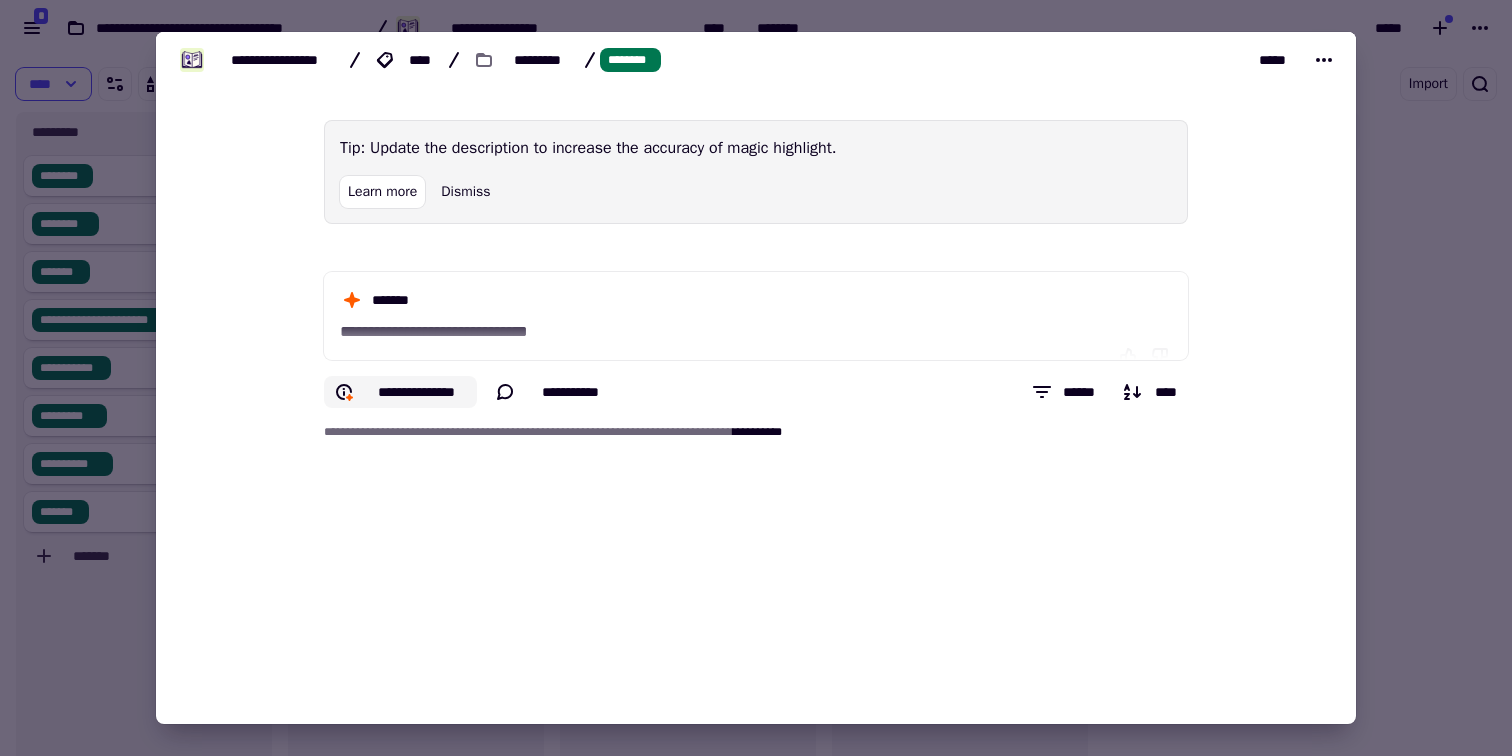 click on "**********" 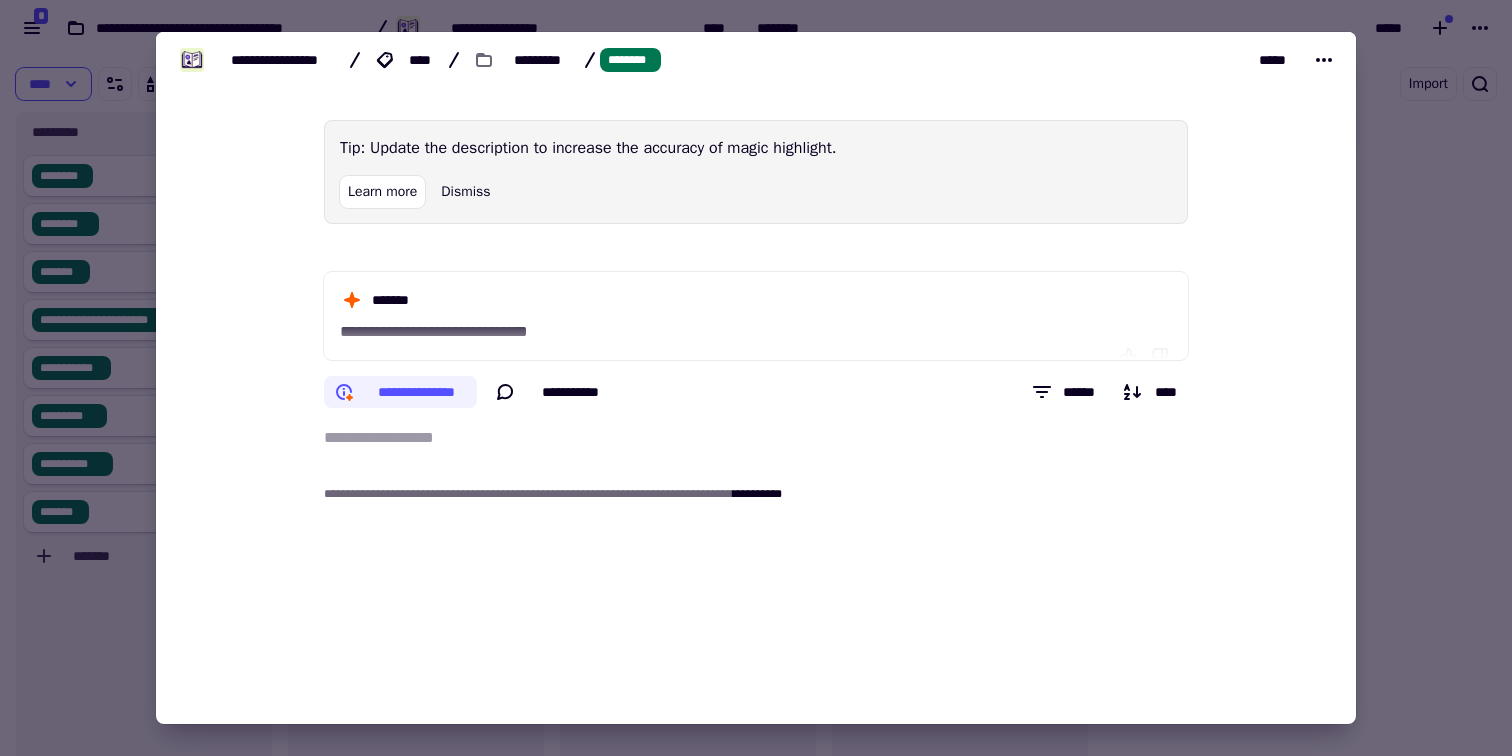click at bounding box center (760, 454) 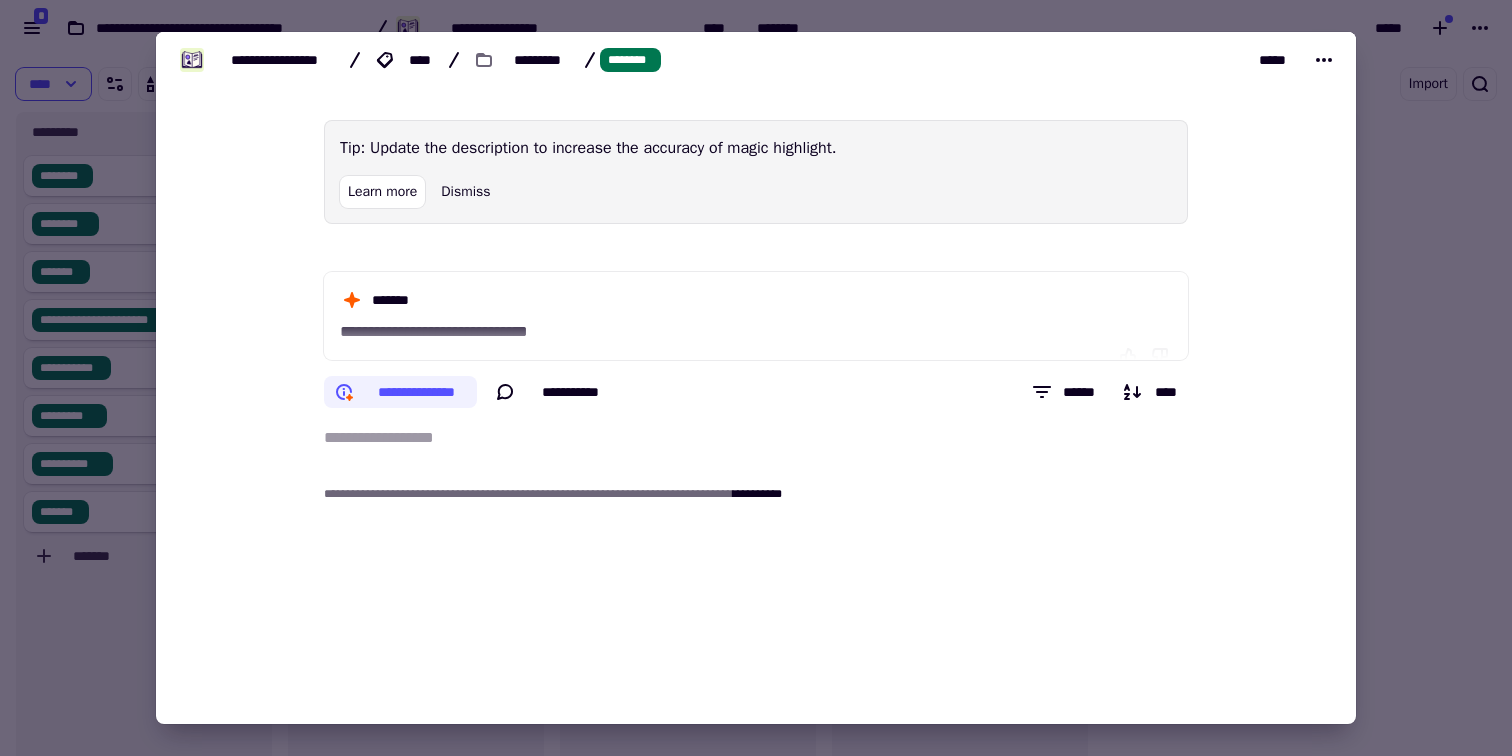 type 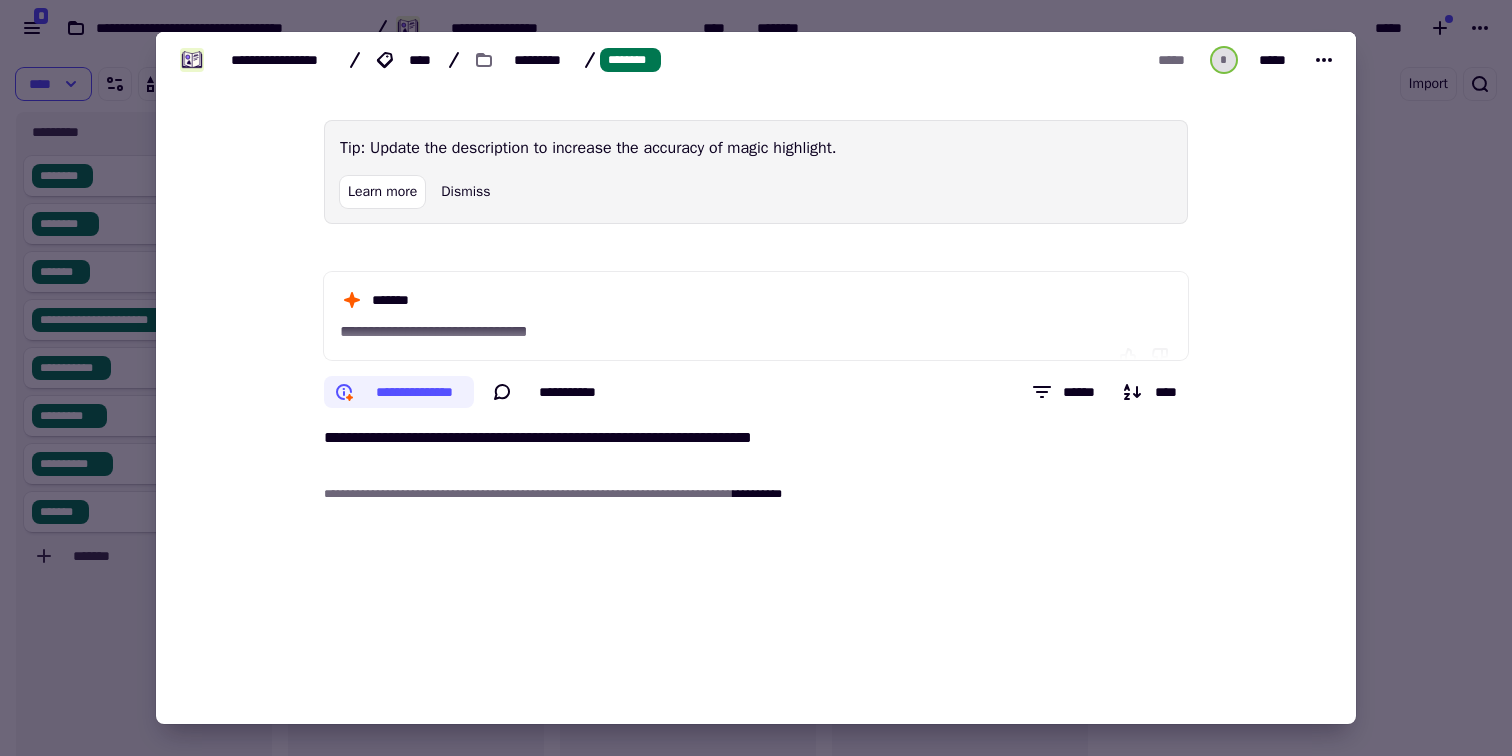 click at bounding box center (756, 378) 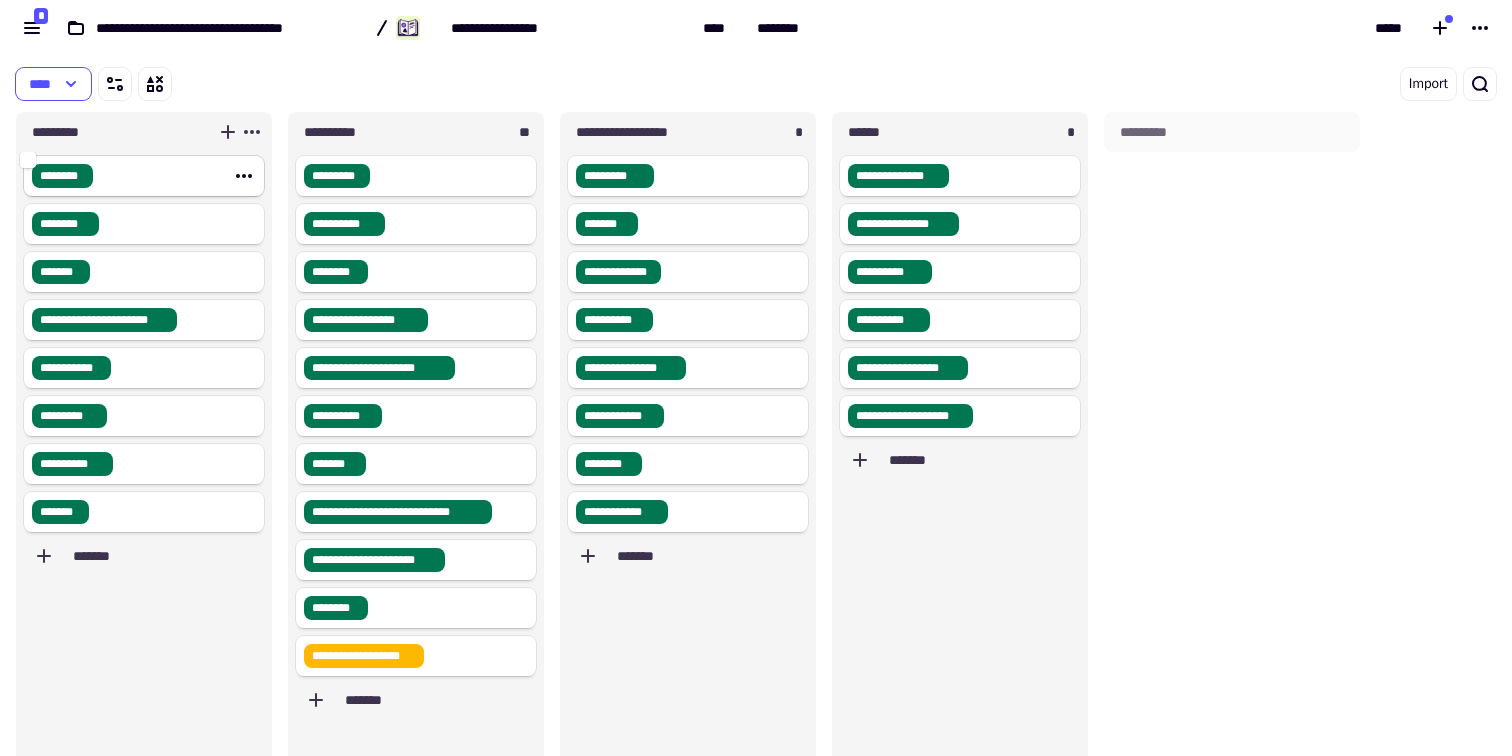 click on "********" 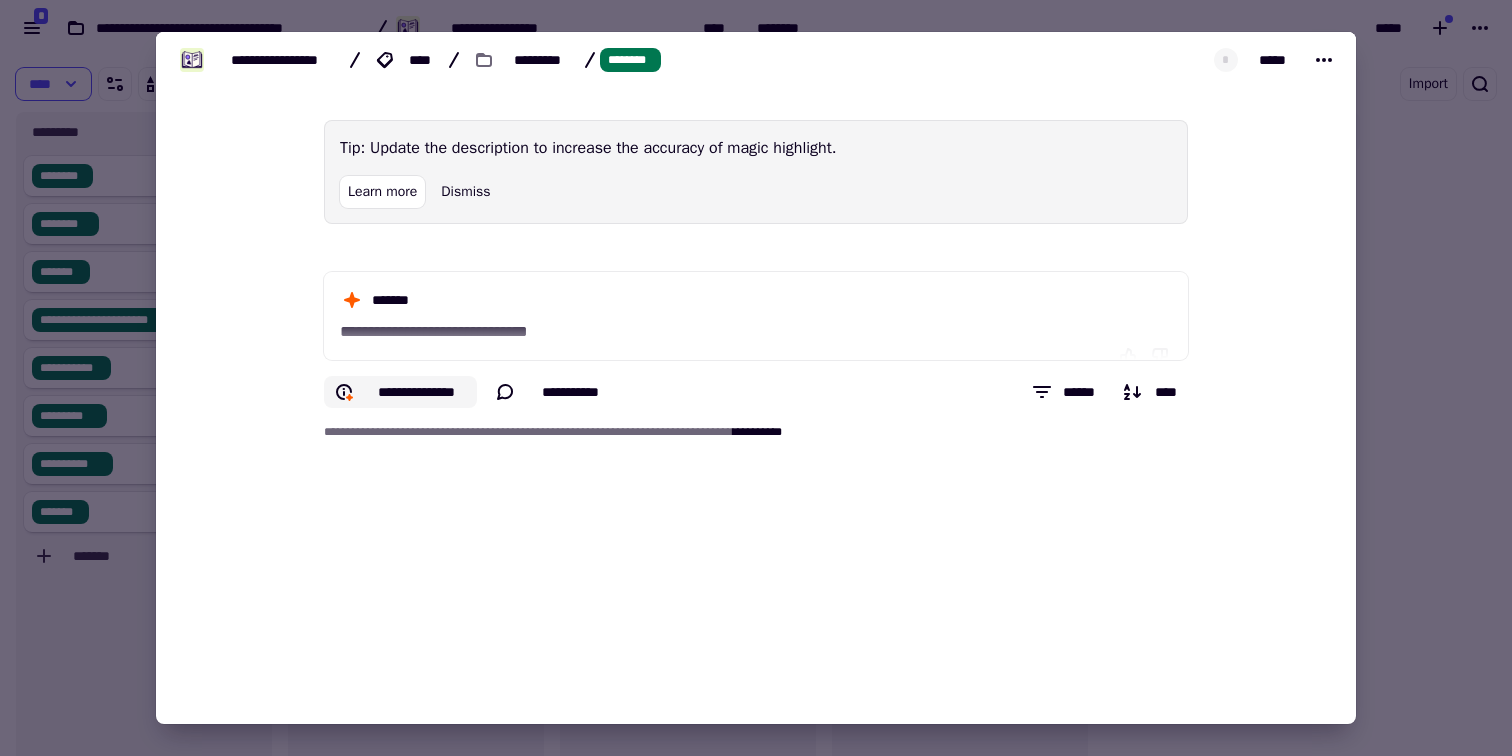 click on "**********" 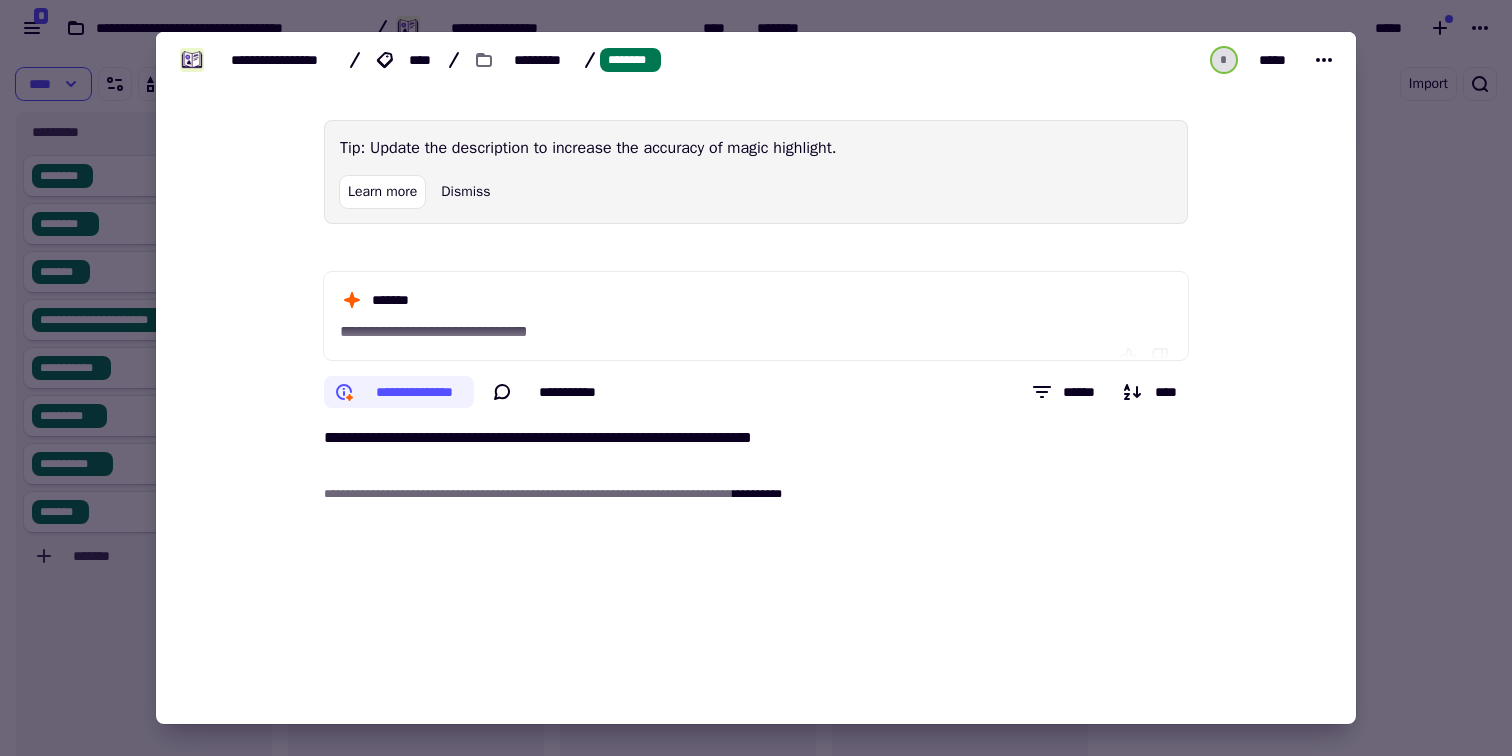 click on "**********" at bounding box center (756, 438) 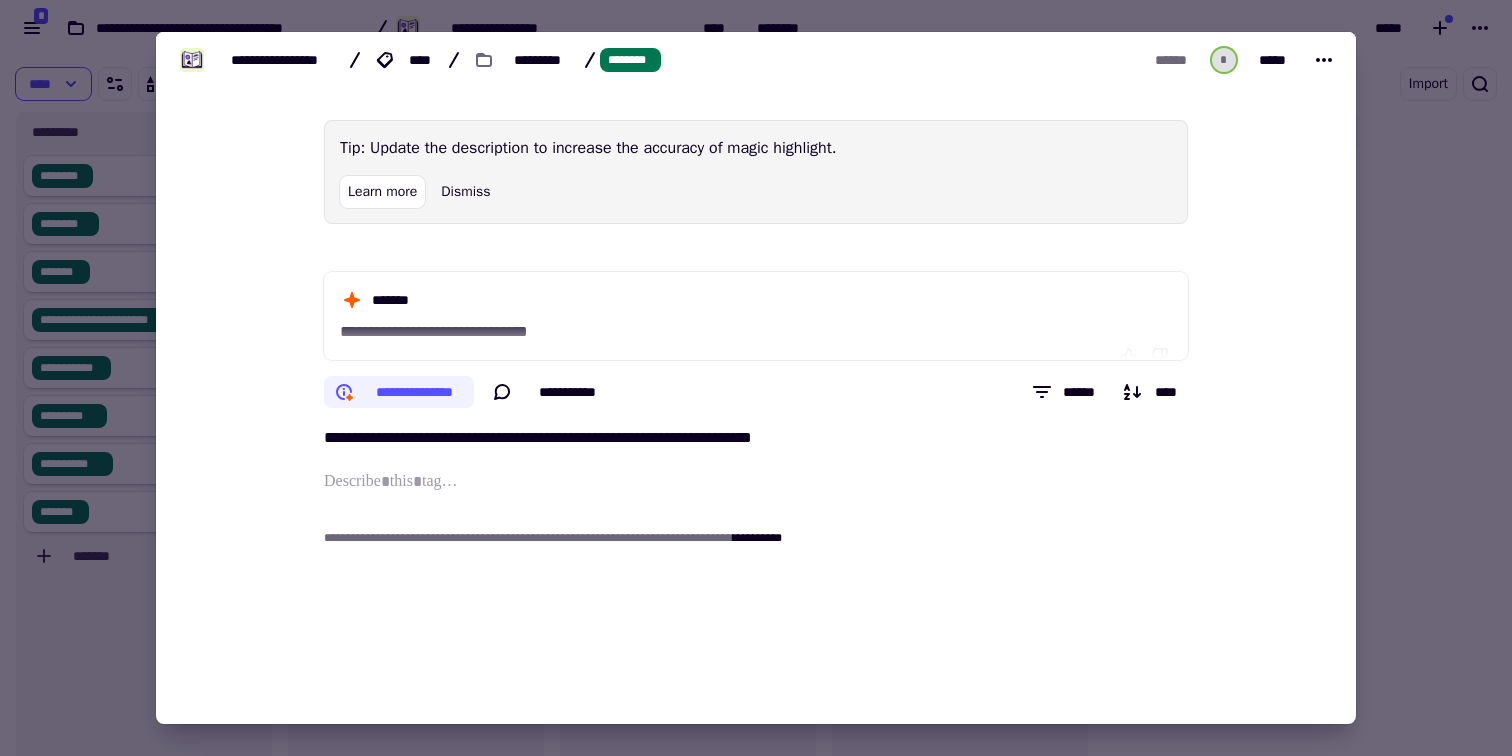 click on "**********" at bounding box center [756, 554] 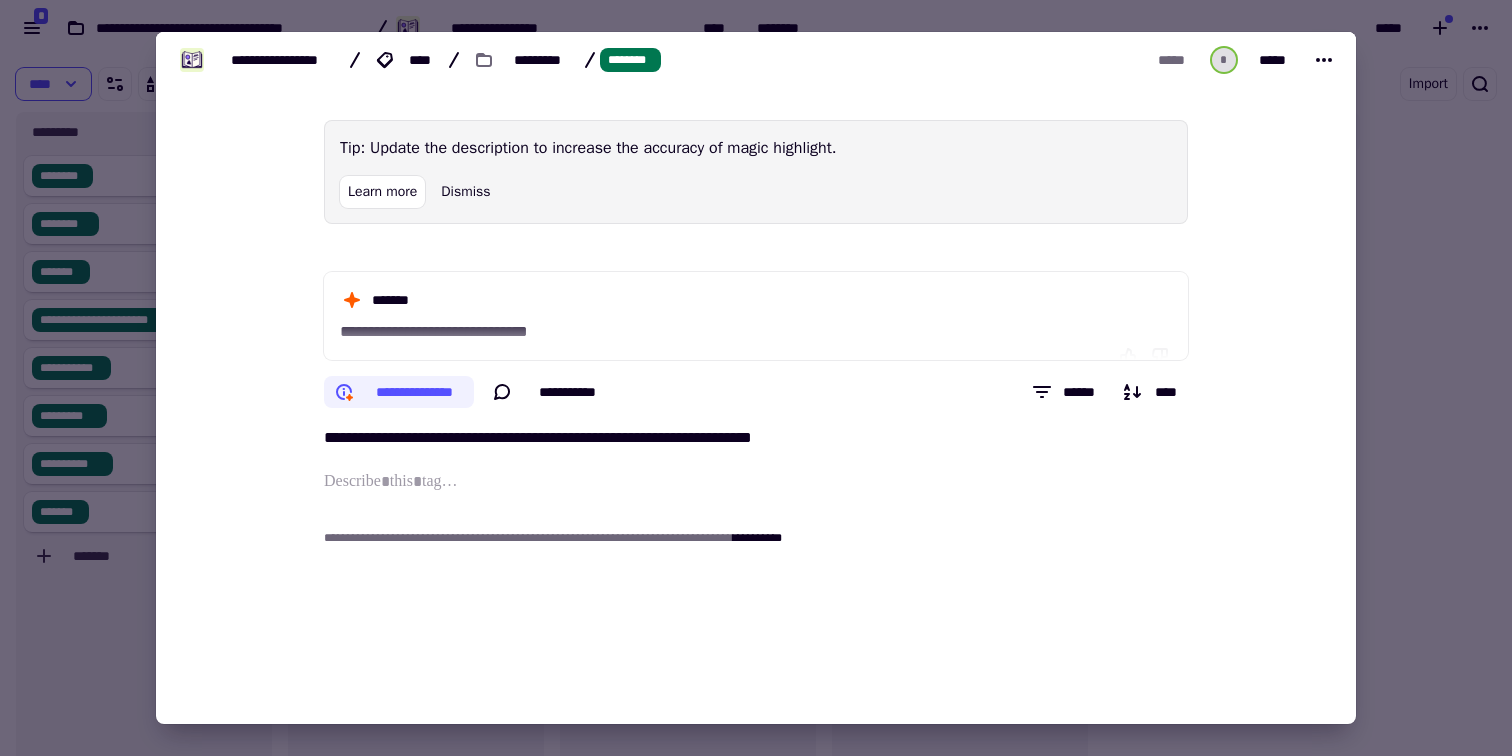 click on "**********" at bounding box center (756, 345) 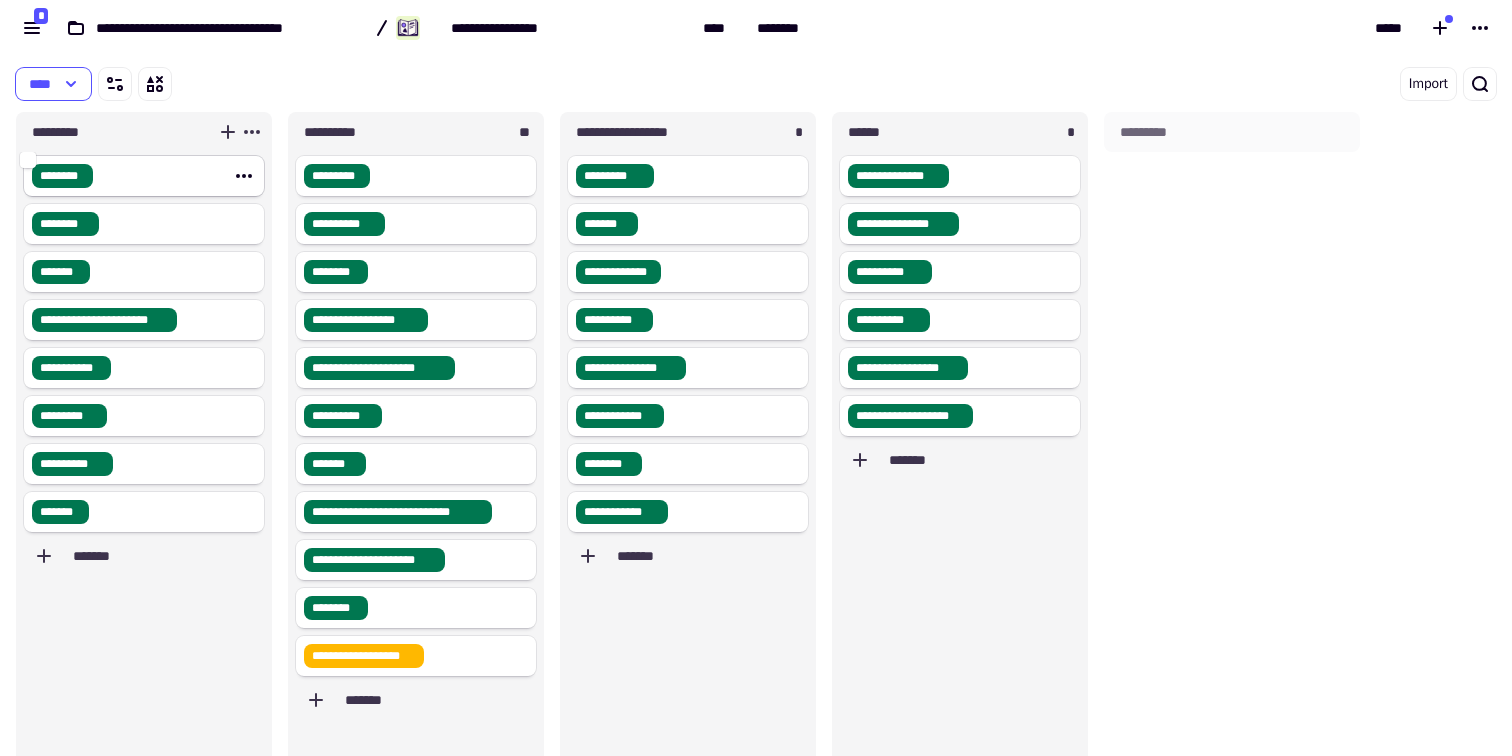 click on "********" 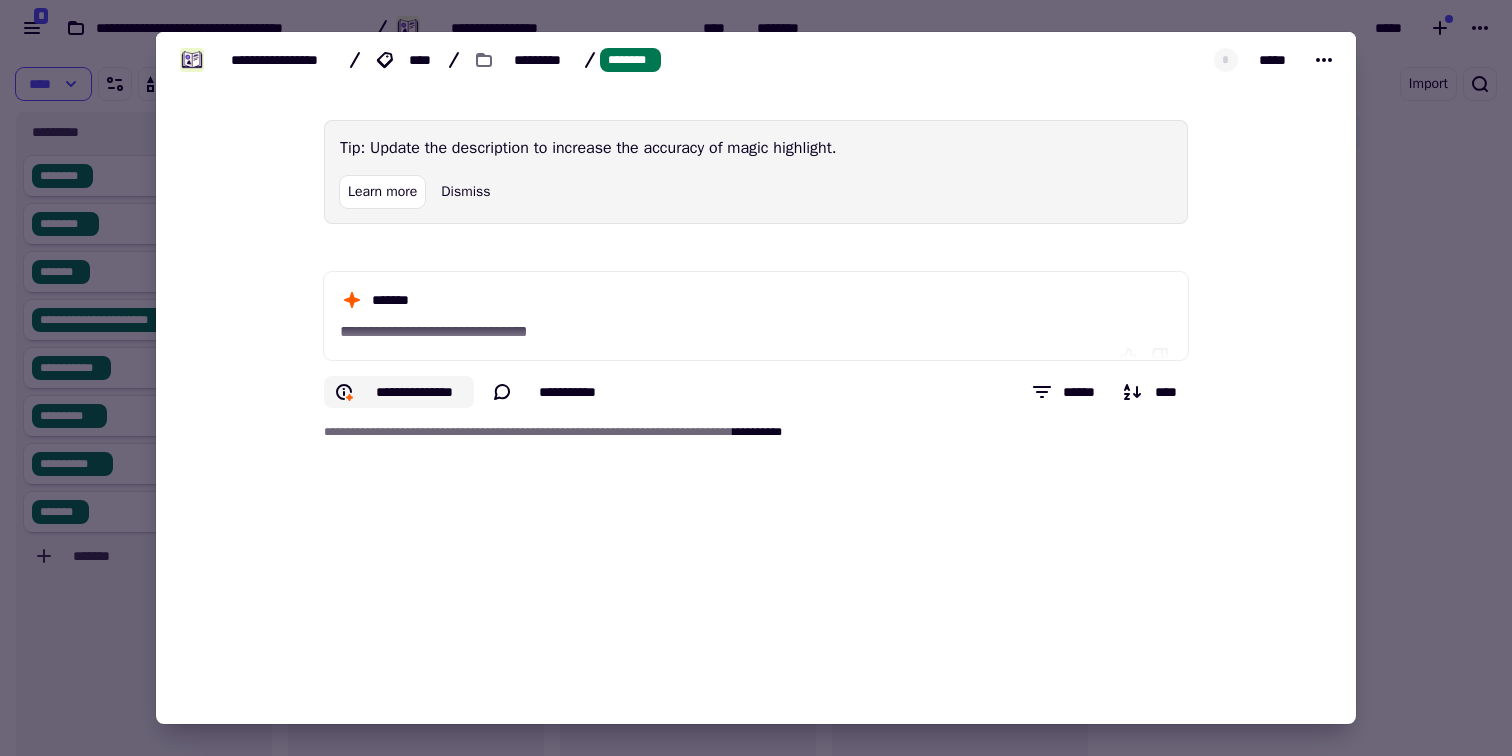 click on "**********" 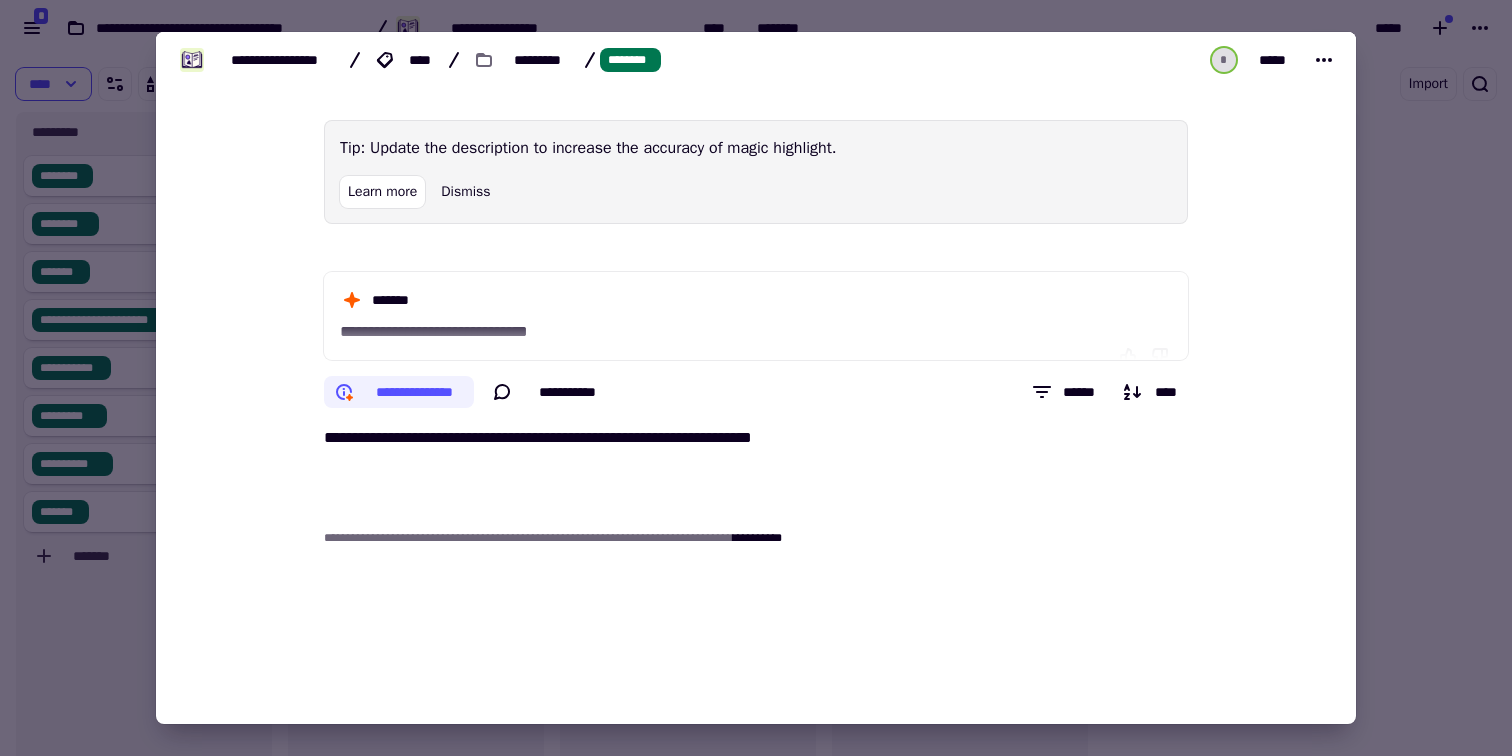 click at bounding box center [756, 378] 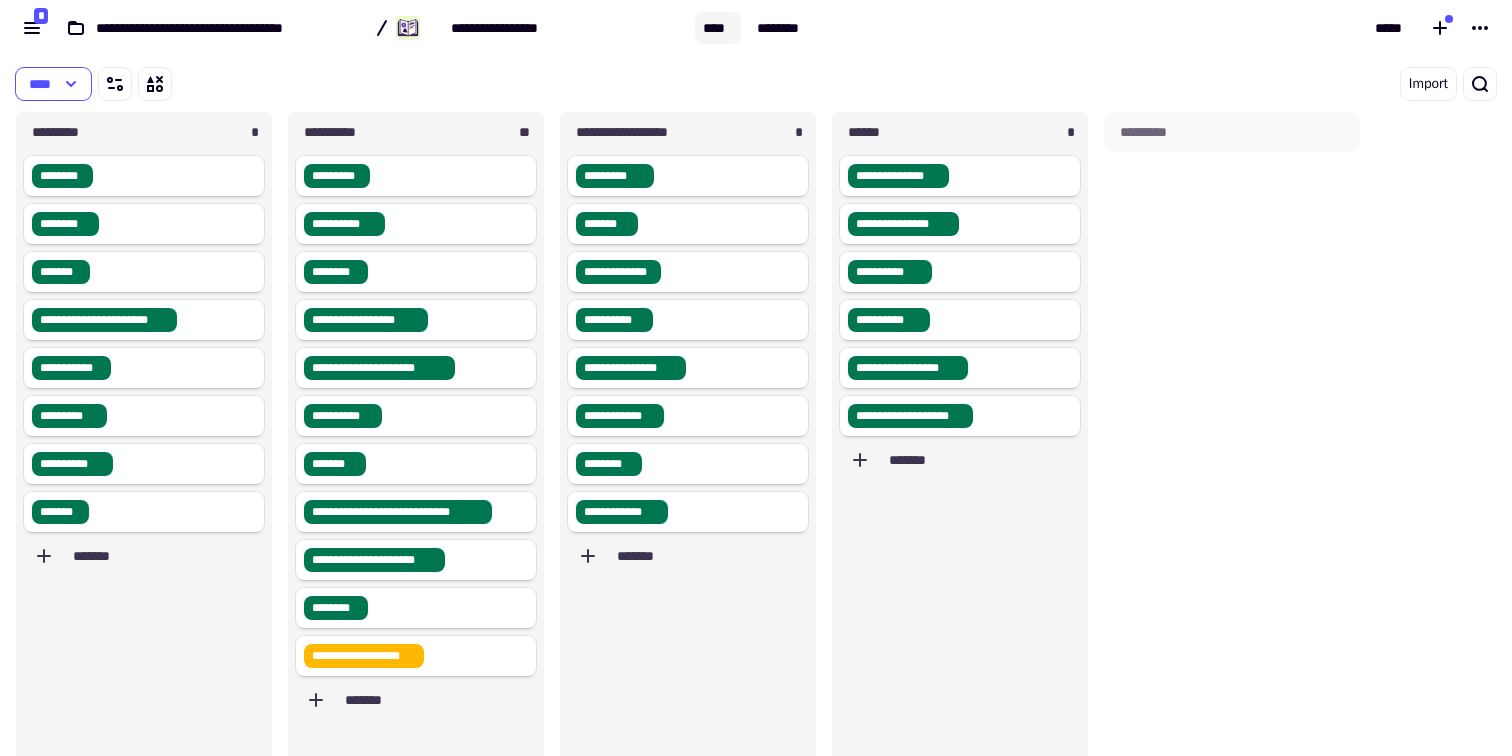 click on "****" 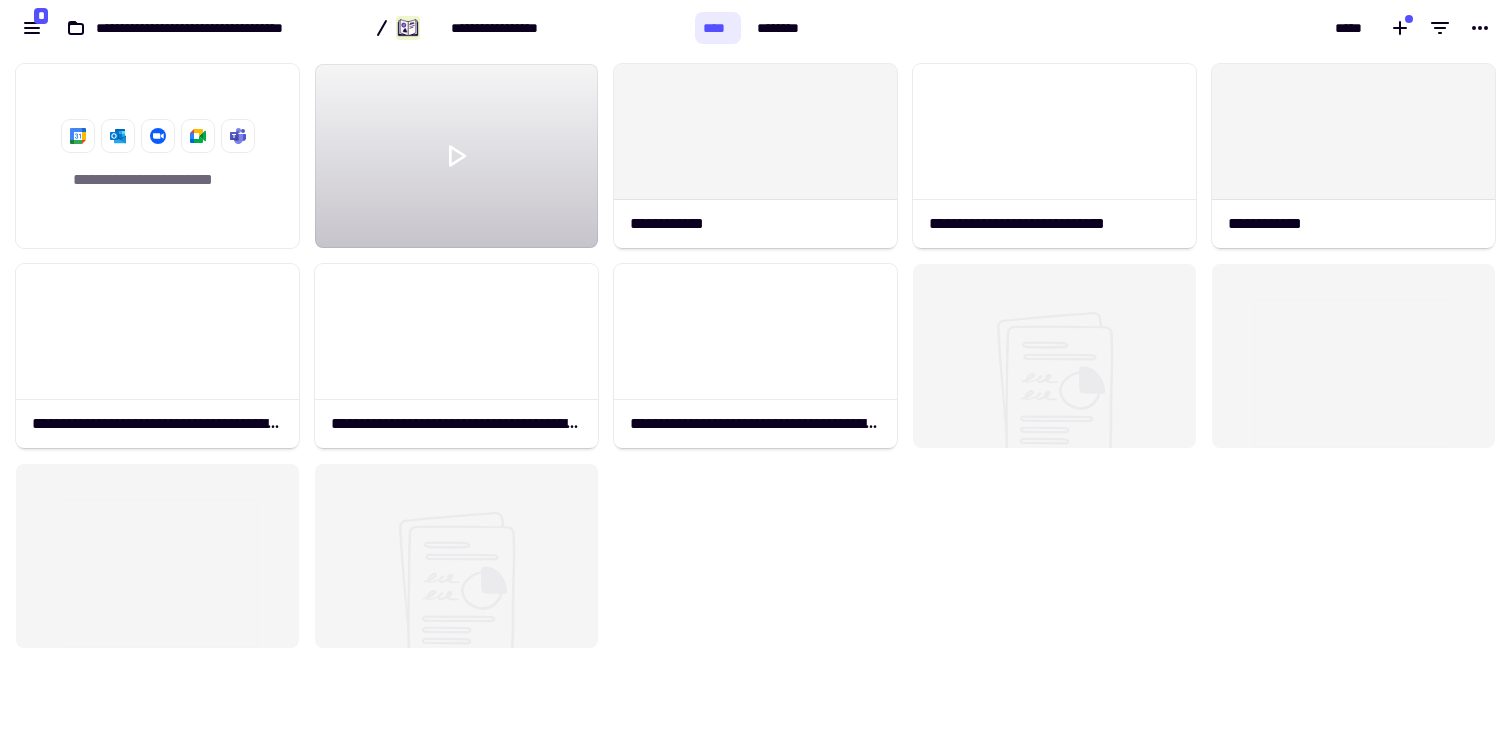 scroll, scrollTop: 1, scrollLeft: 1, axis: both 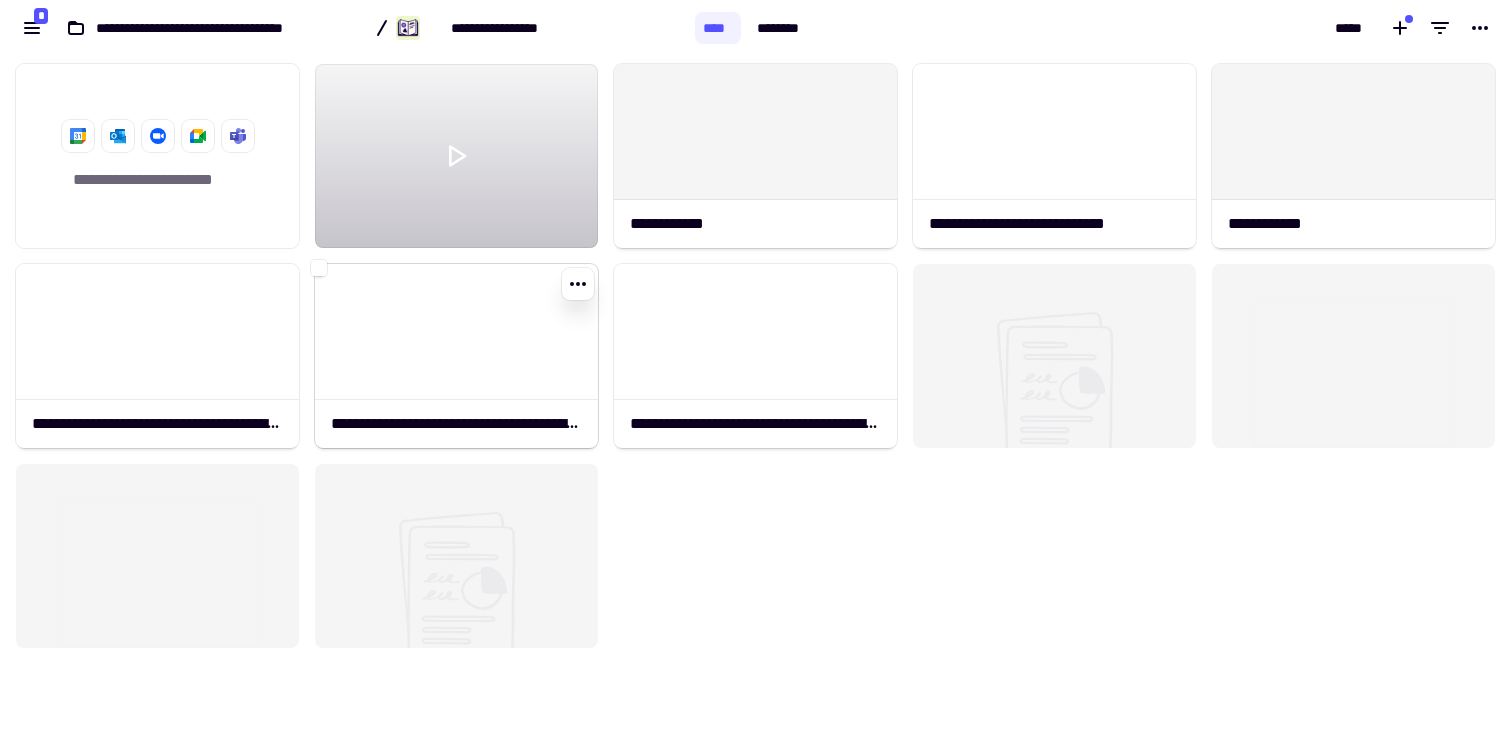 click on "**********" 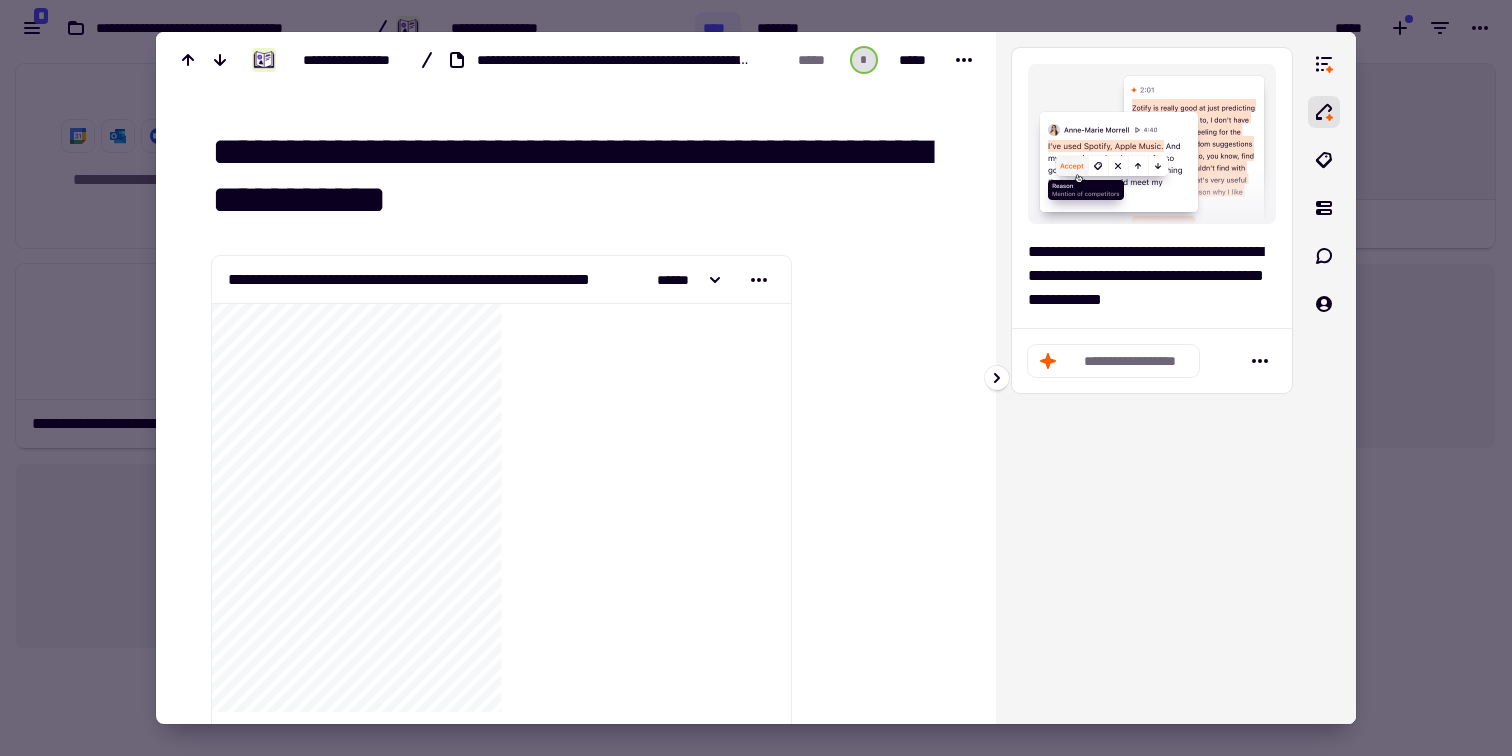 click on "**********" 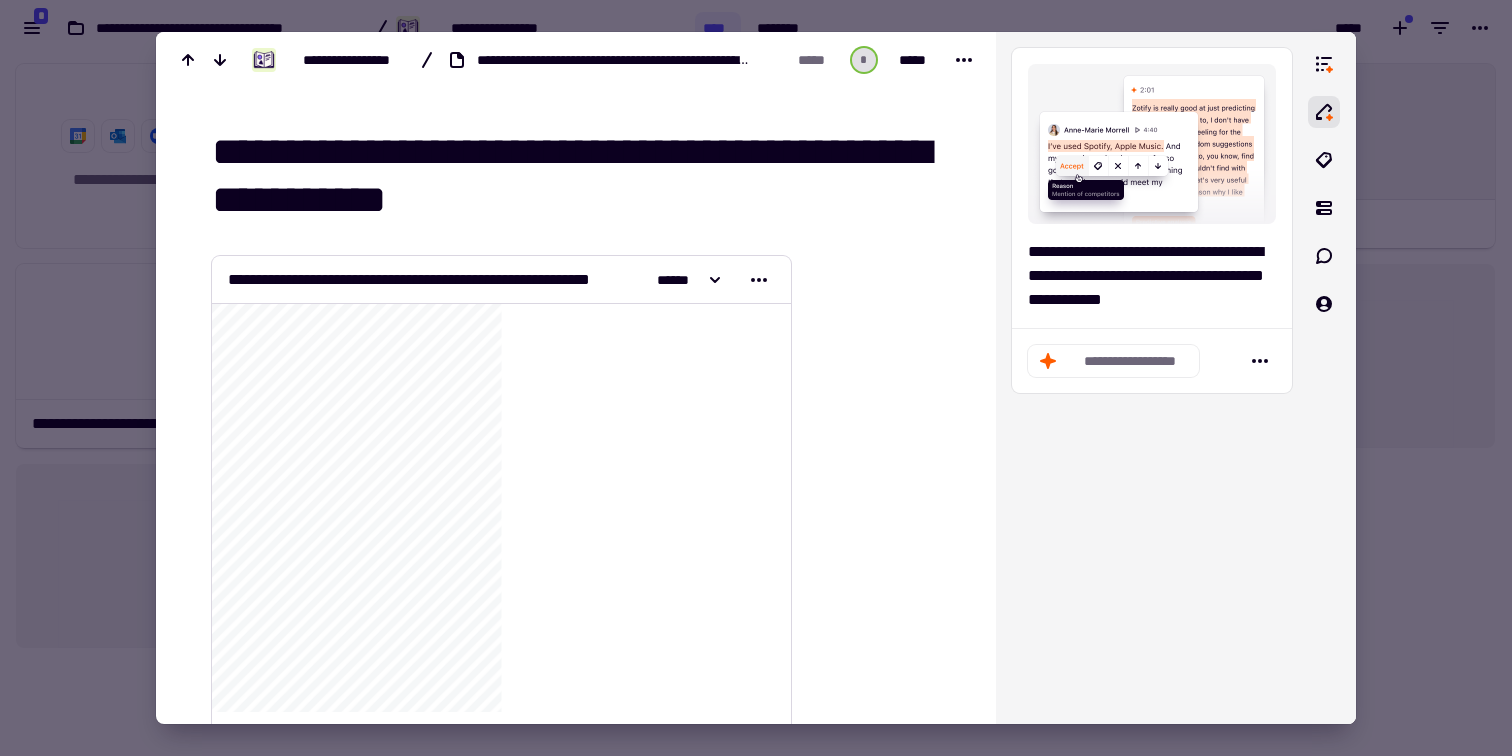 click on "**********" 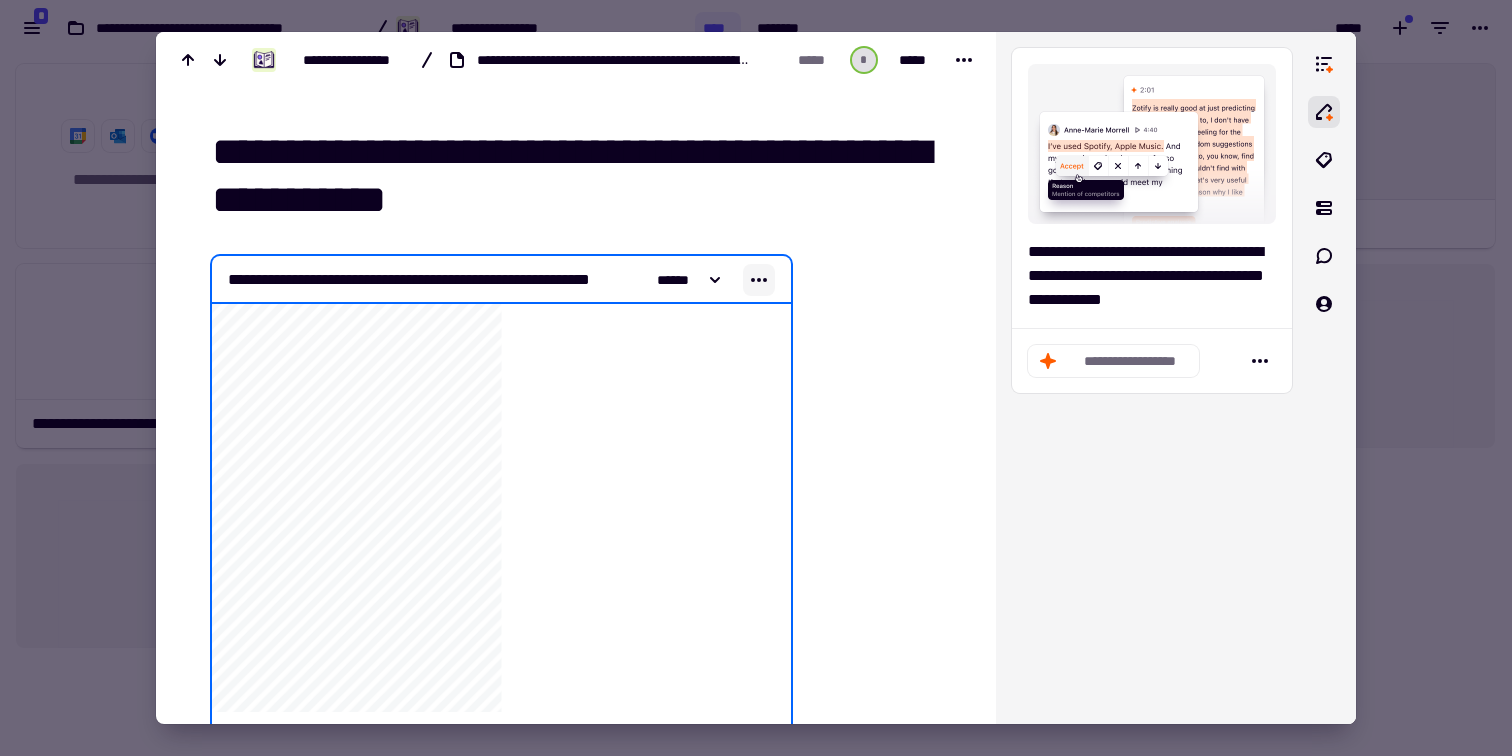 click 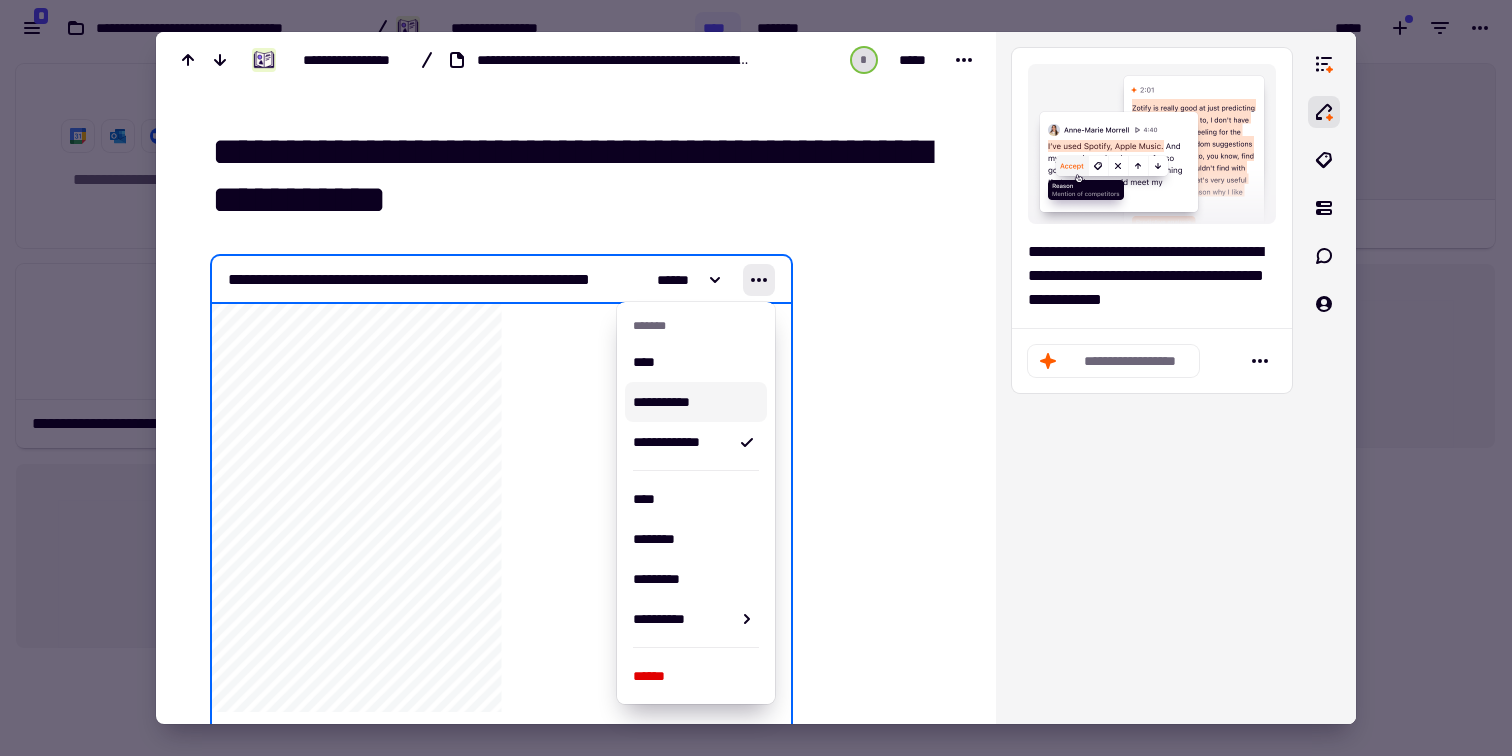 click on "**********" at bounding box center [692, 402] 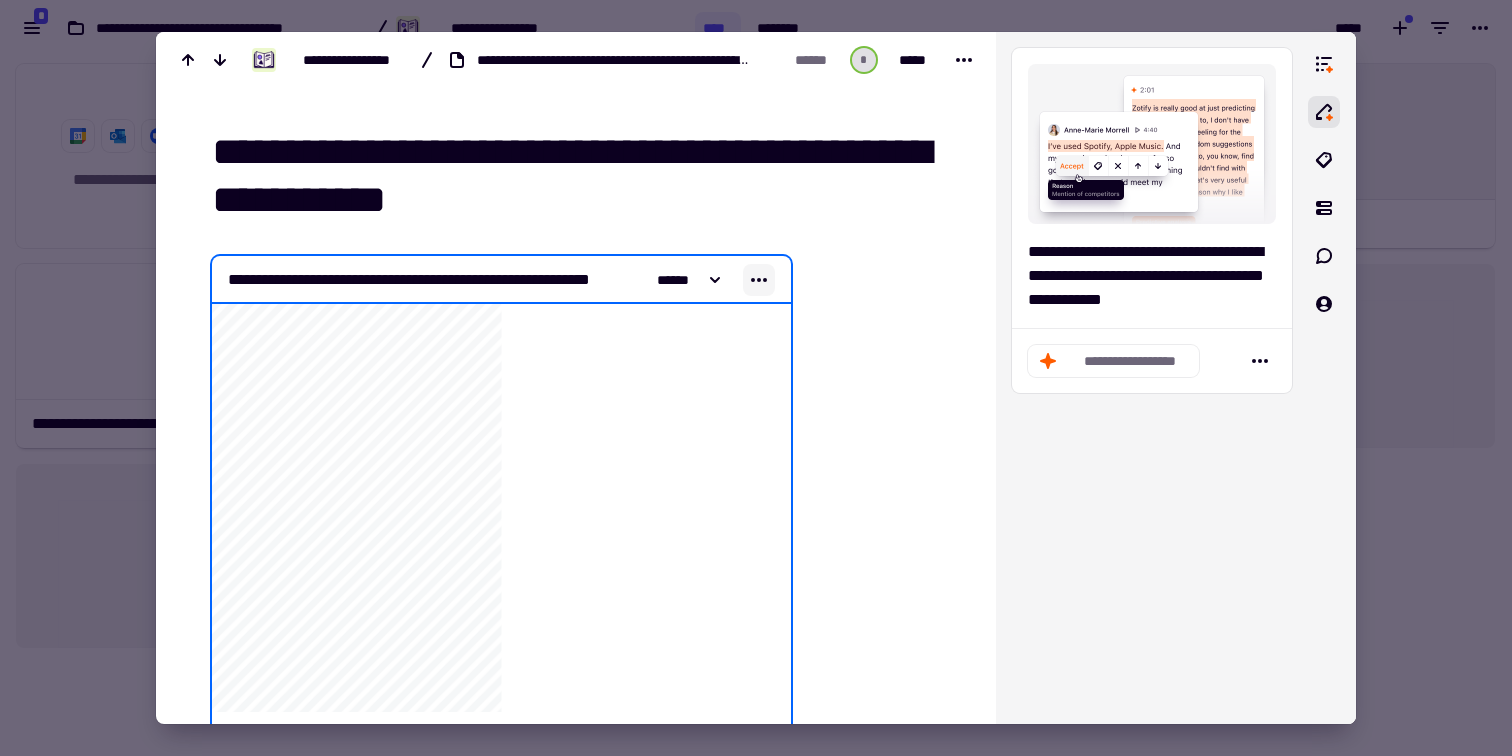 click 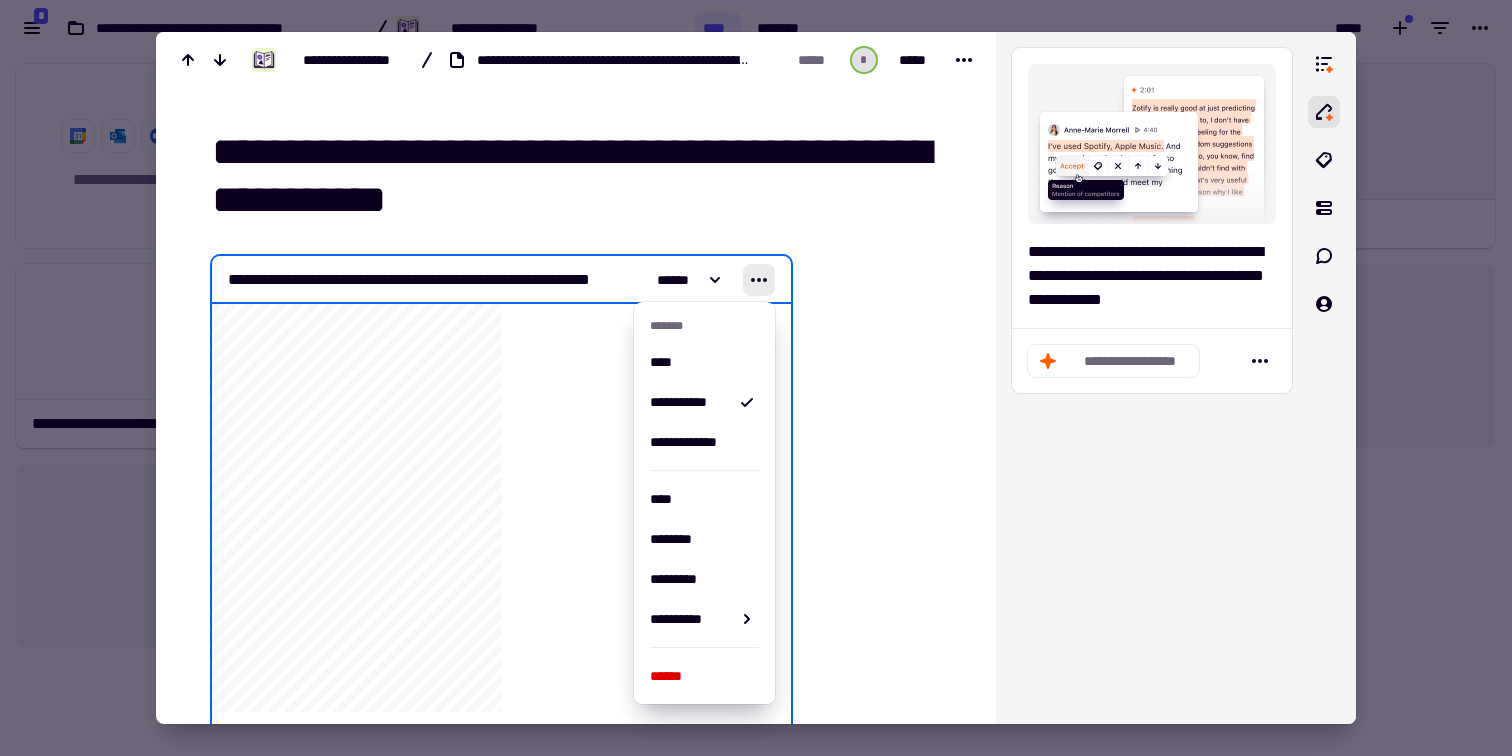 click at bounding box center [879, 801] 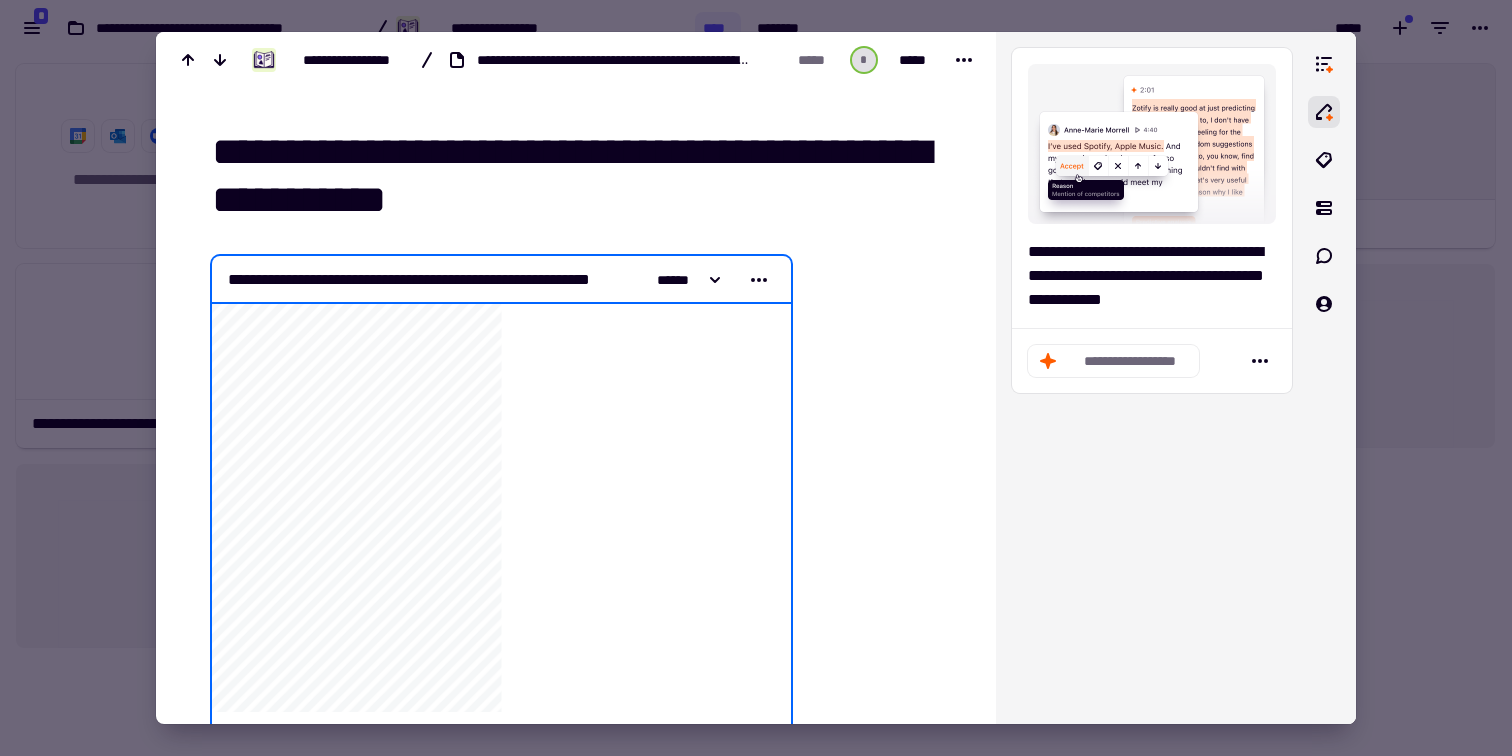 click on "**********" 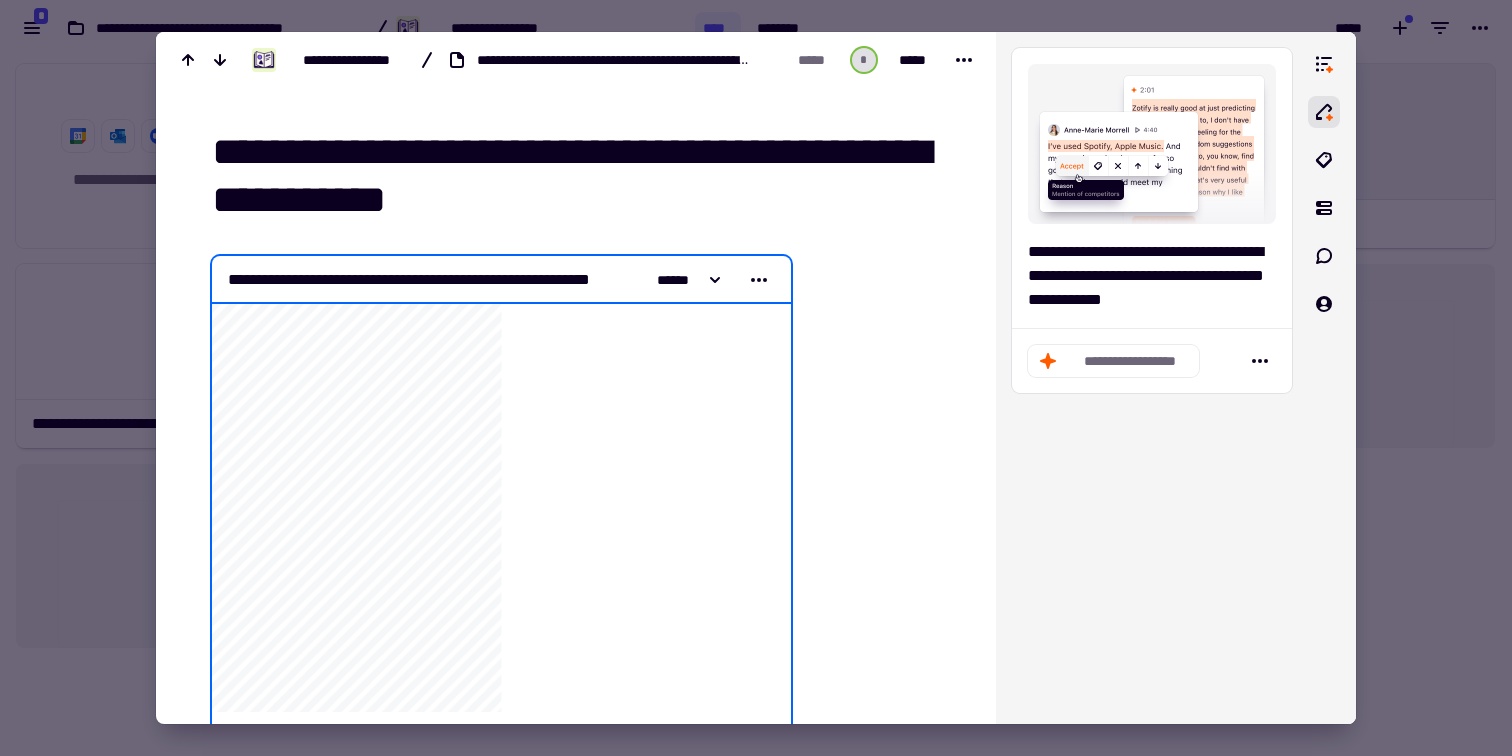 click on "**********" 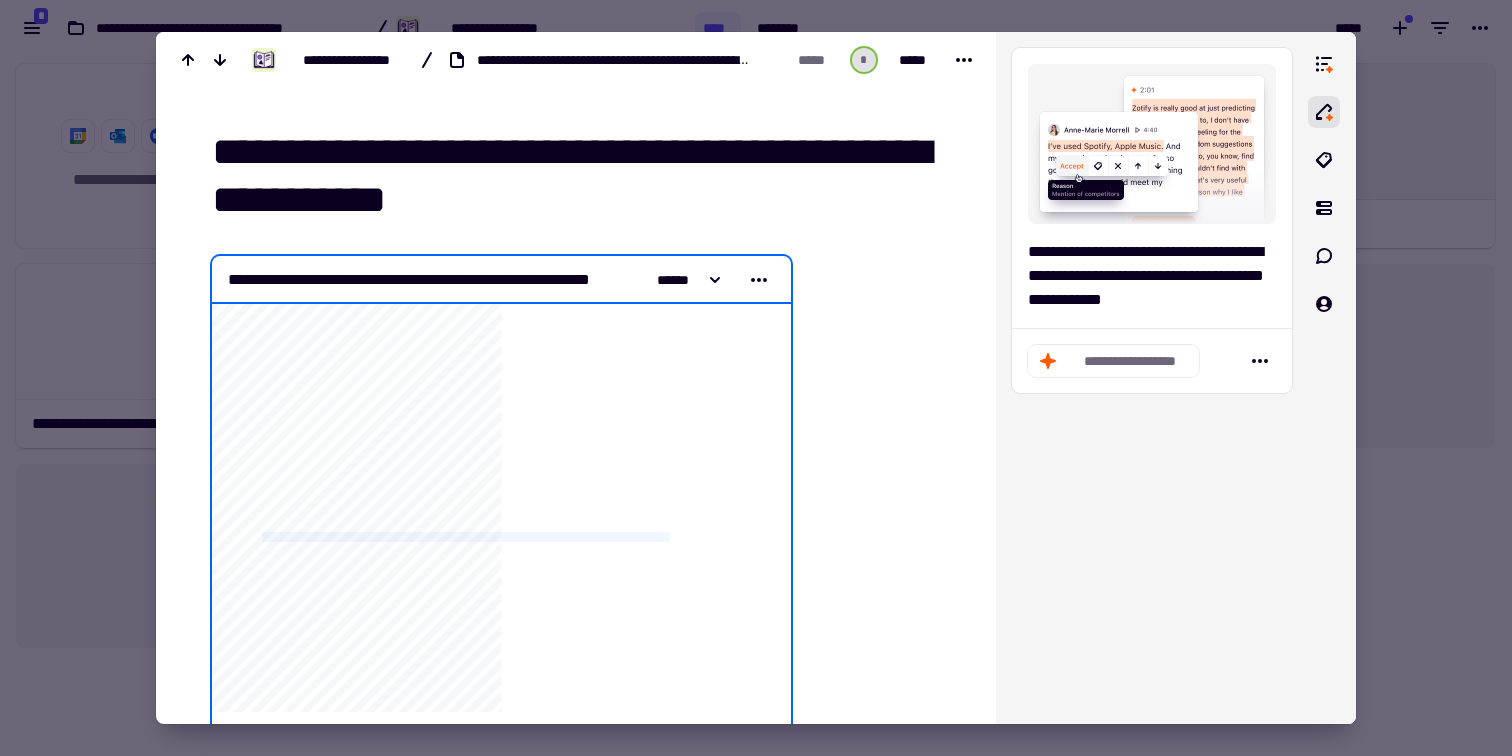 click on "**********" 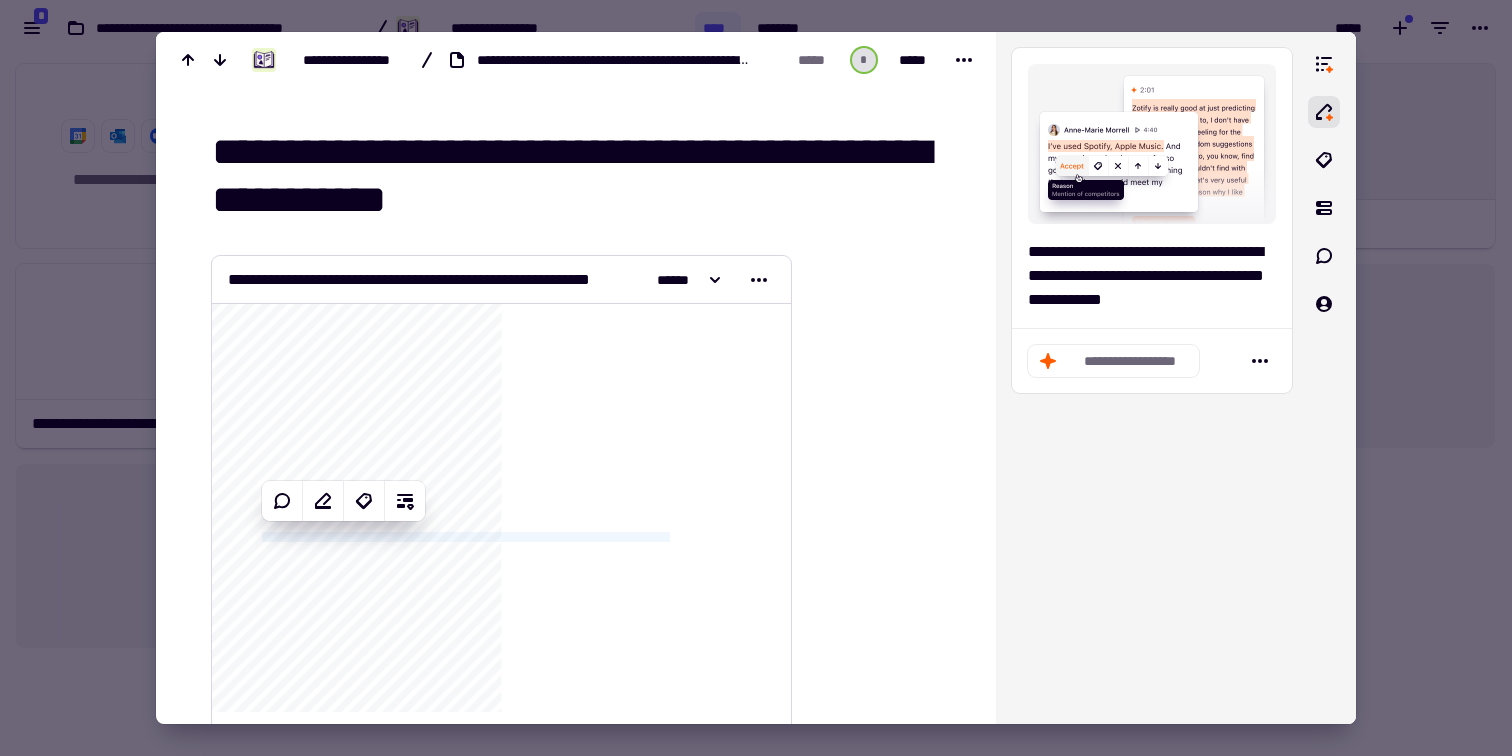 click on "**********" 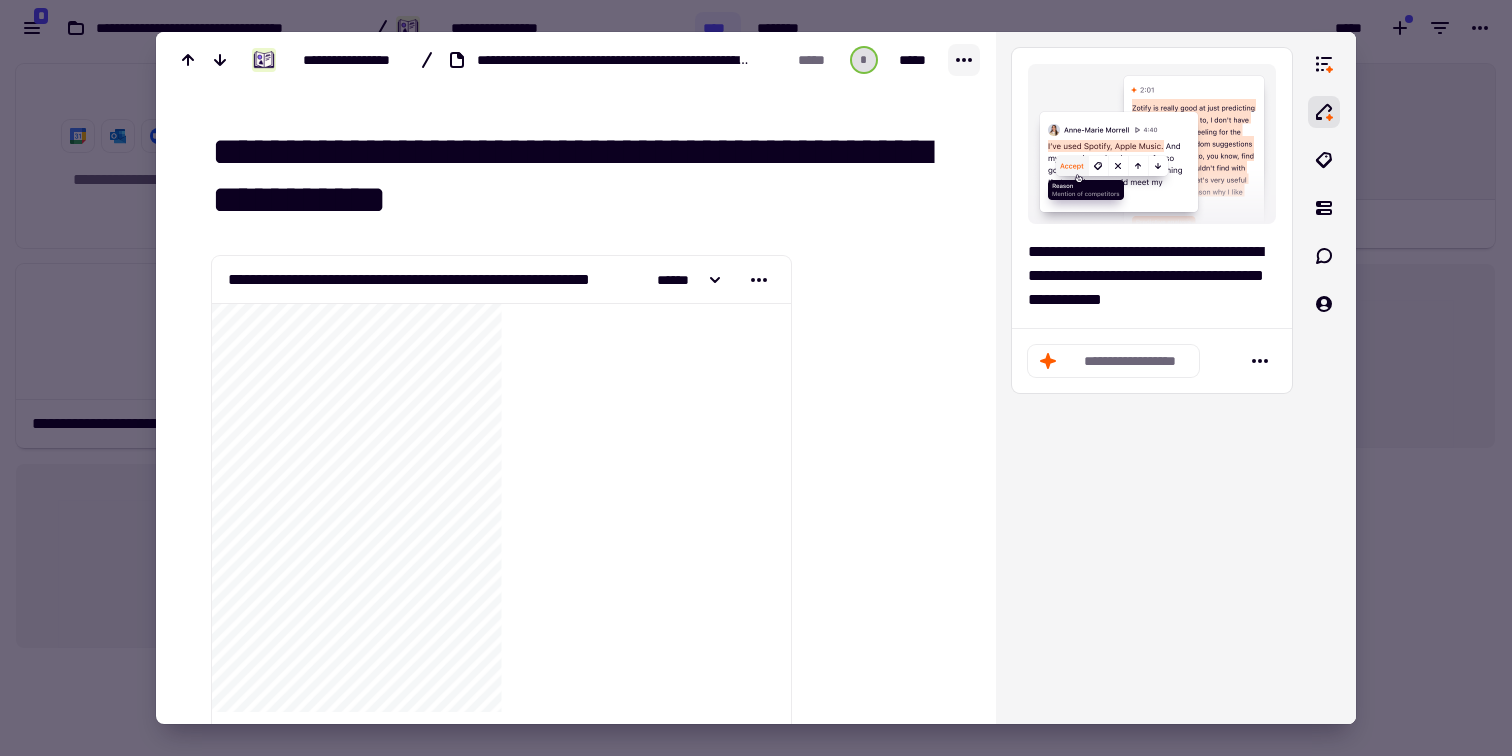click 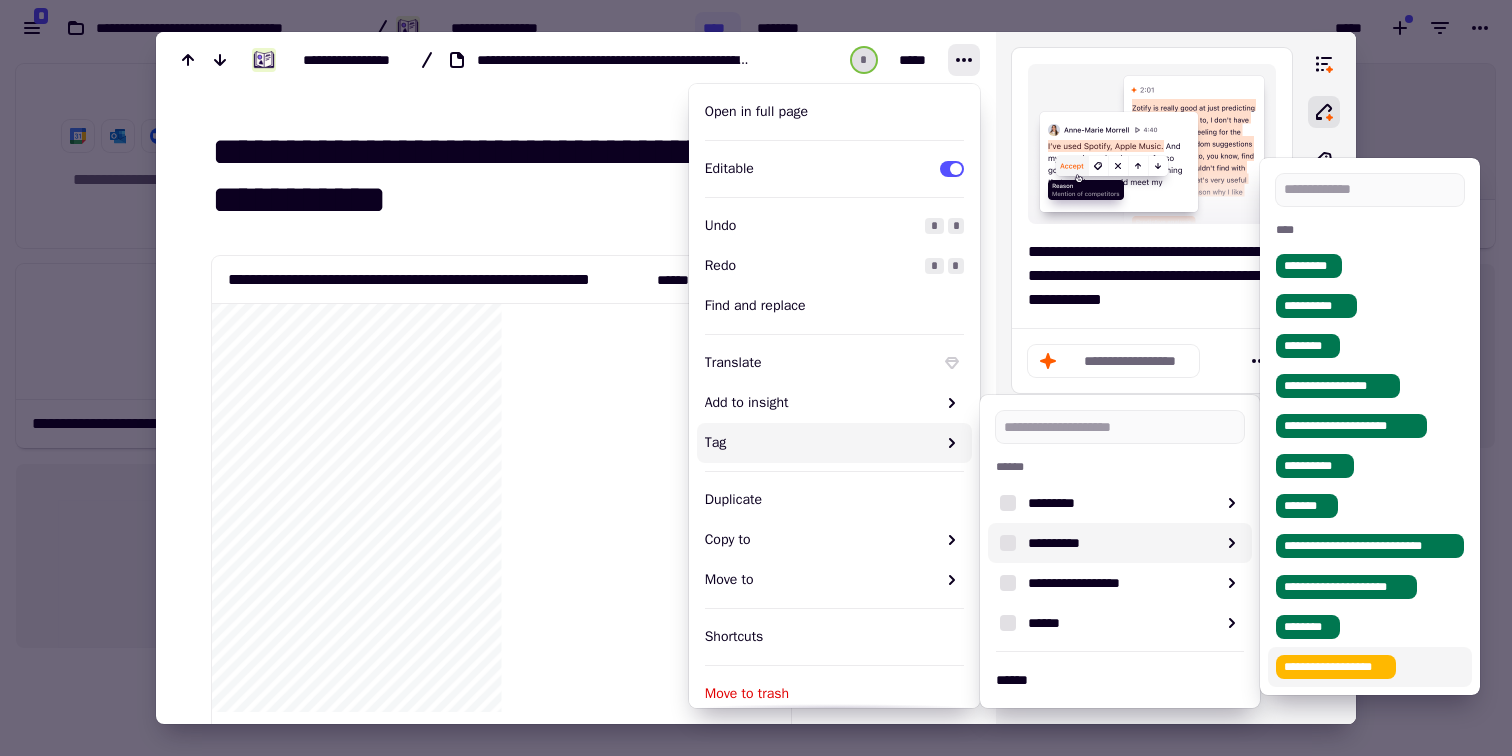 click on "**********" at bounding box center [1336, 667] 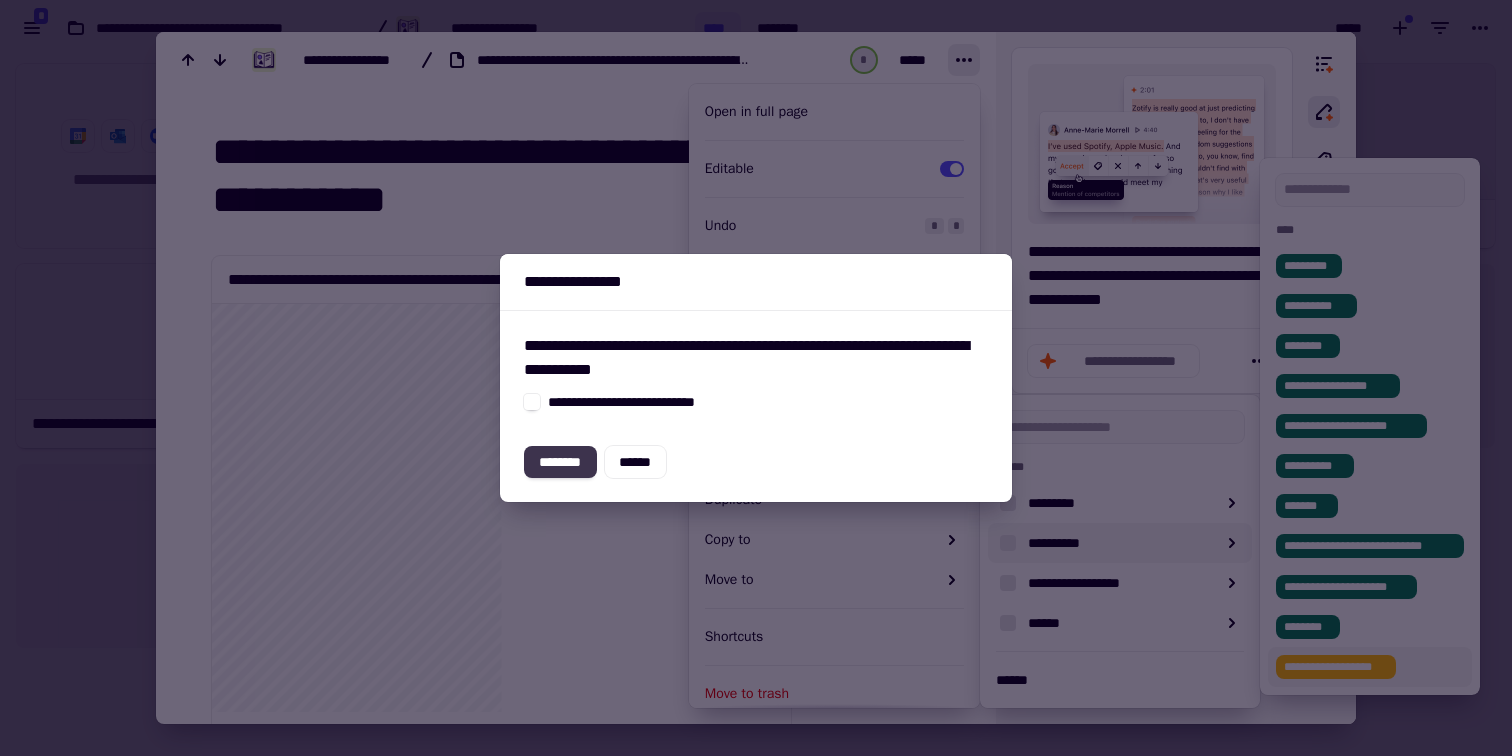click on "********" 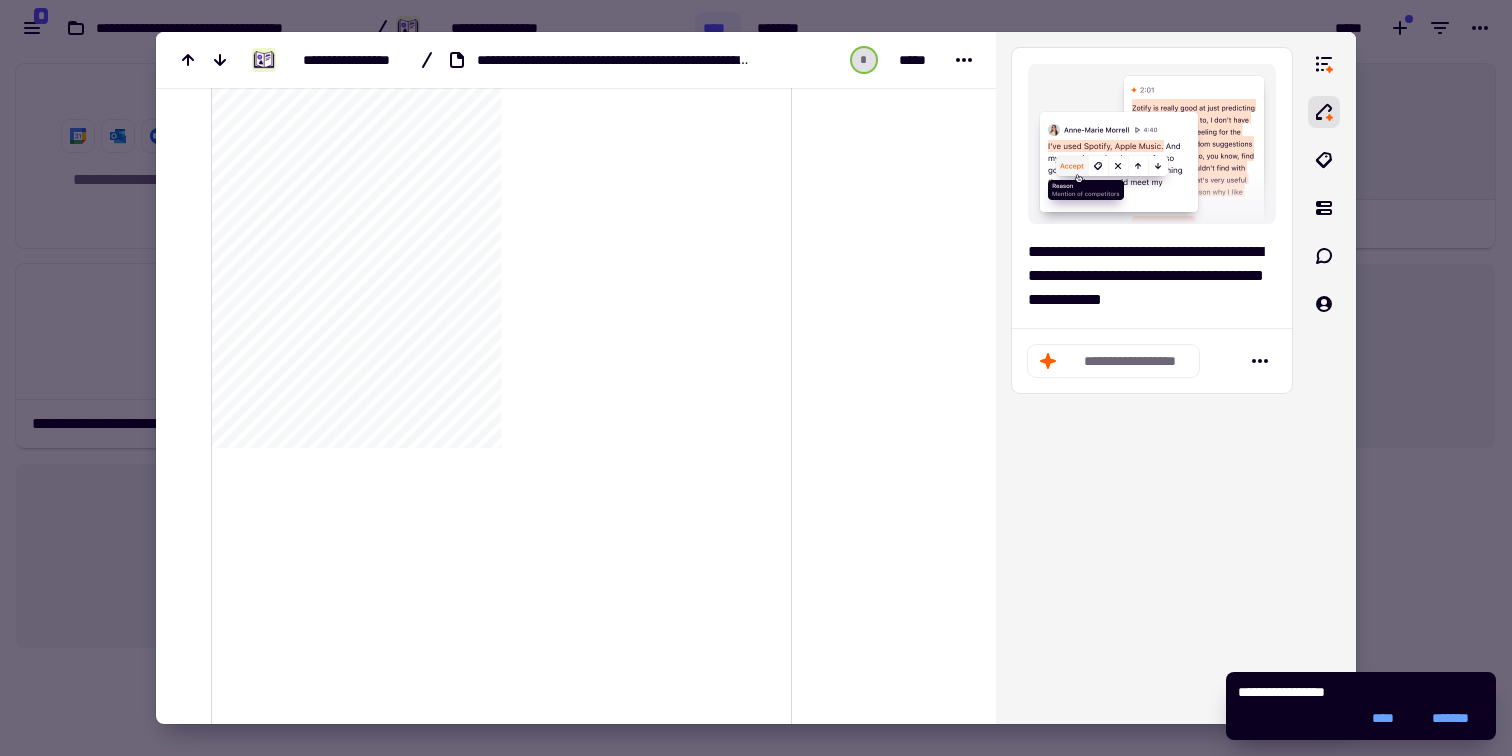 scroll, scrollTop: 0, scrollLeft: 0, axis: both 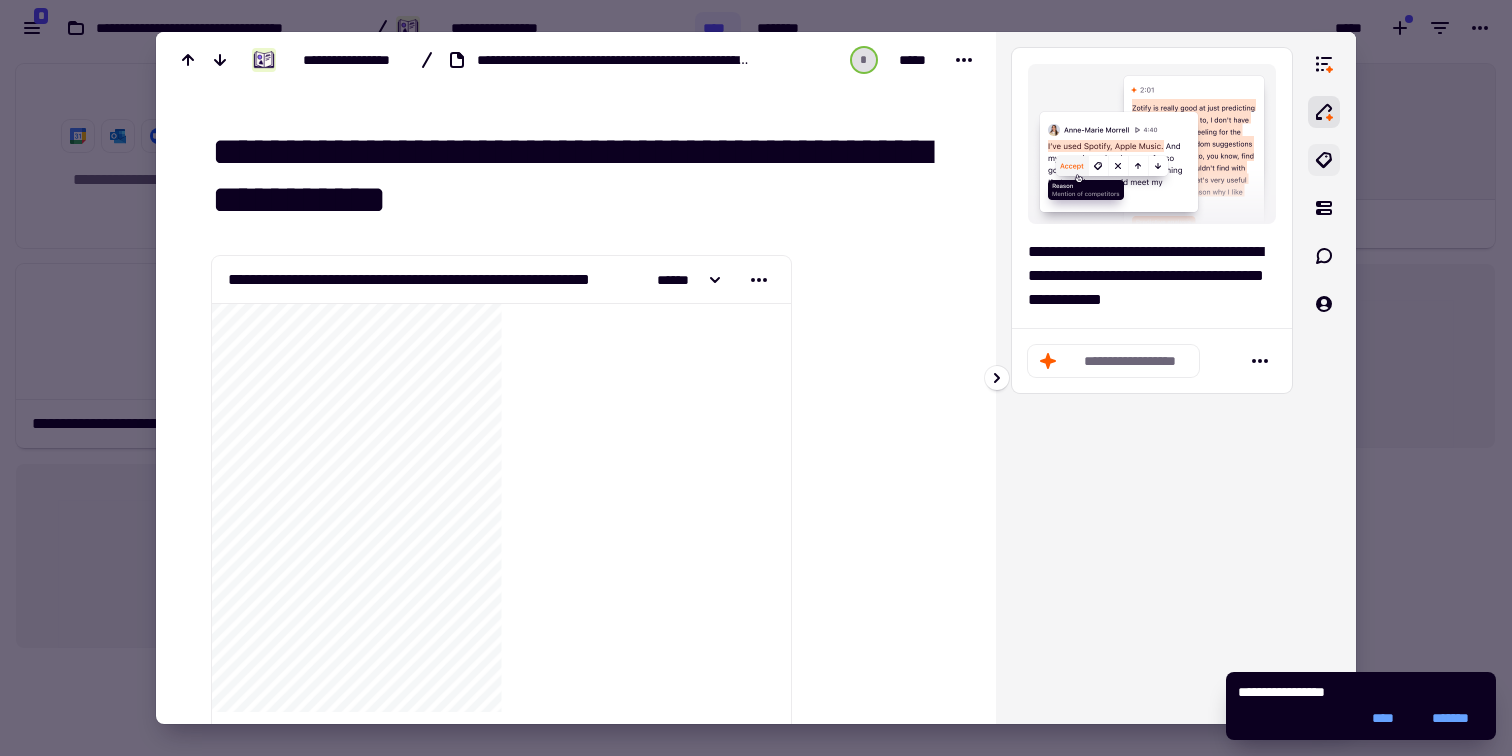 click 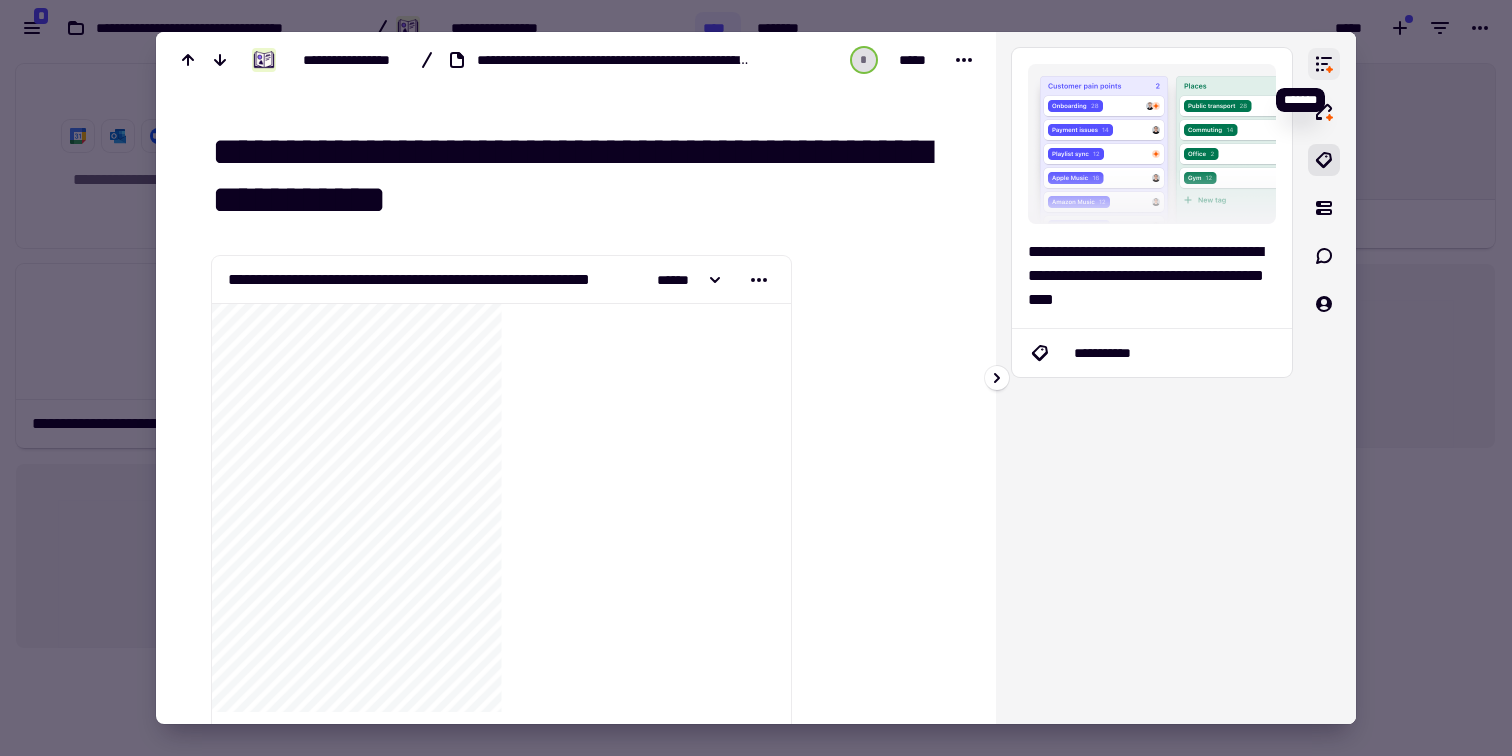 click 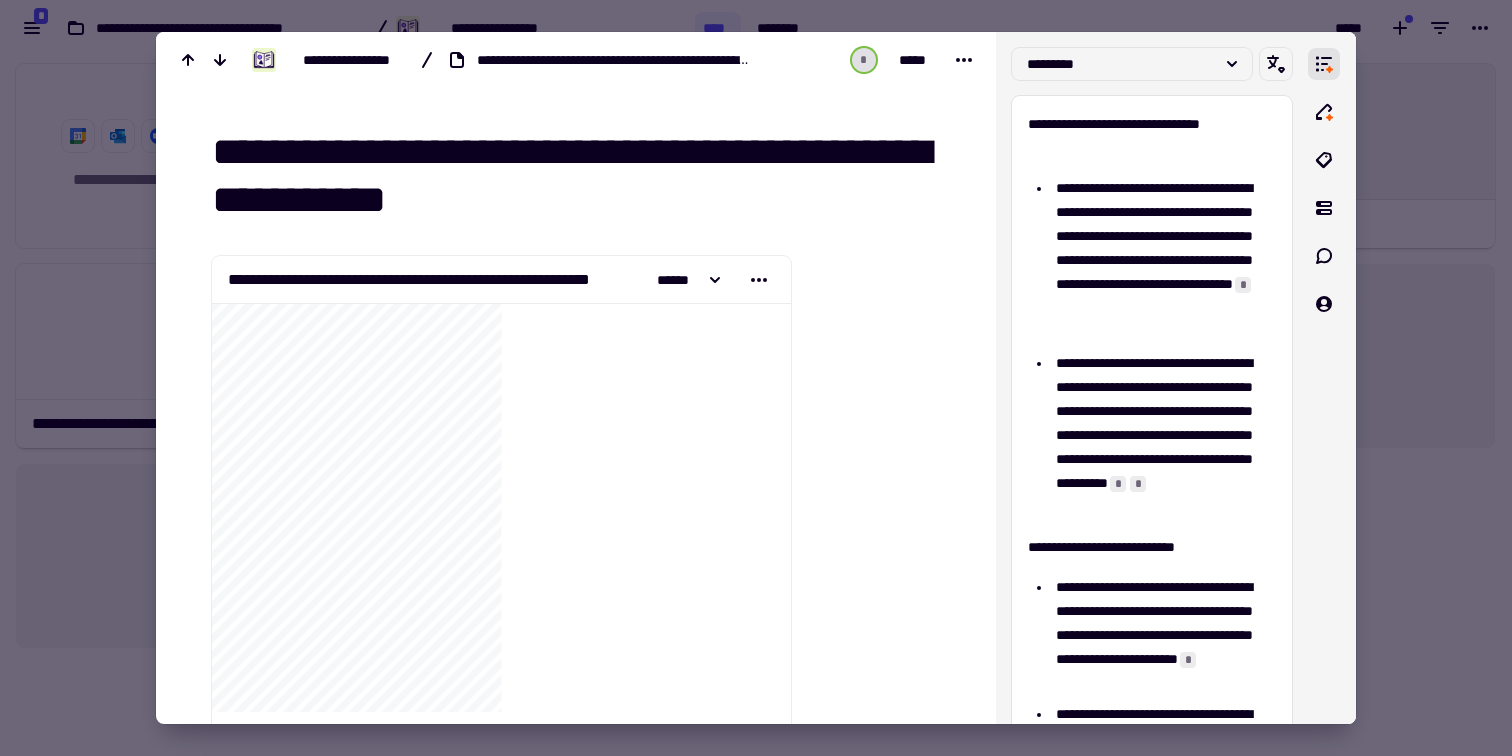 click at bounding box center [756, 378] 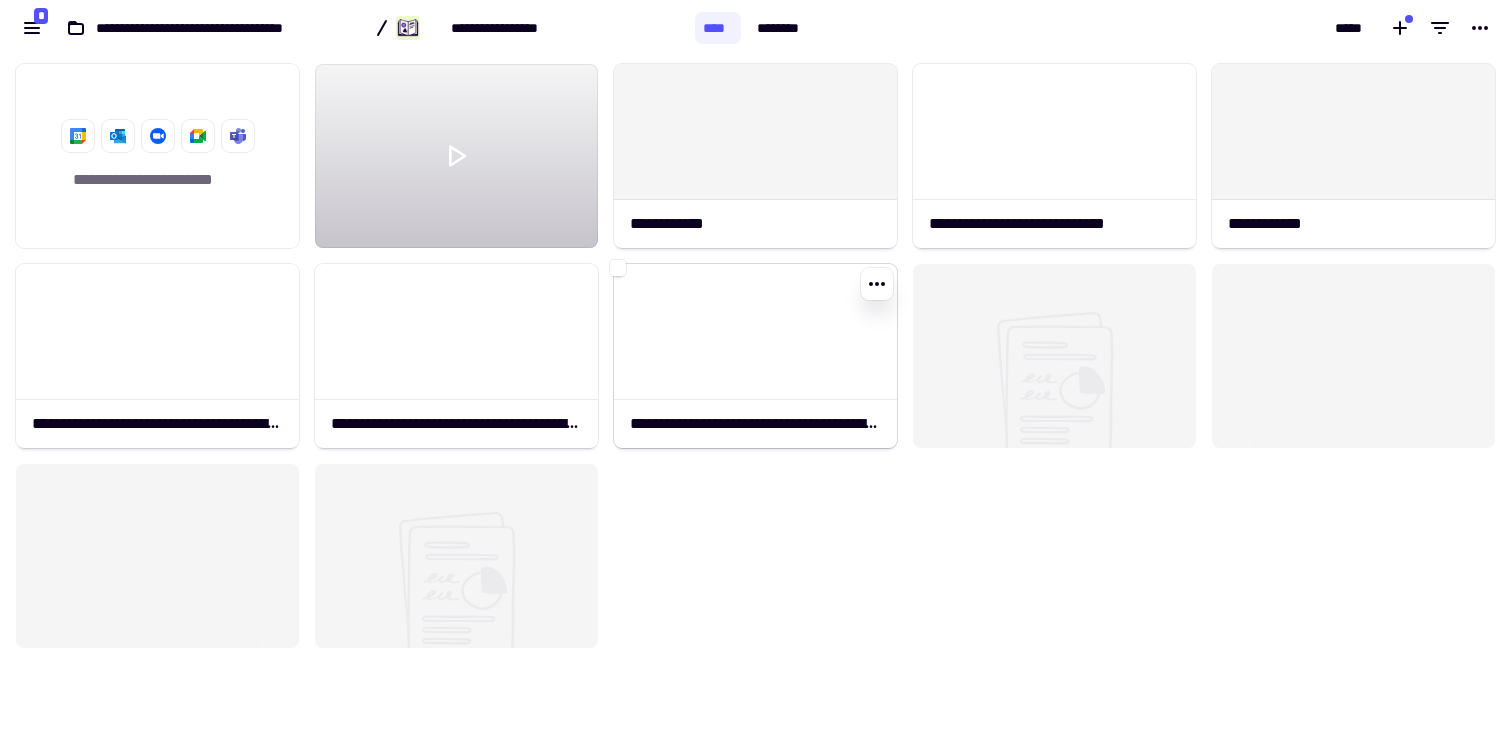 click 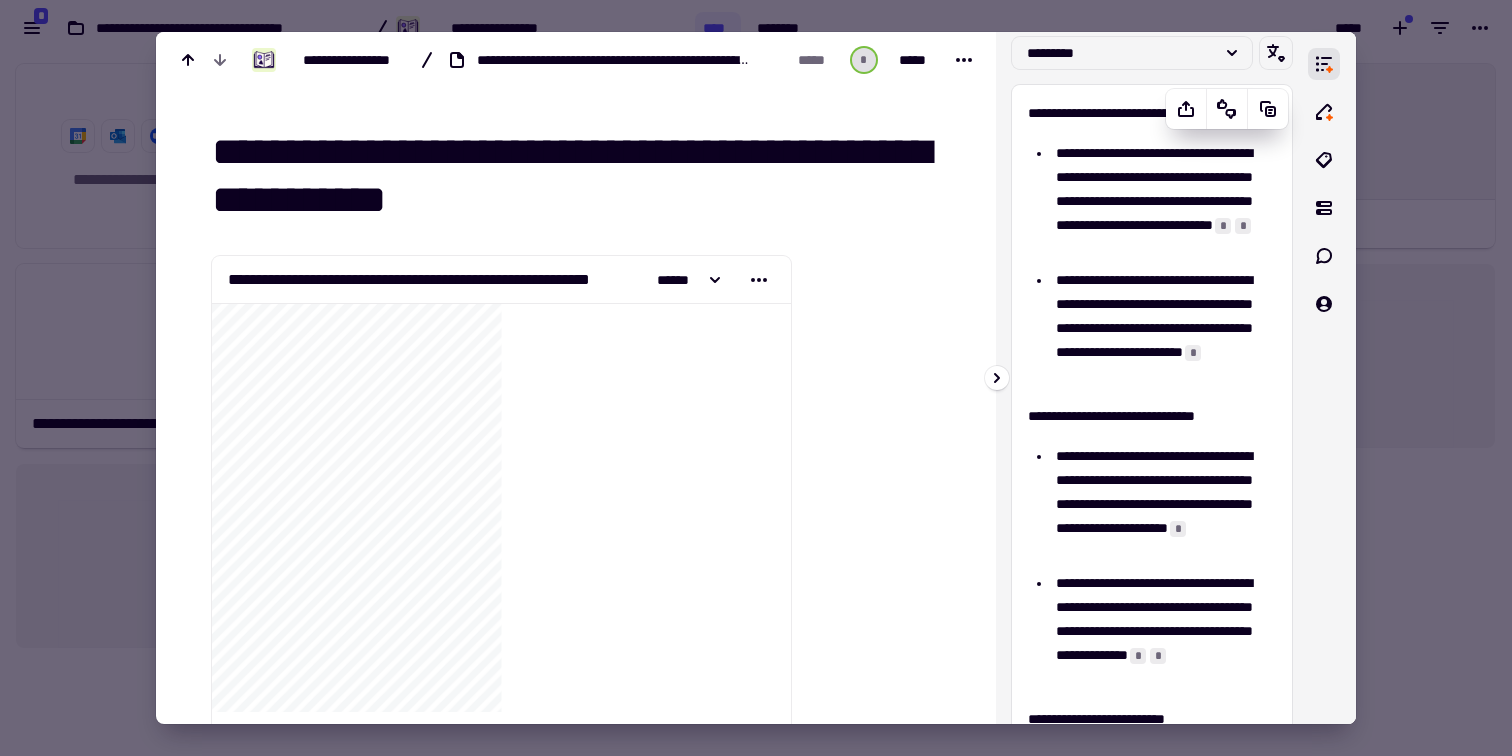 scroll, scrollTop: 0, scrollLeft: 0, axis: both 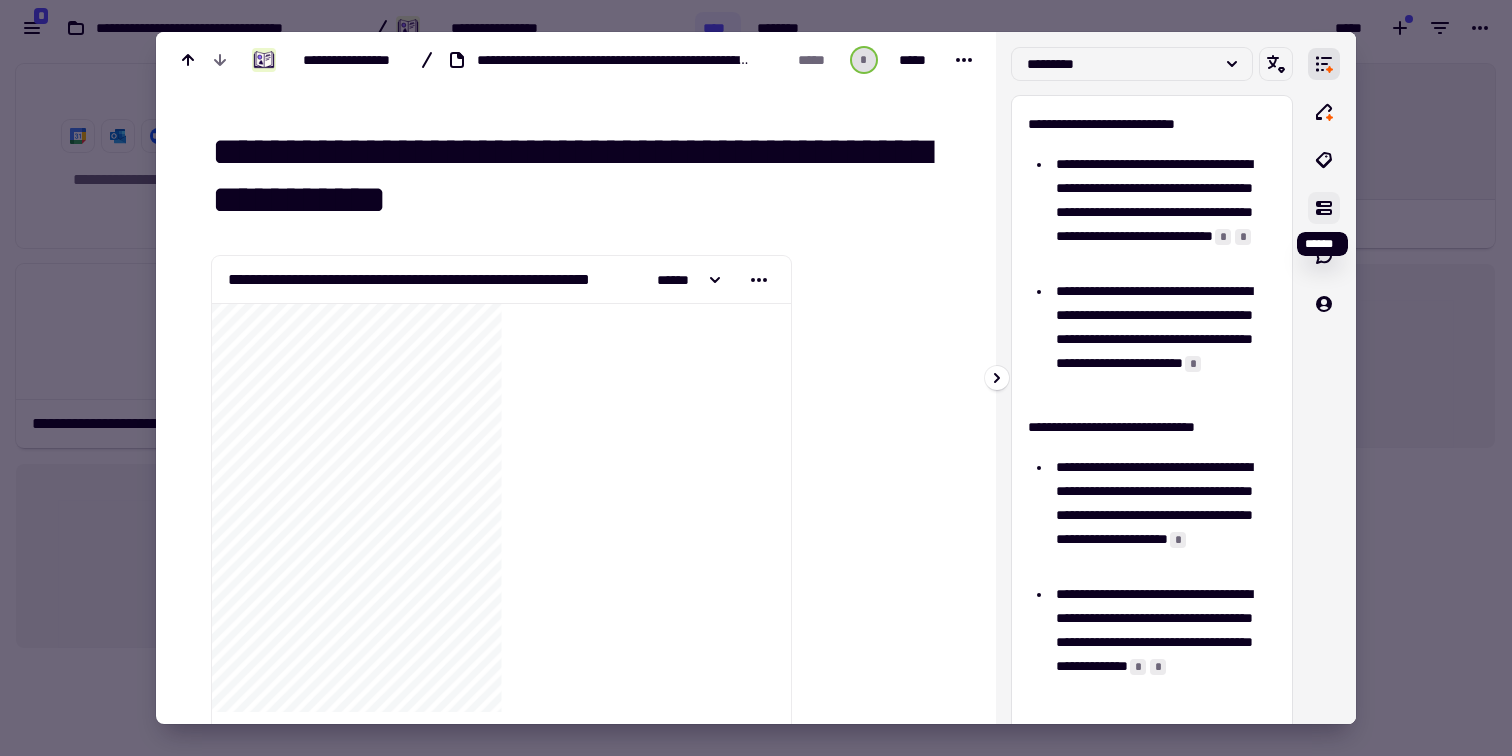 click 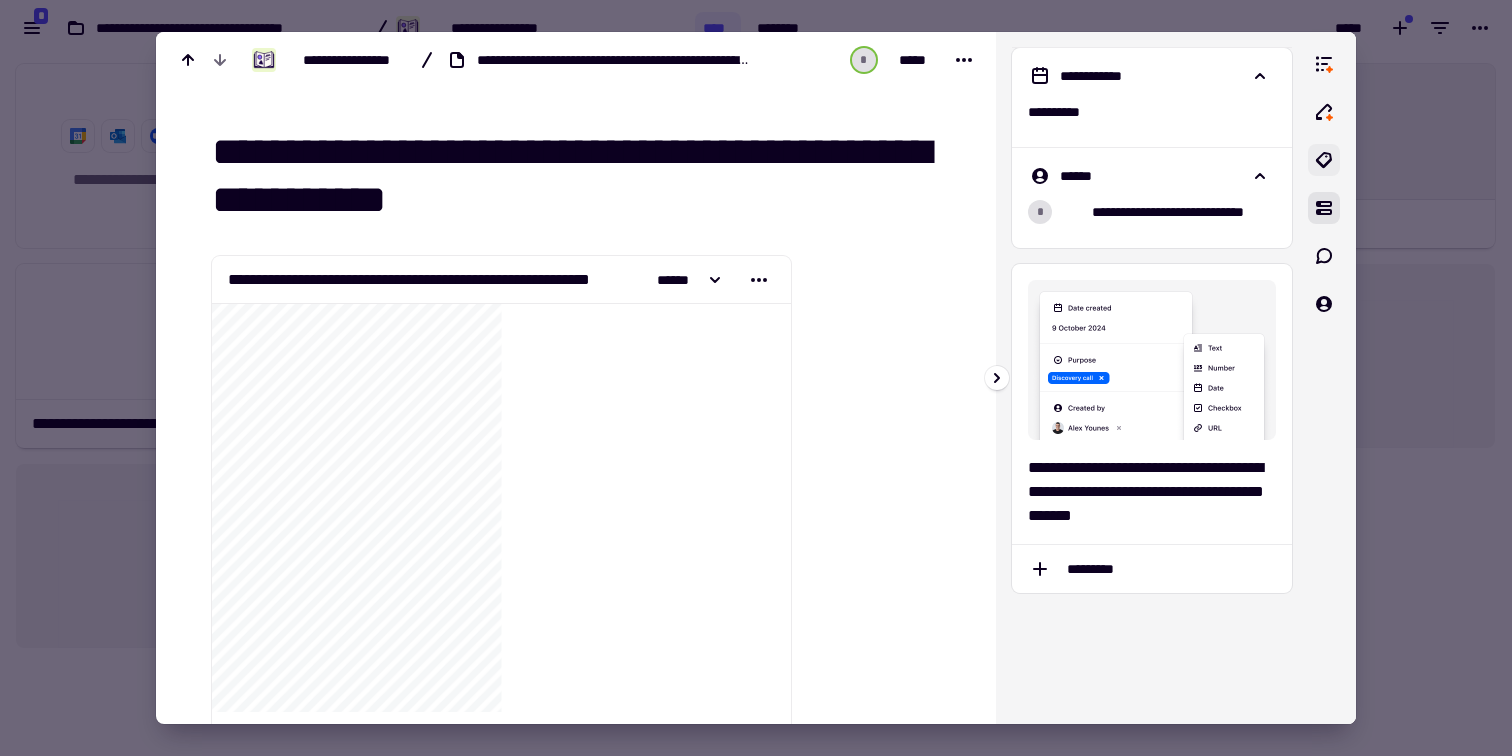 click 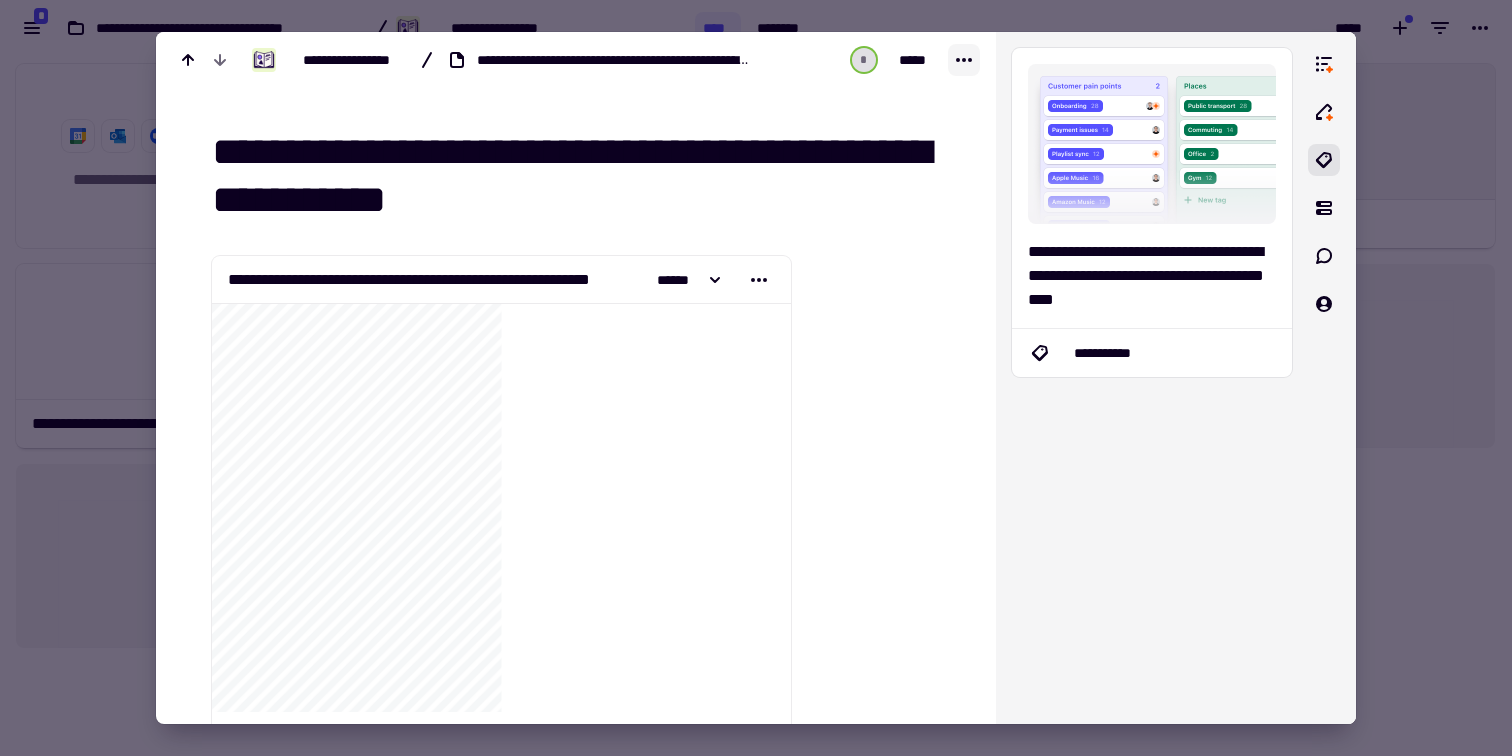 click 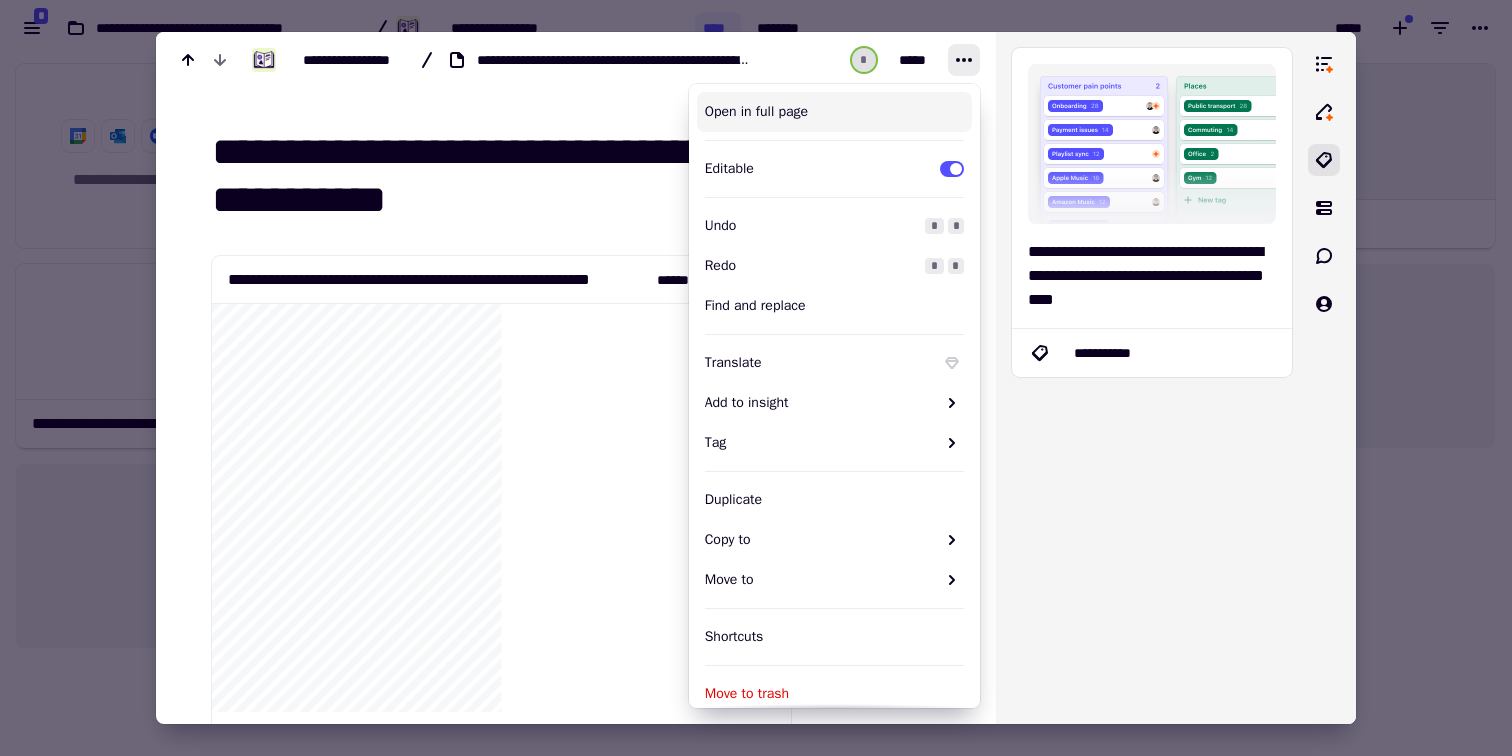 click on "Open in full page" at bounding box center [834, 112] 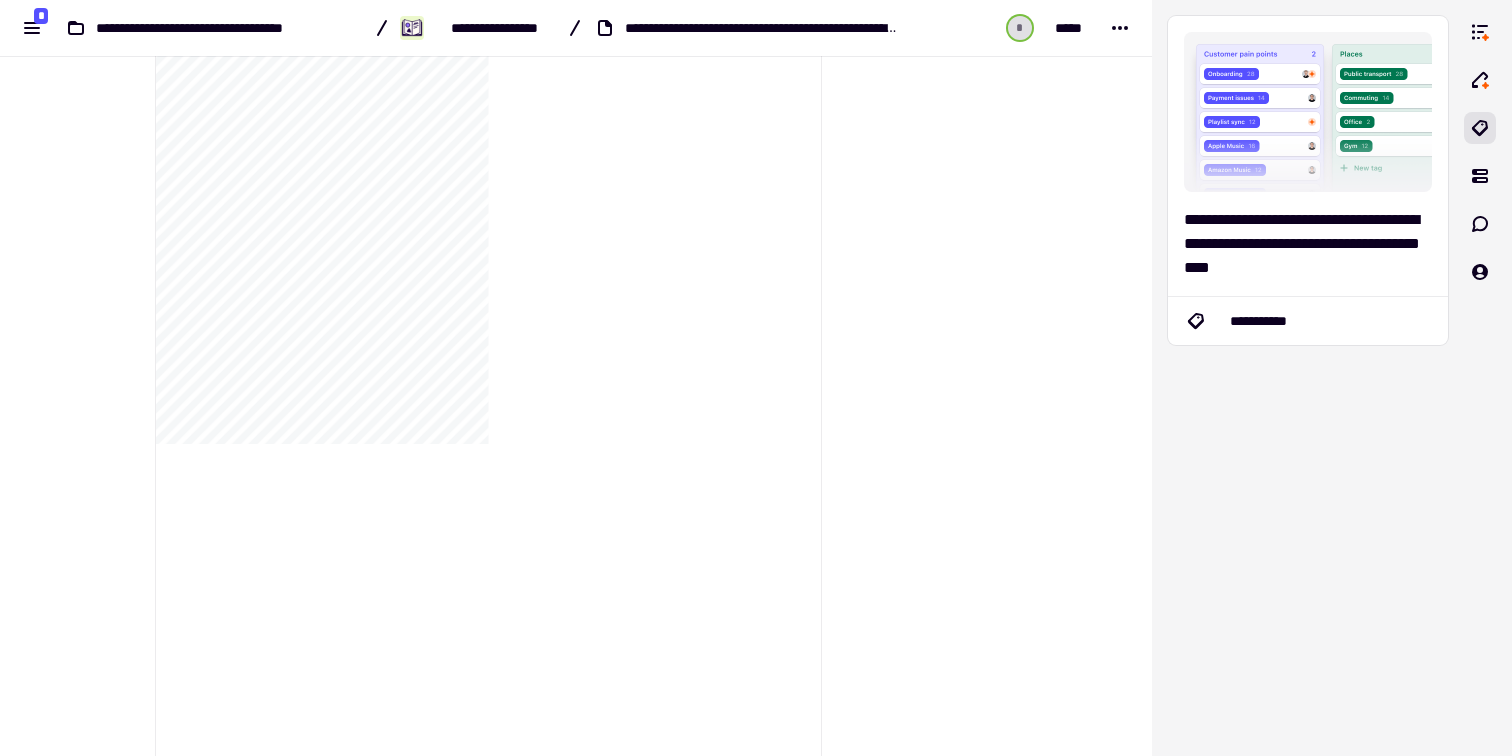scroll, scrollTop: 0, scrollLeft: 0, axis: both 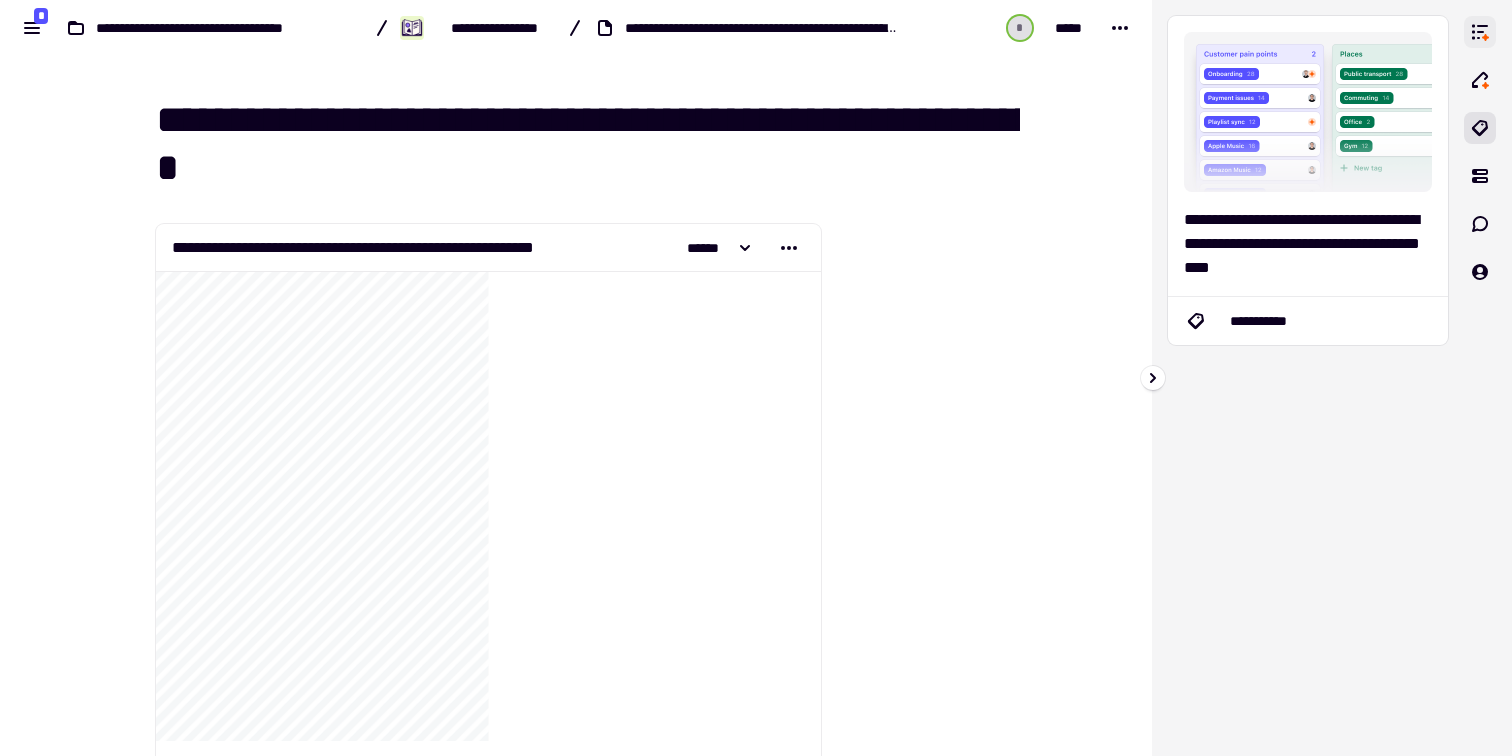 click 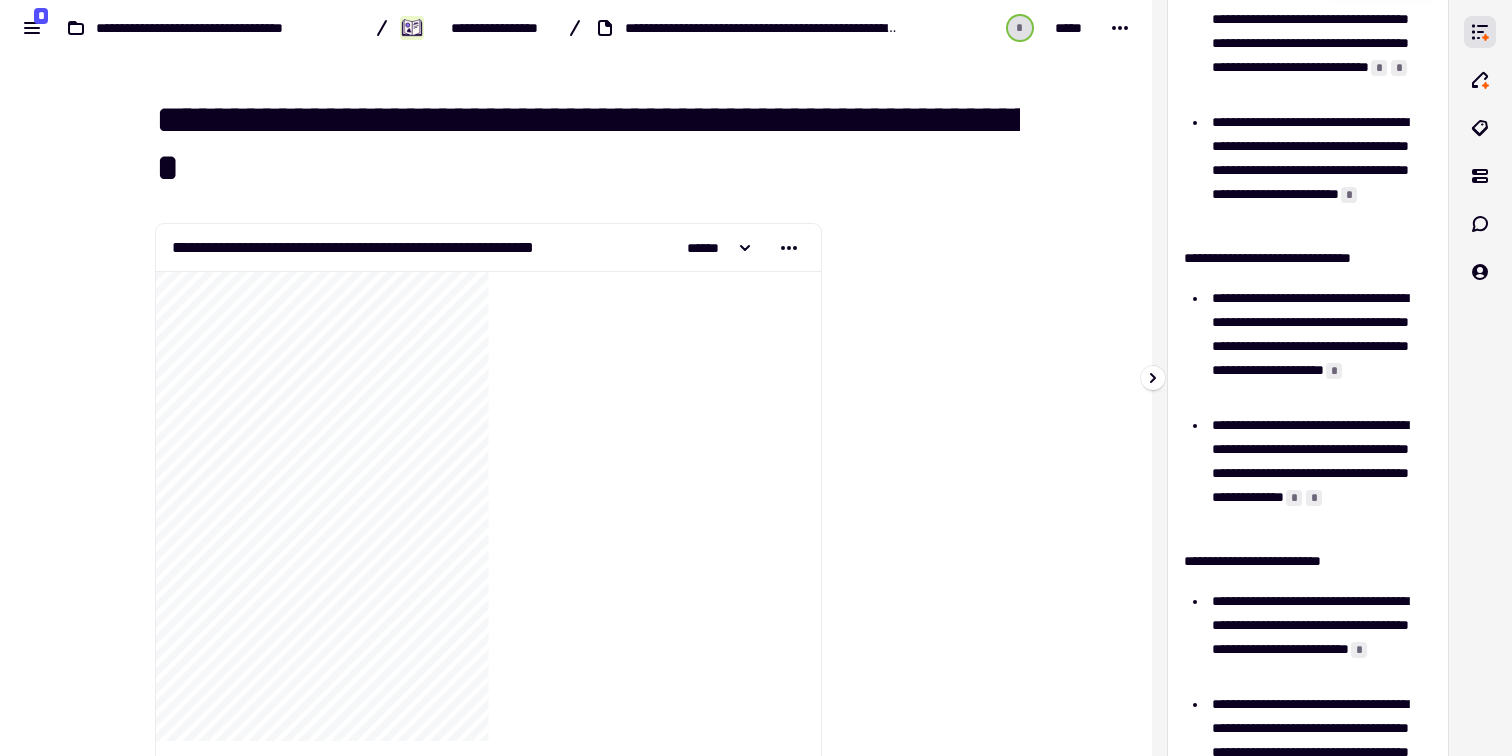 scroll, scrollTop: 423, scrollLeft: 0, axis: vertical 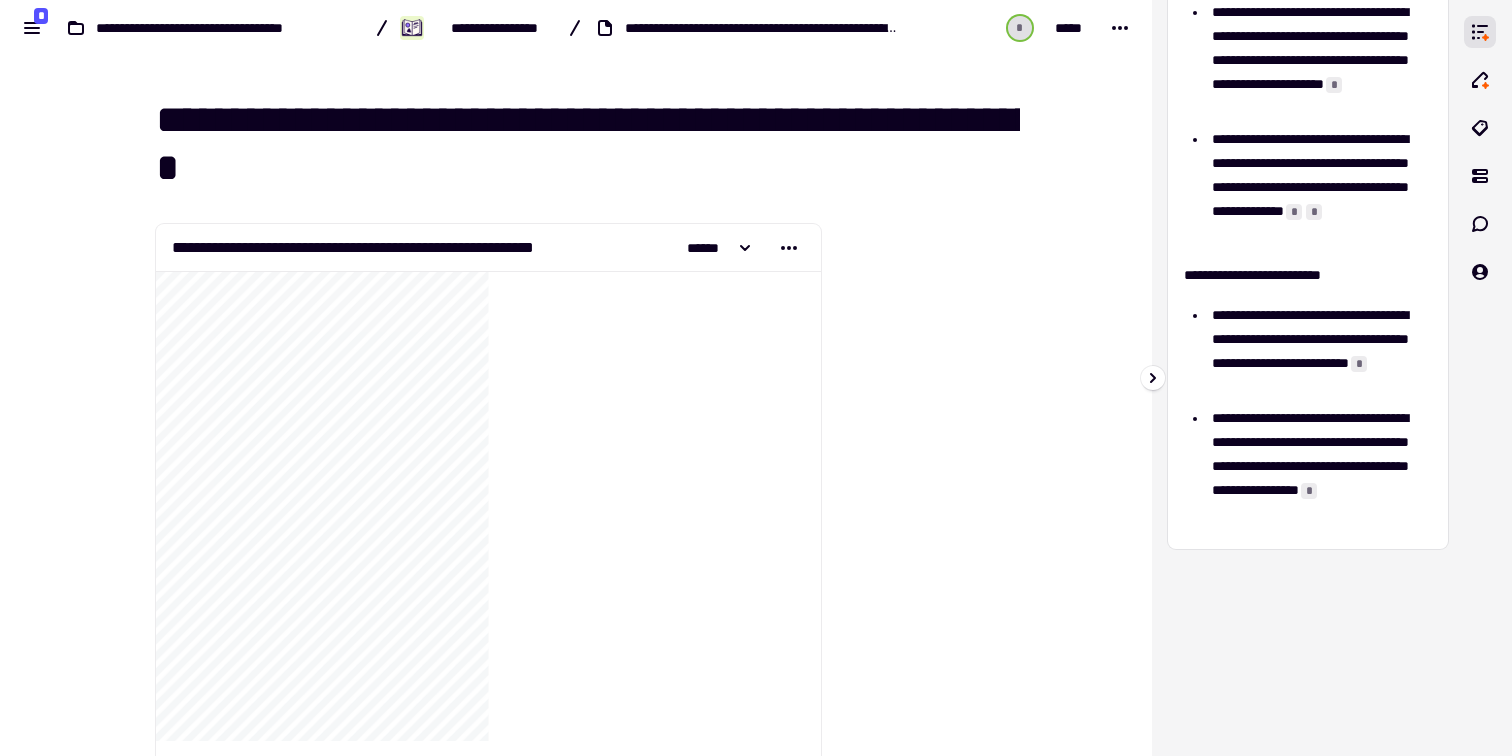 click on "**********" at bounding box center (1319, 466) 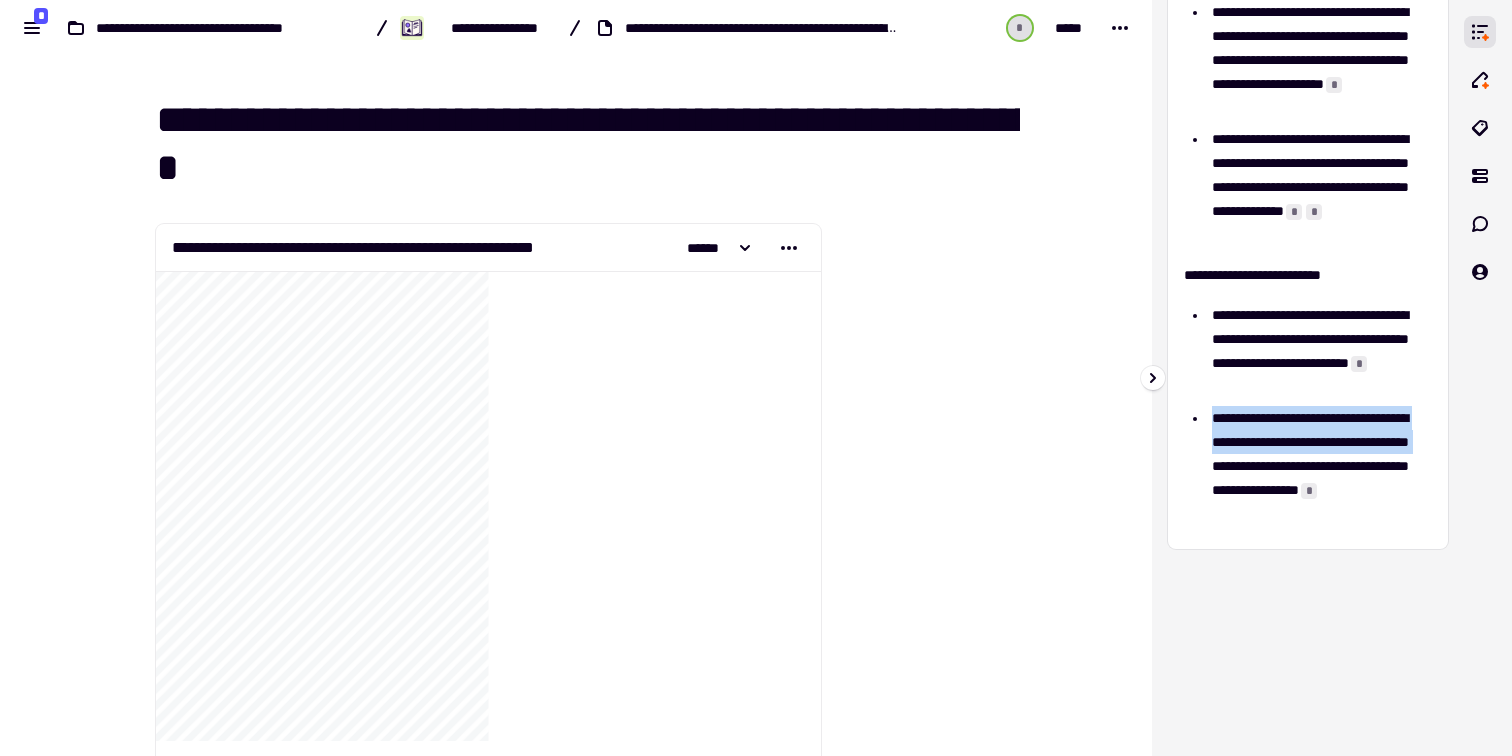 drag, startPoint x: 1211, startPoint y: 418, endPoint x: 1332, endPoint y: 477, distance: 134.61798 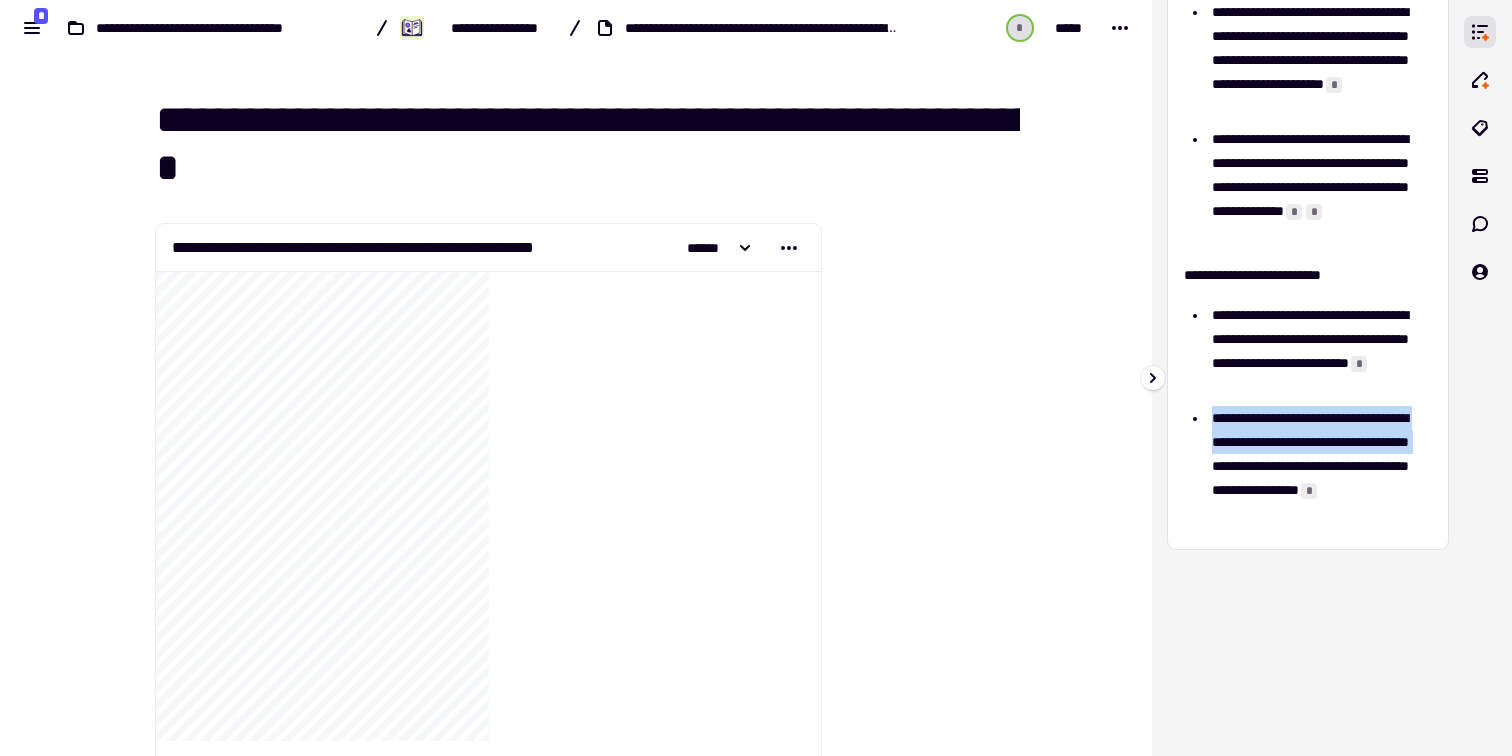 click on "**********" at bounding box center [1319, 466] 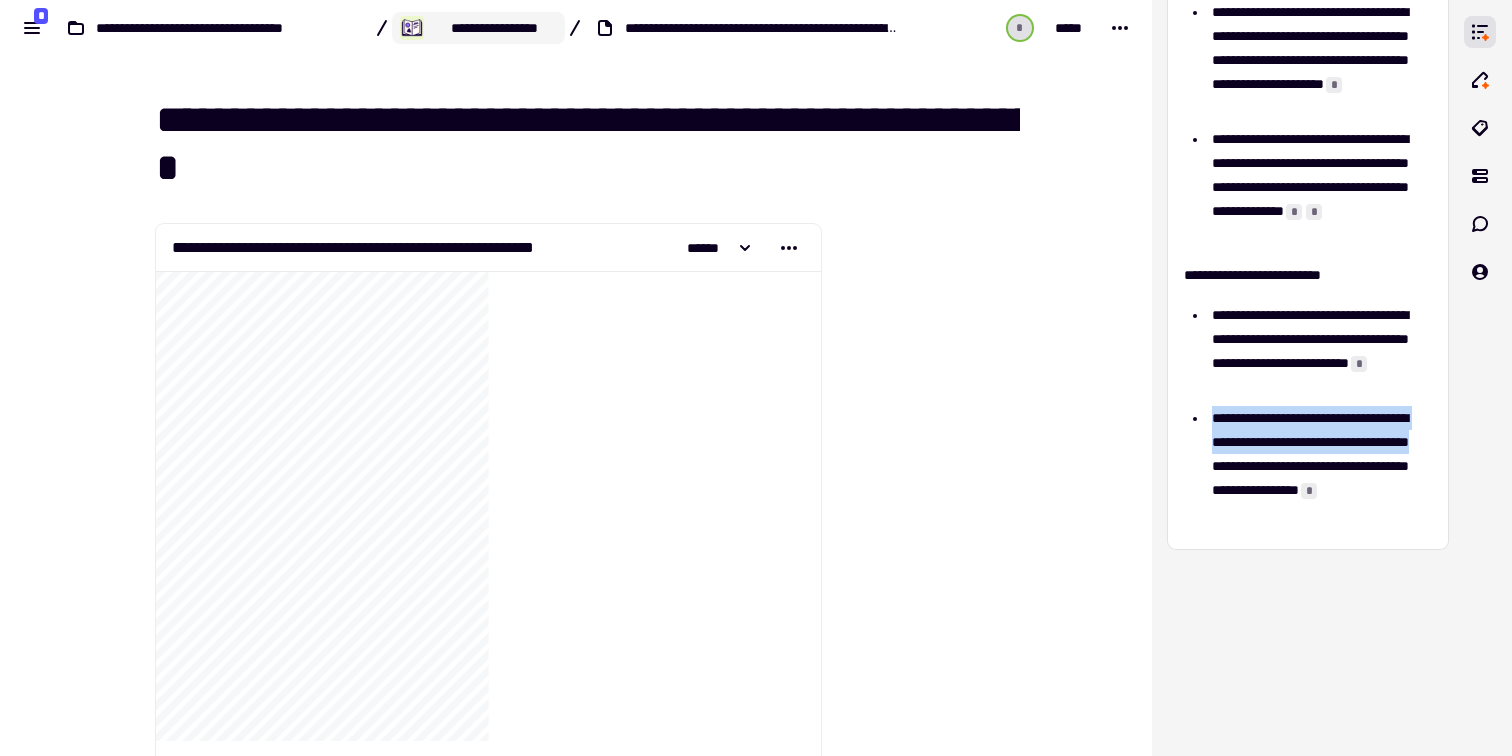click on "**********" 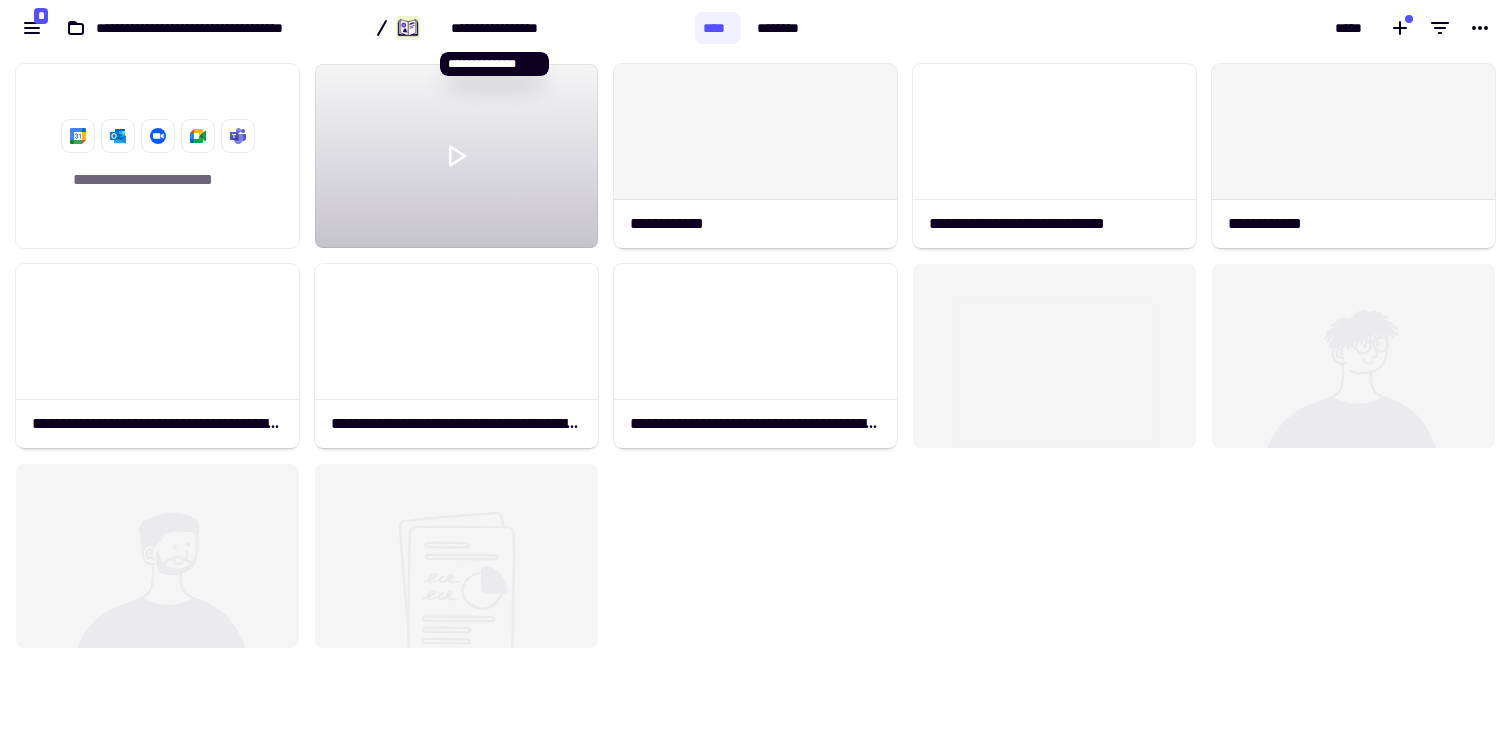 scroll, scrollTop: 1, scrollLeft: 1, axis: both 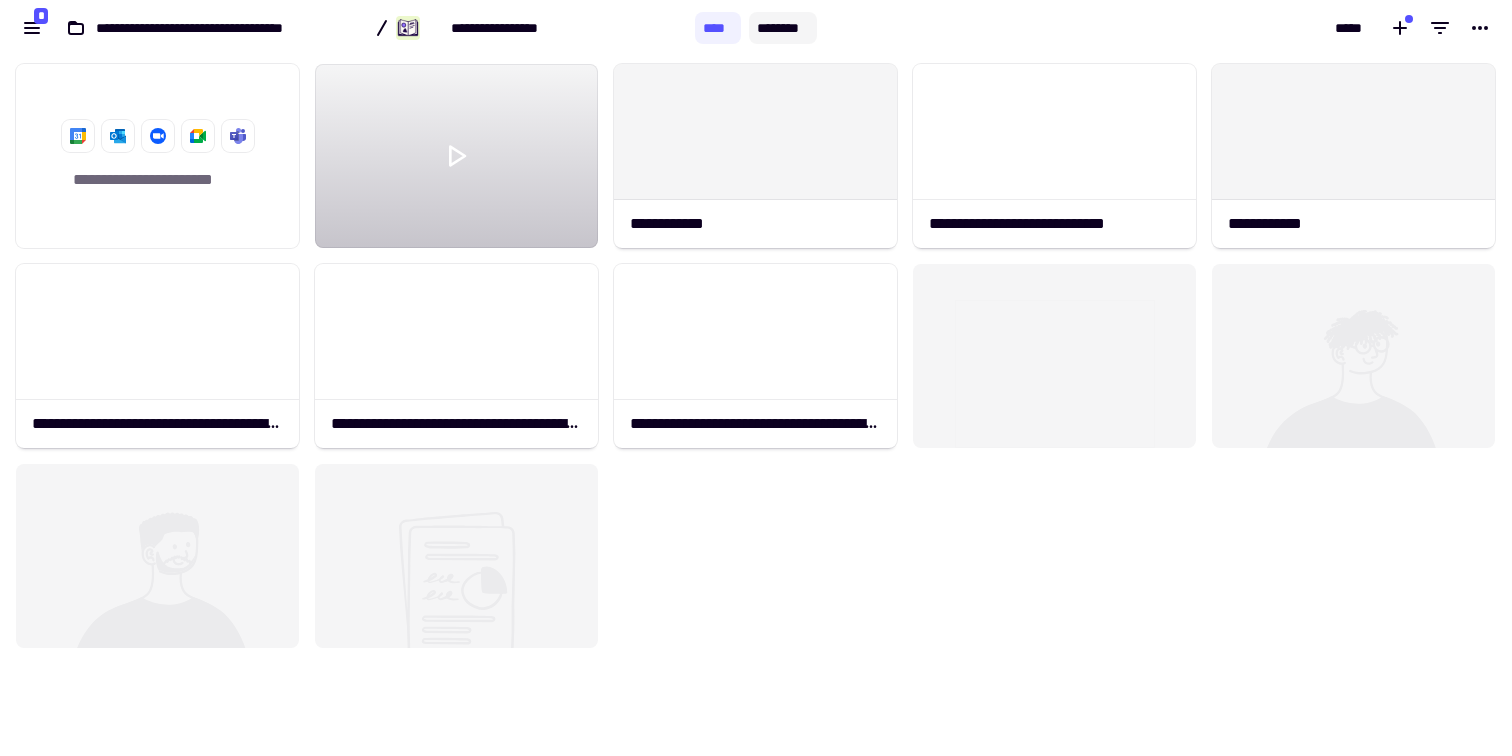click on "********" 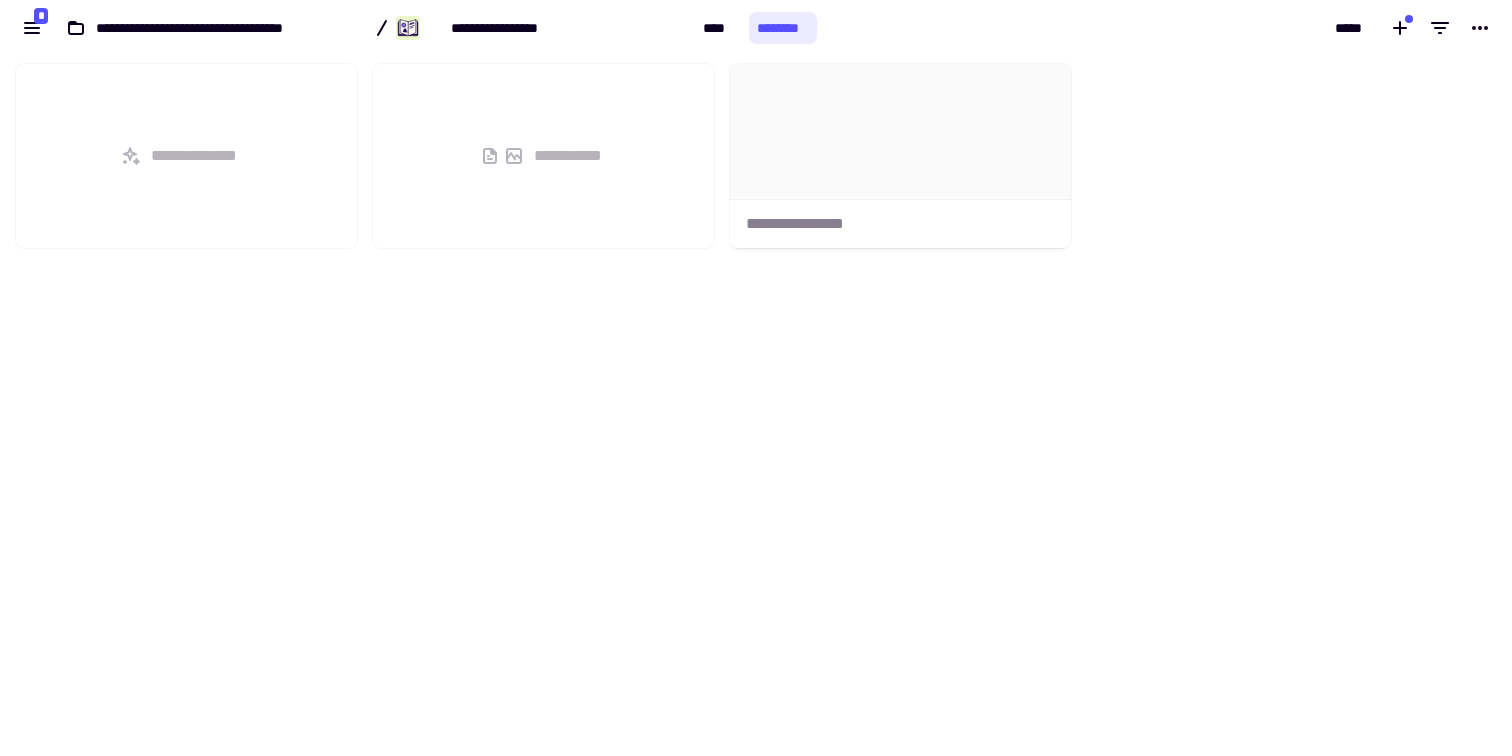 scroll, scrollTop: 1, scrollLeft: 1, axis: both 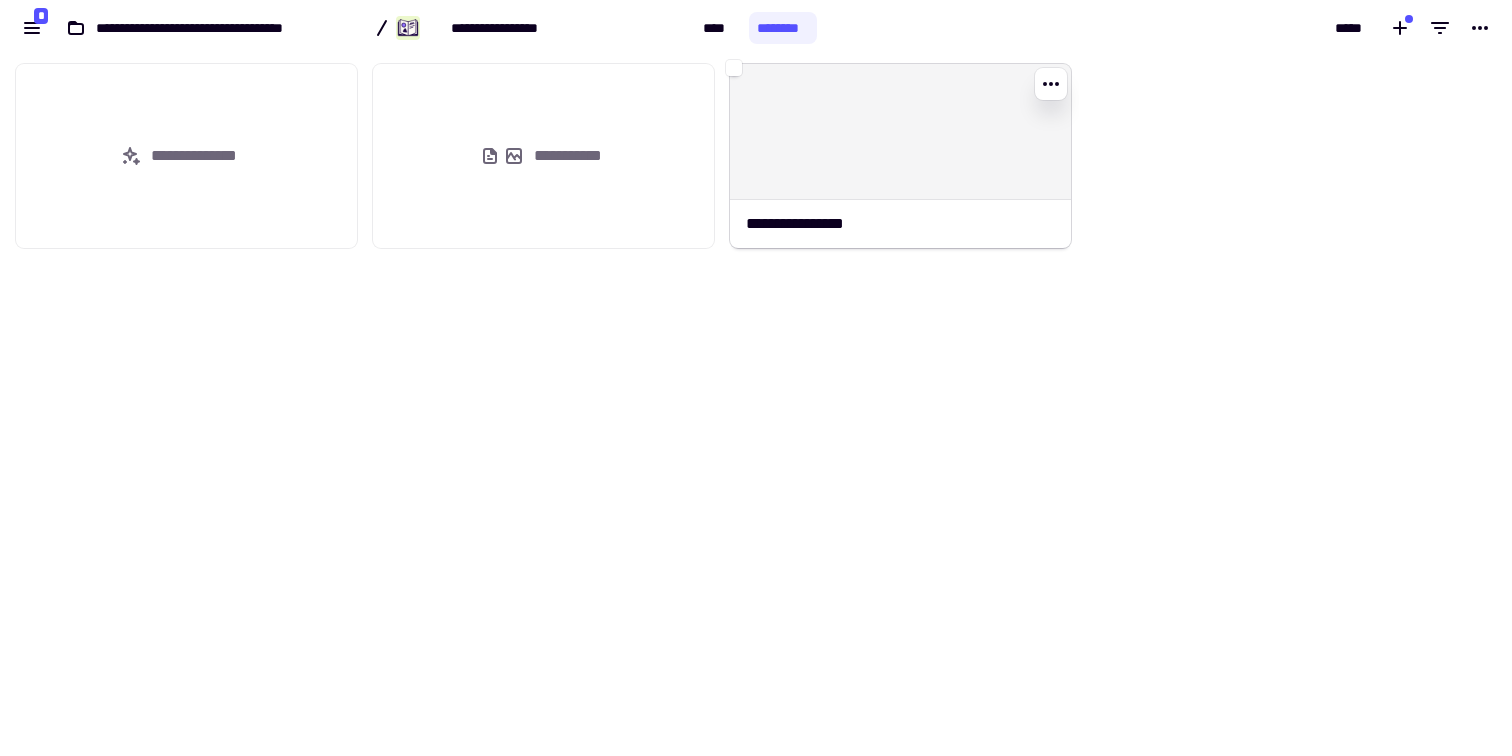 click 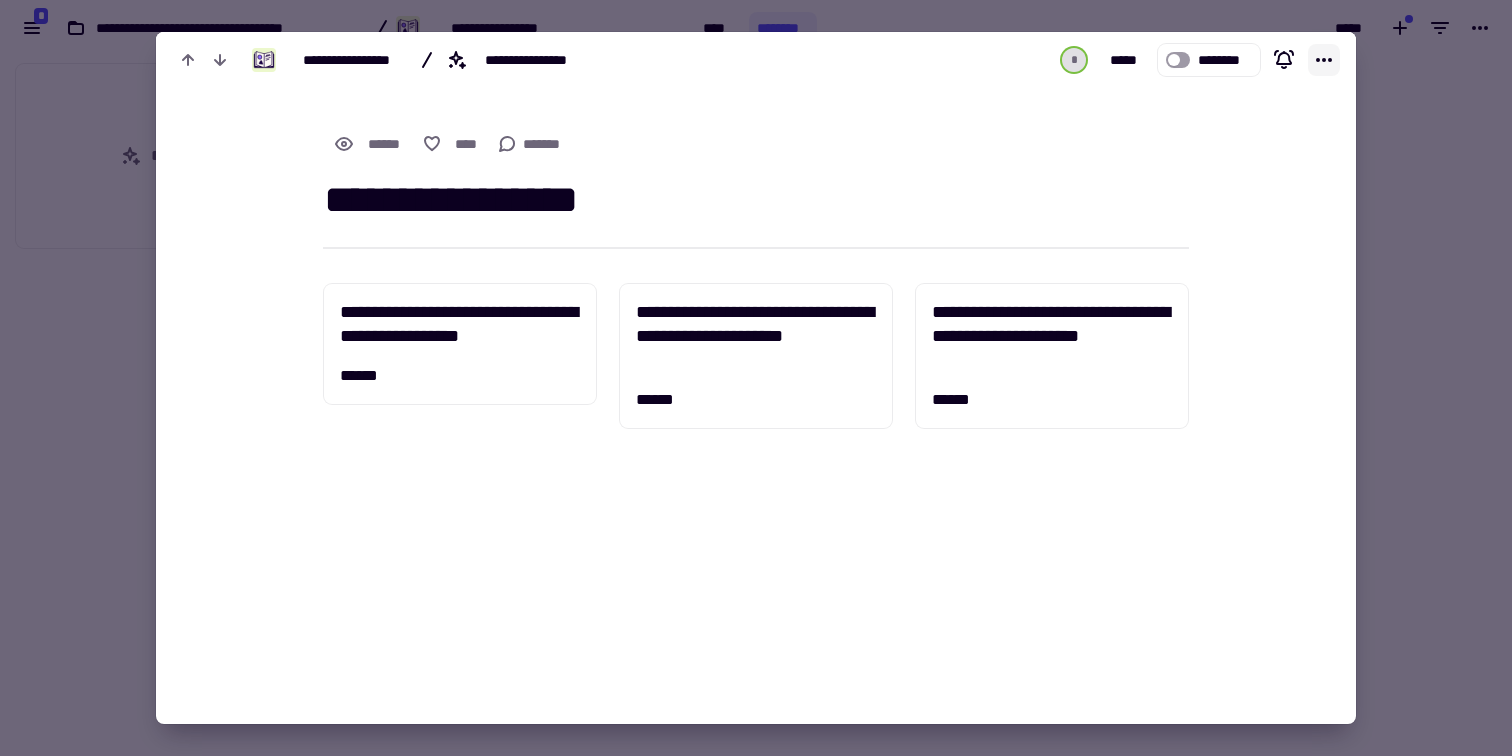 click 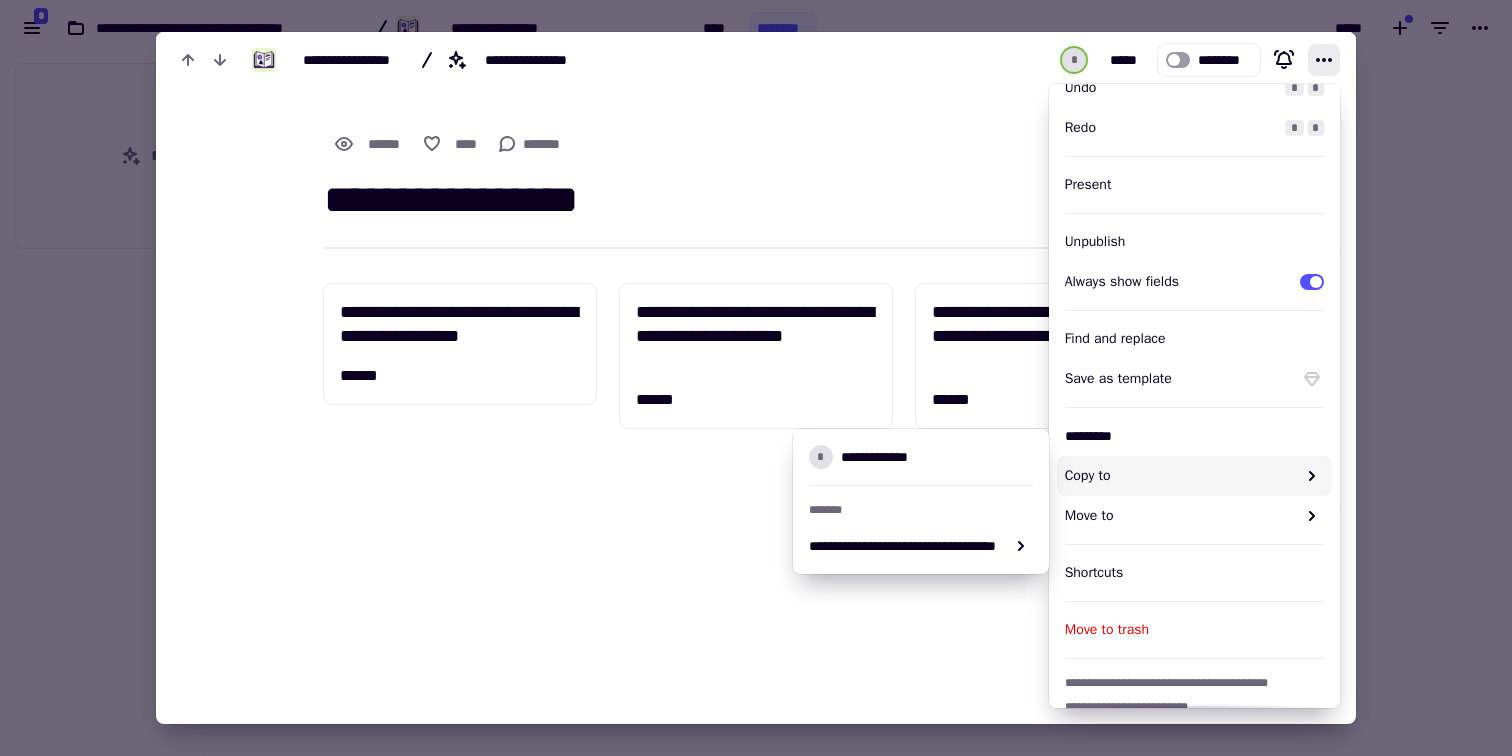 scroll, scrollTop: 152, scrollLeft: 0, axis: vertical 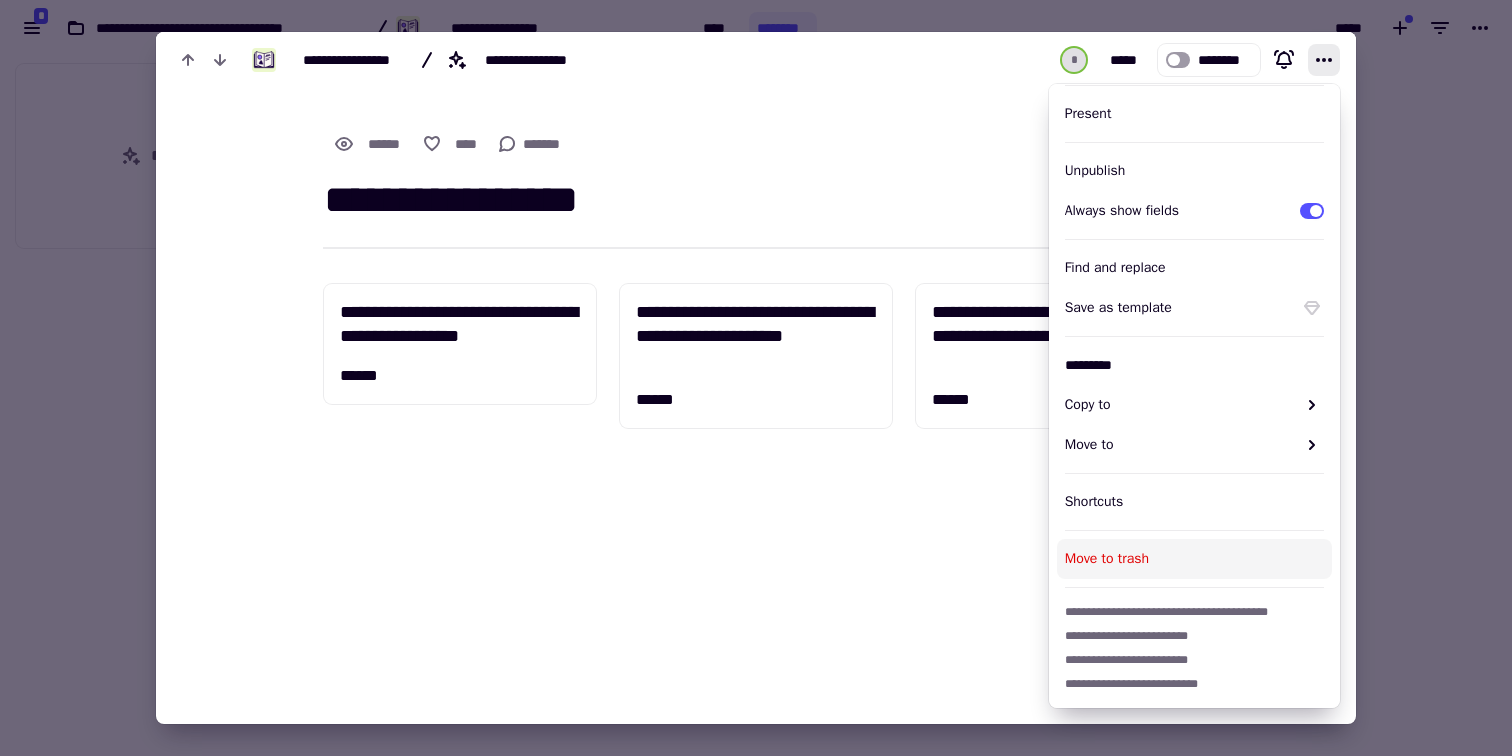click on "Move to trash" at bounding box center [1194, 559] 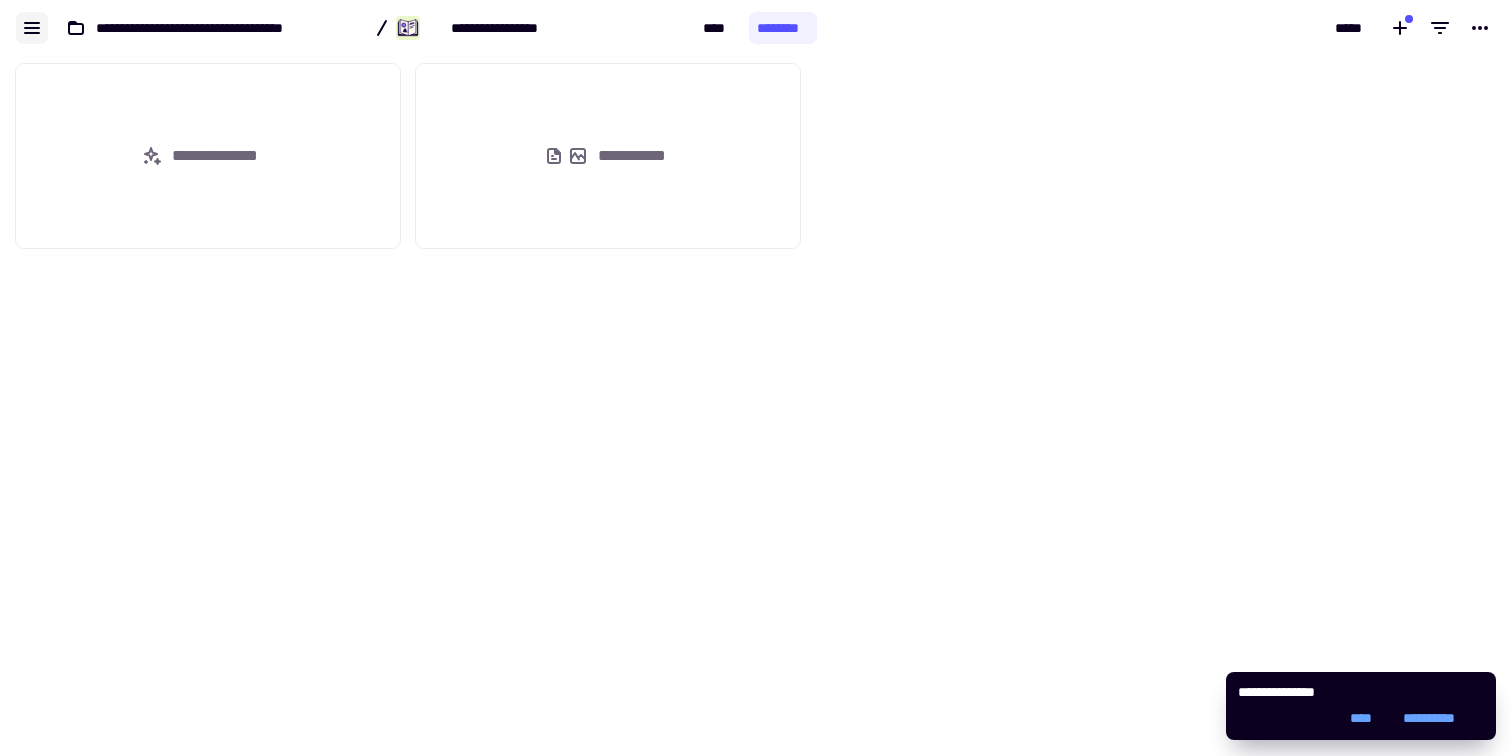 click 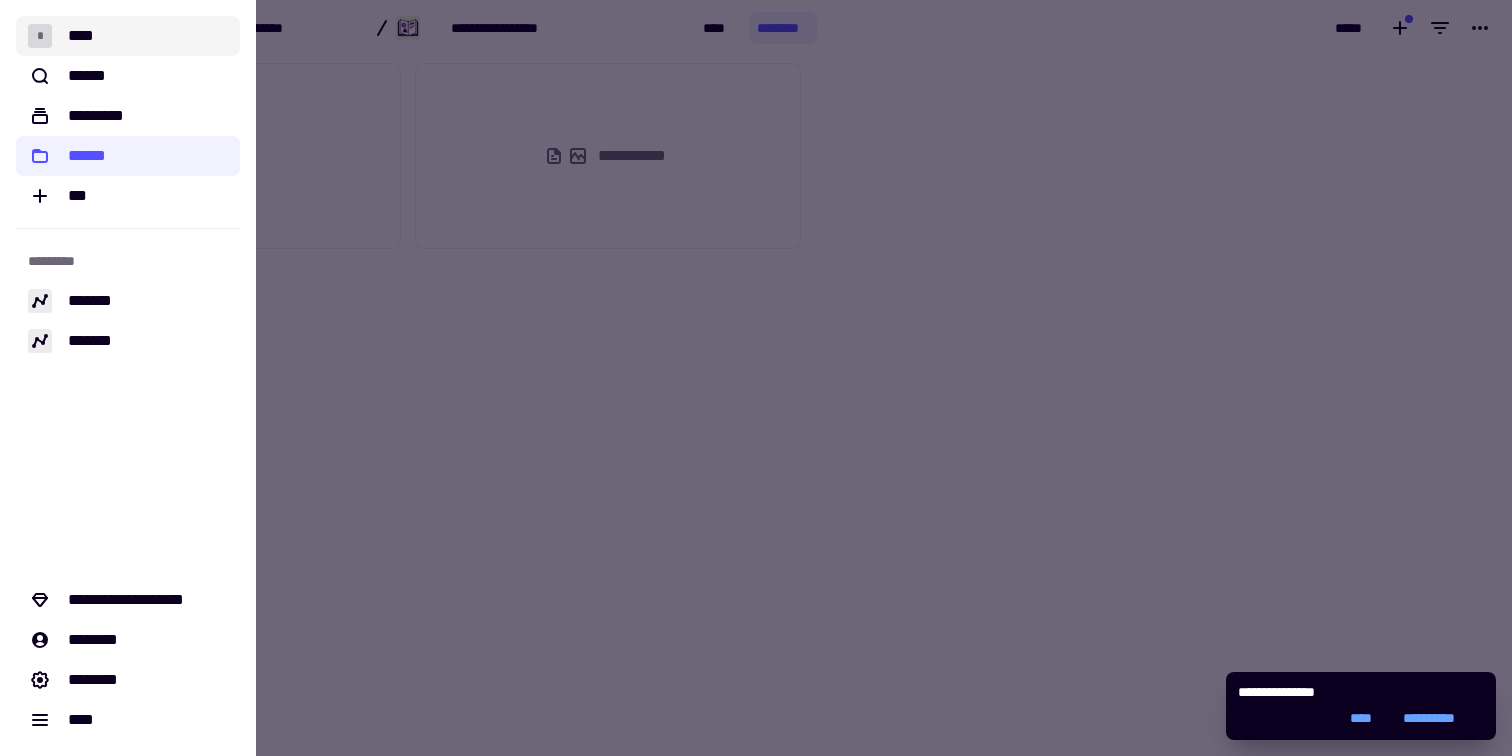 click on "* ****" 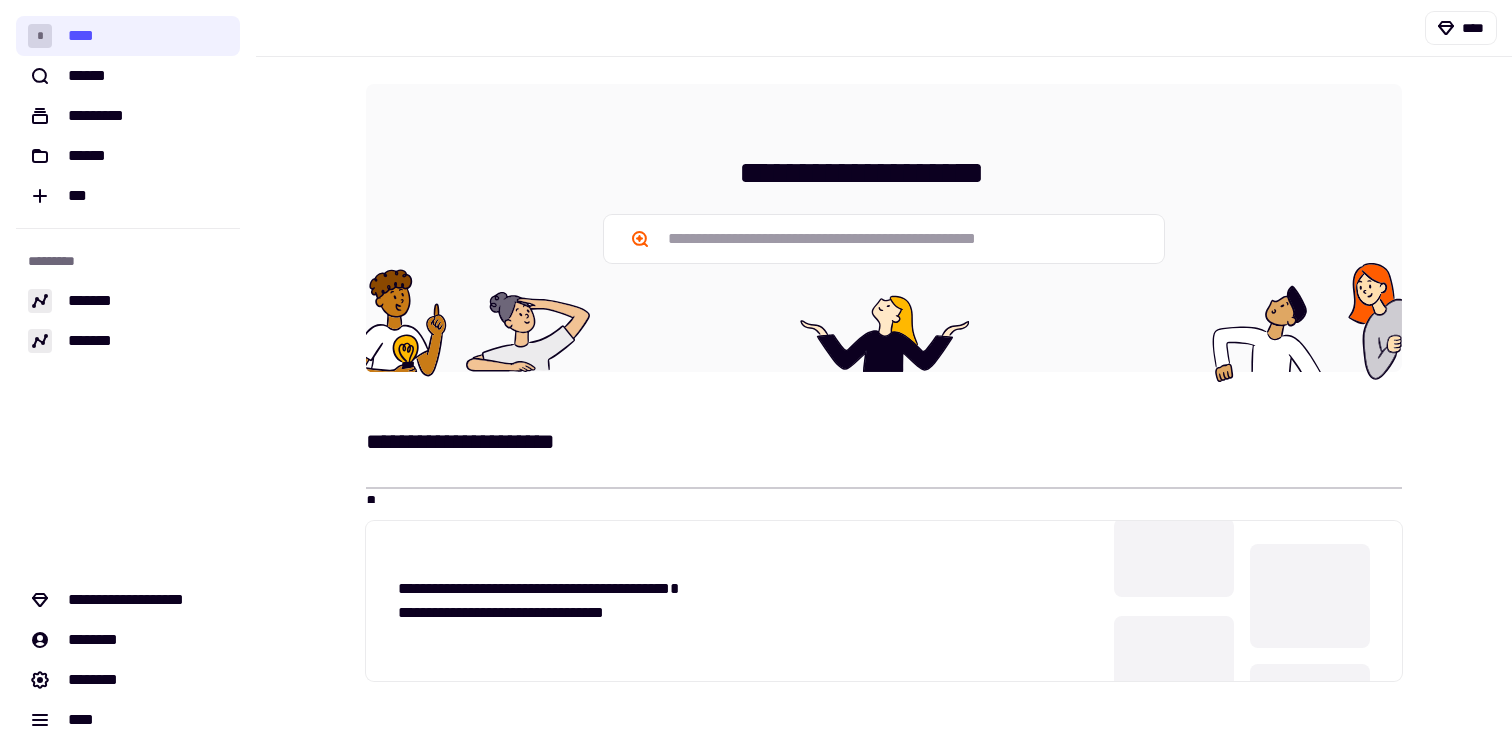 scroll, scrollTop: 0, scrollLeft: 0, axis: both 